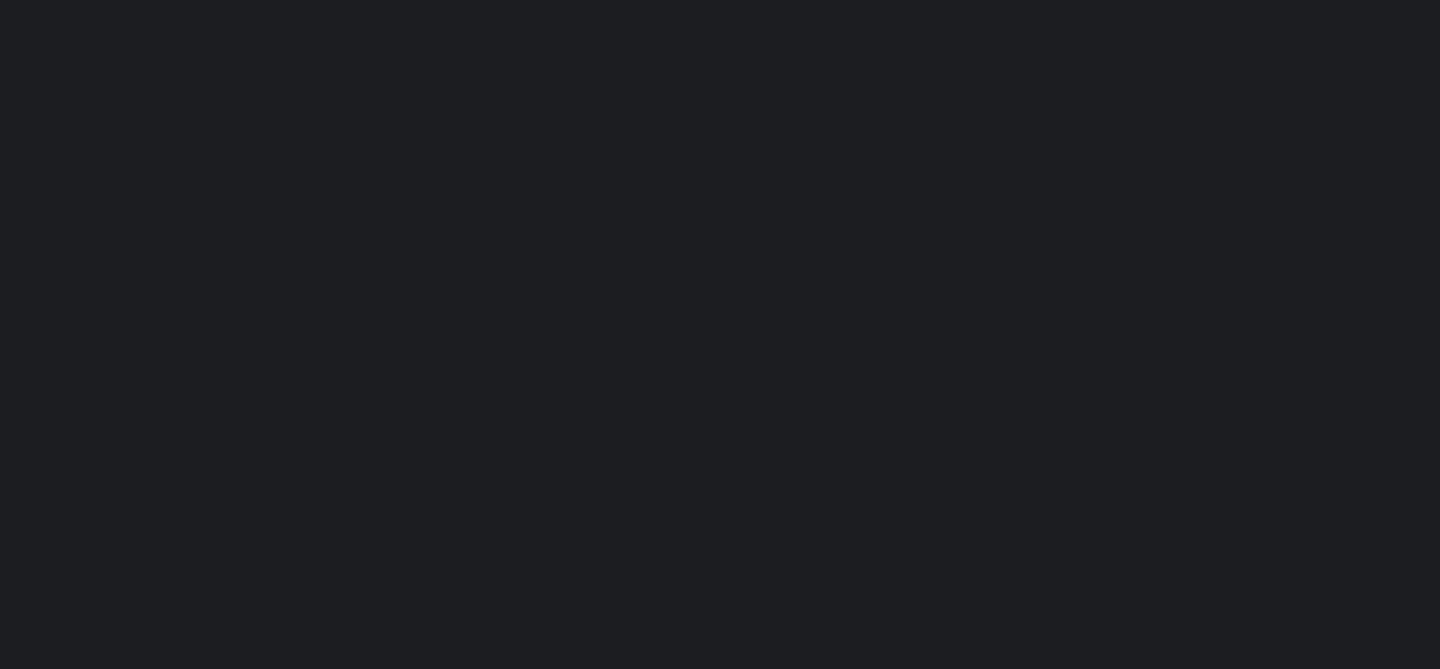 scroll, scrollTop: 0, scrollLeft: 0, axis: both 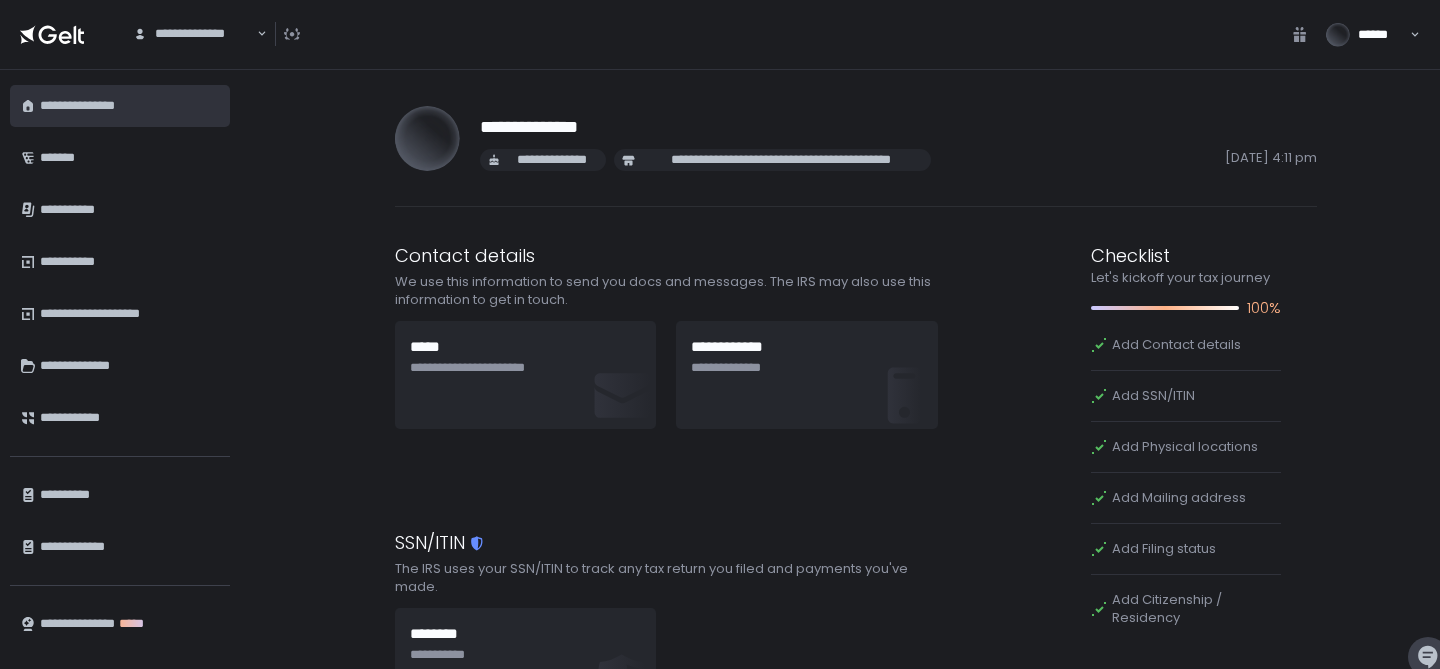 click on "**********" at bounding box center [127, 106] 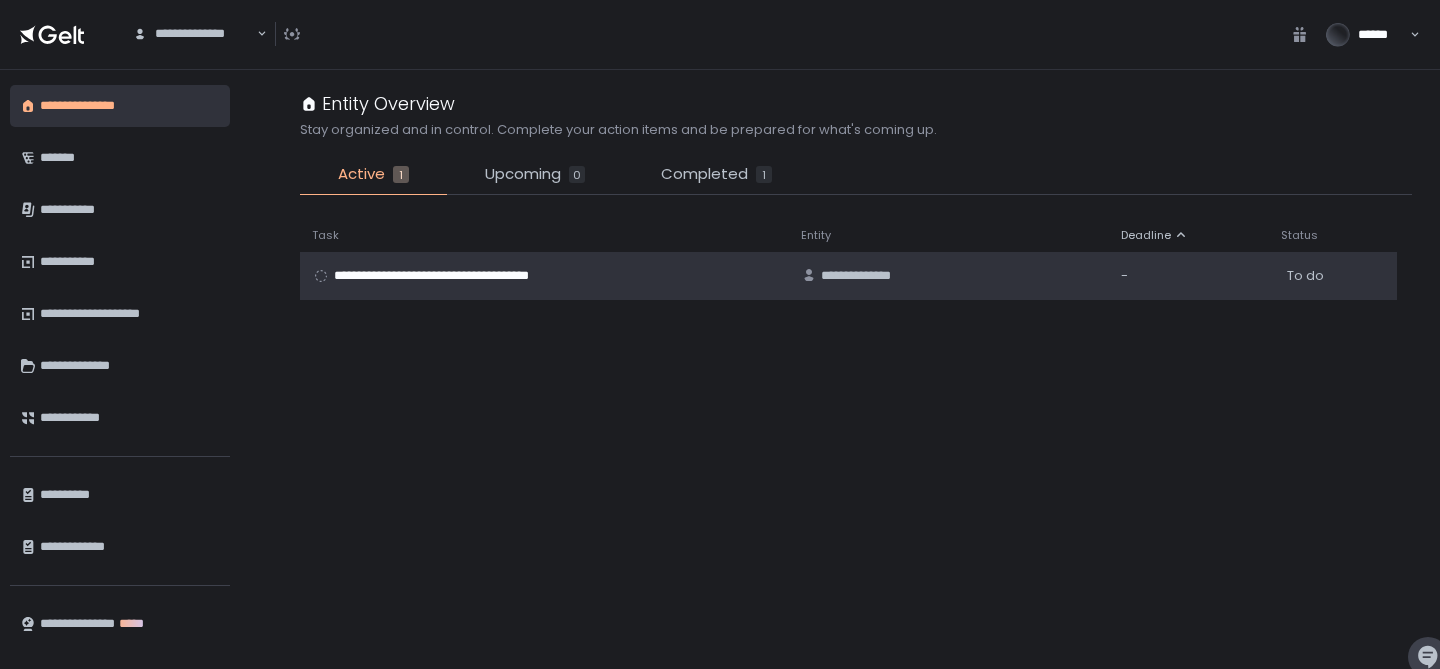 click on "**********" at bounding box center (456, 276) 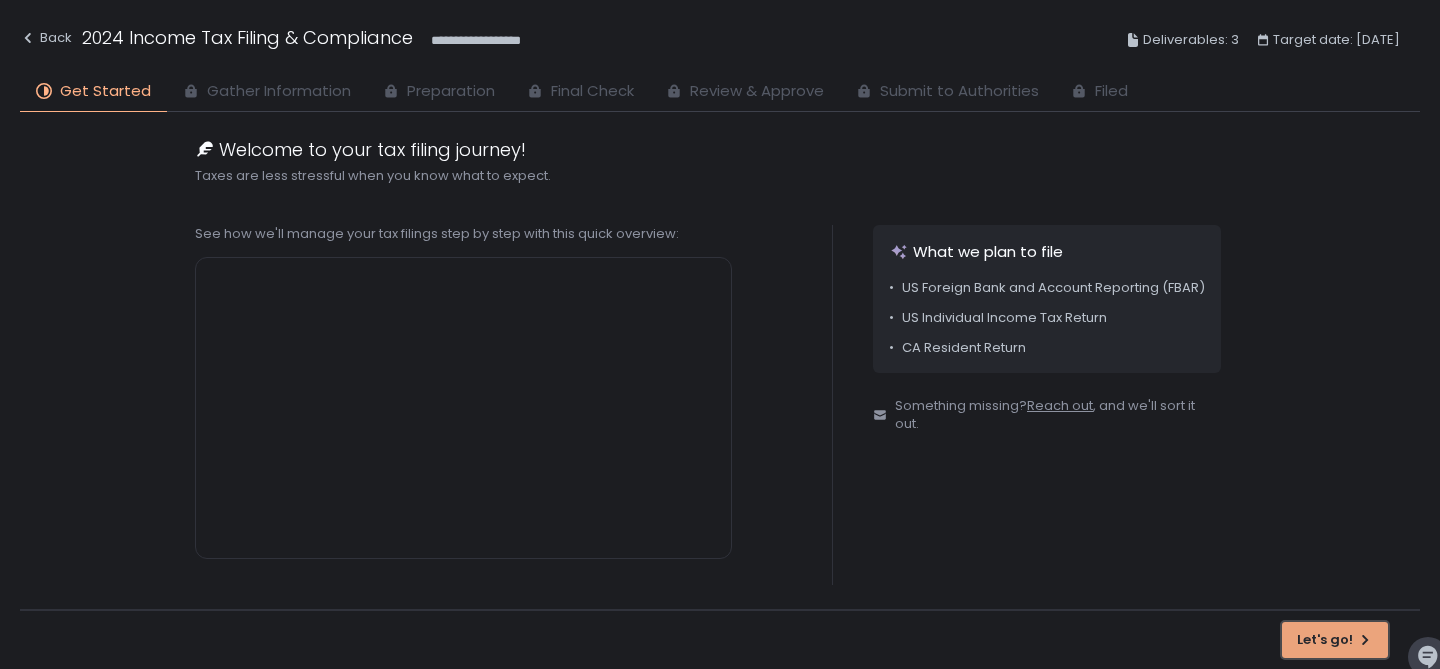 click on "Let's go!" at bounding box center (1325, 640) 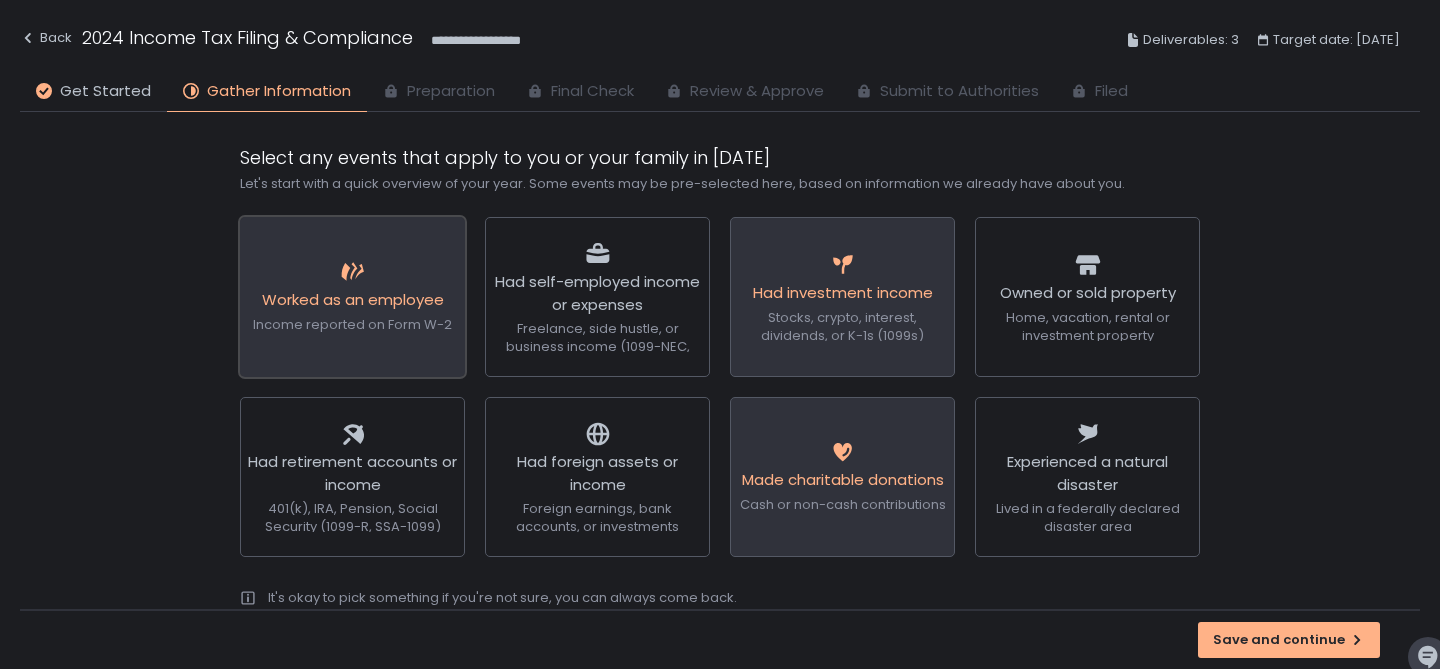 click on "Worked as an employee Income reported on Form W-2" at bounding box center (352, 297) 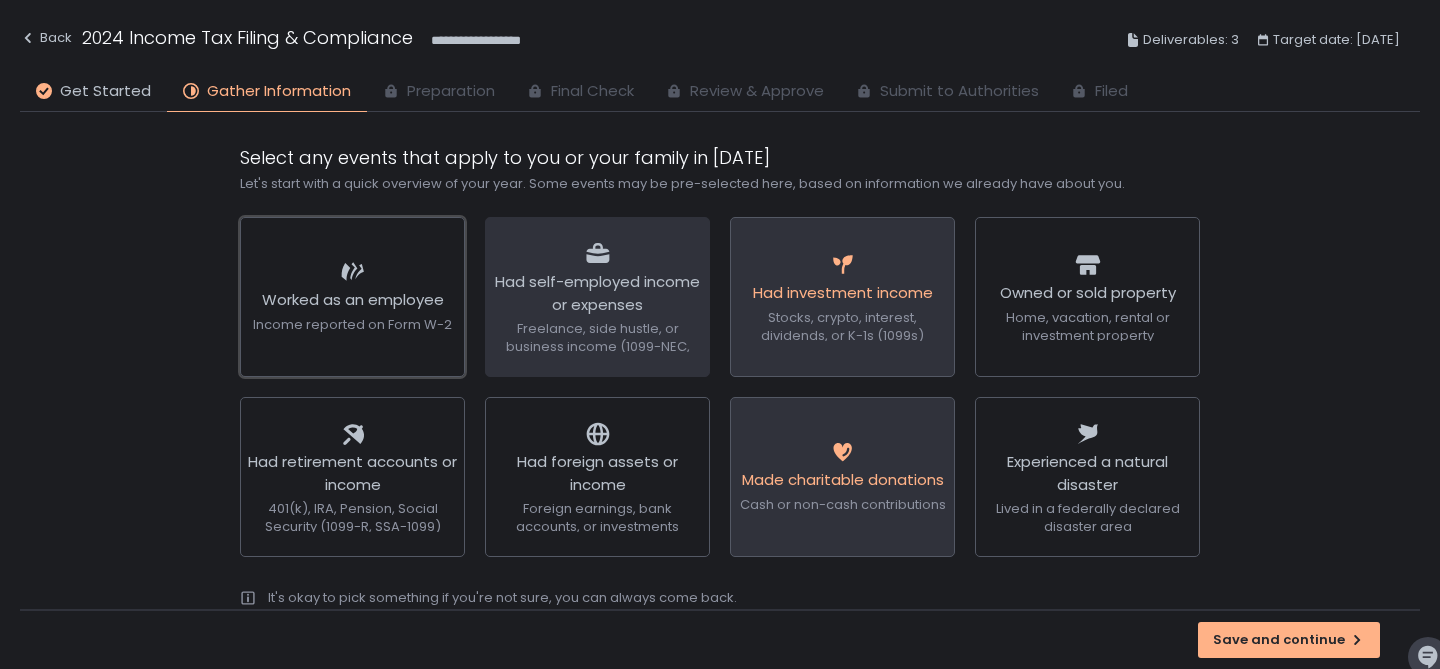 scroll, scrollTop: 37, scrollLeft: 0, axis: vertical 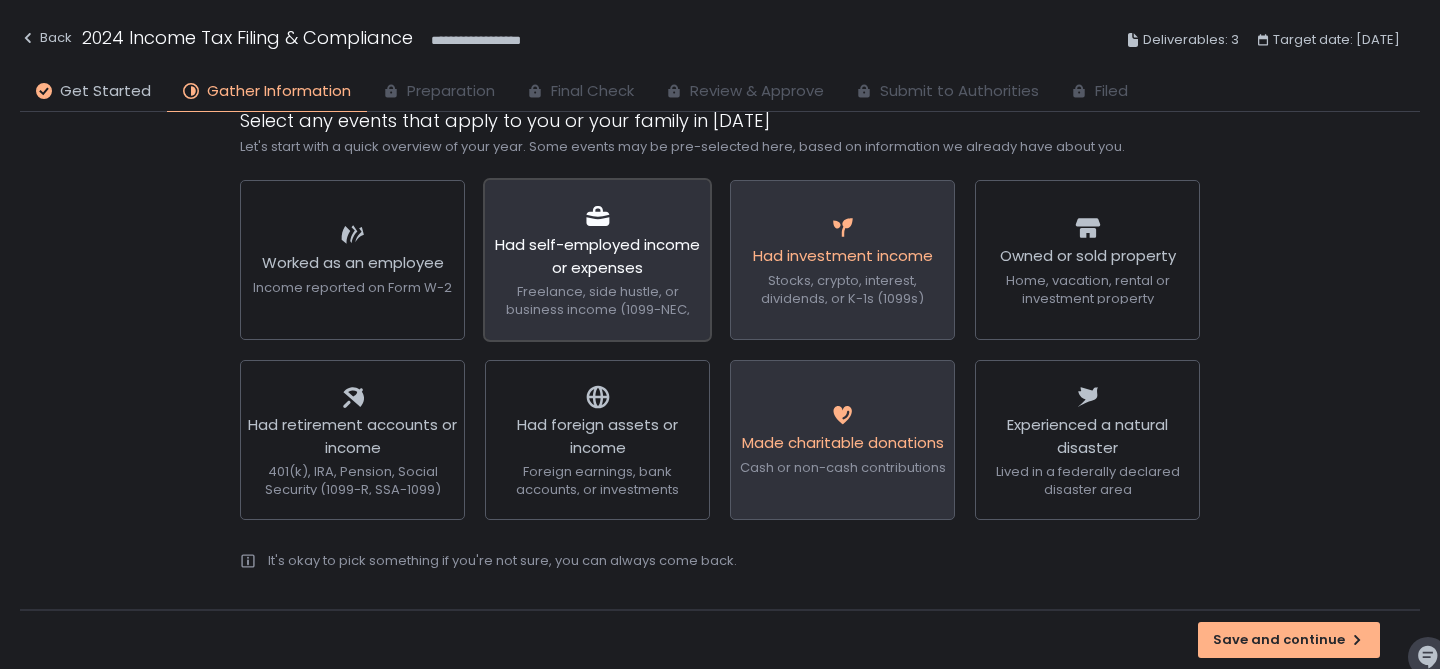 click on "Freelance, side hustle, or business income (1099-NEC, 1099-K)" 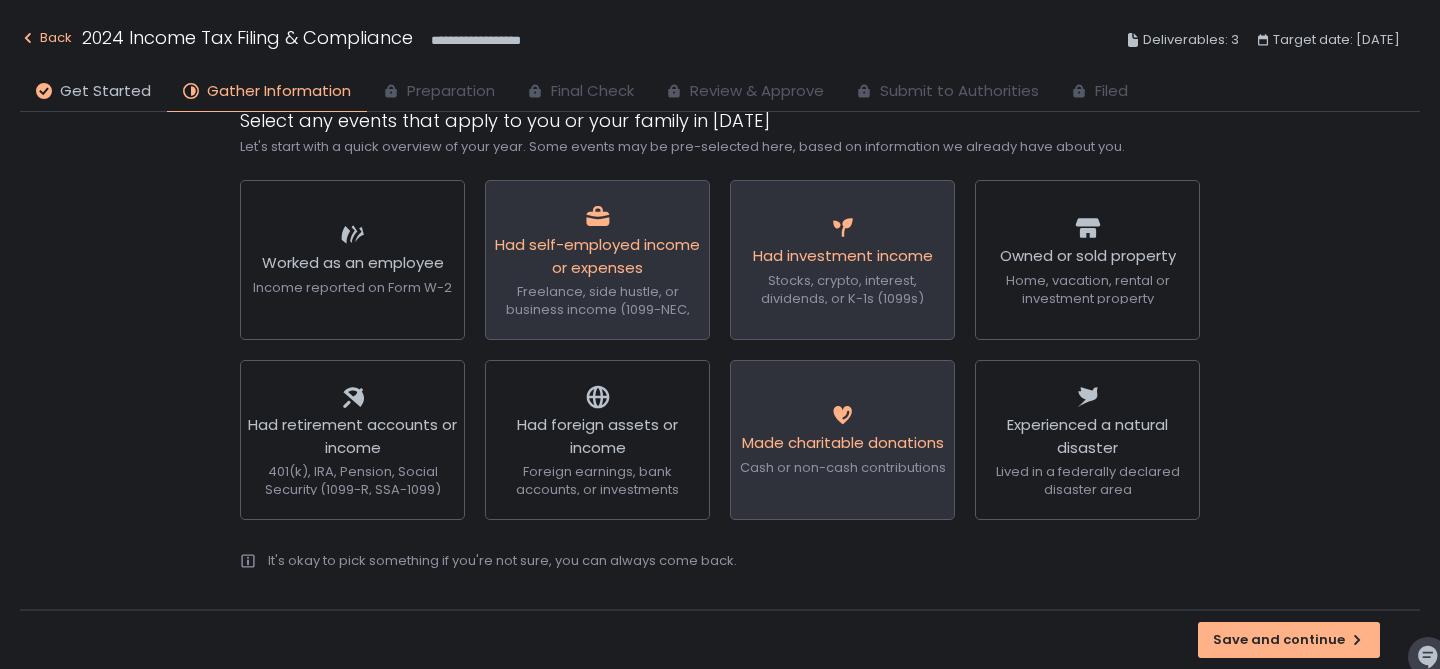 click 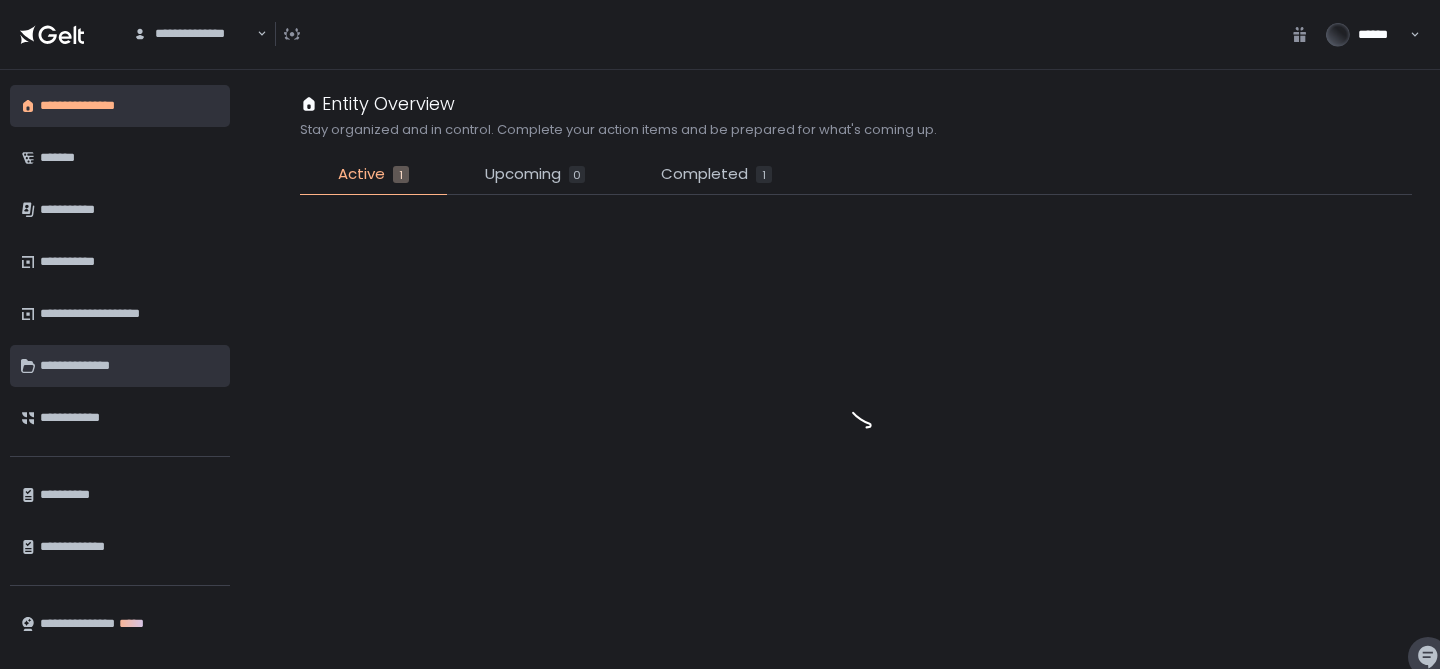 click on "**********" at bounding box center [127, 366] 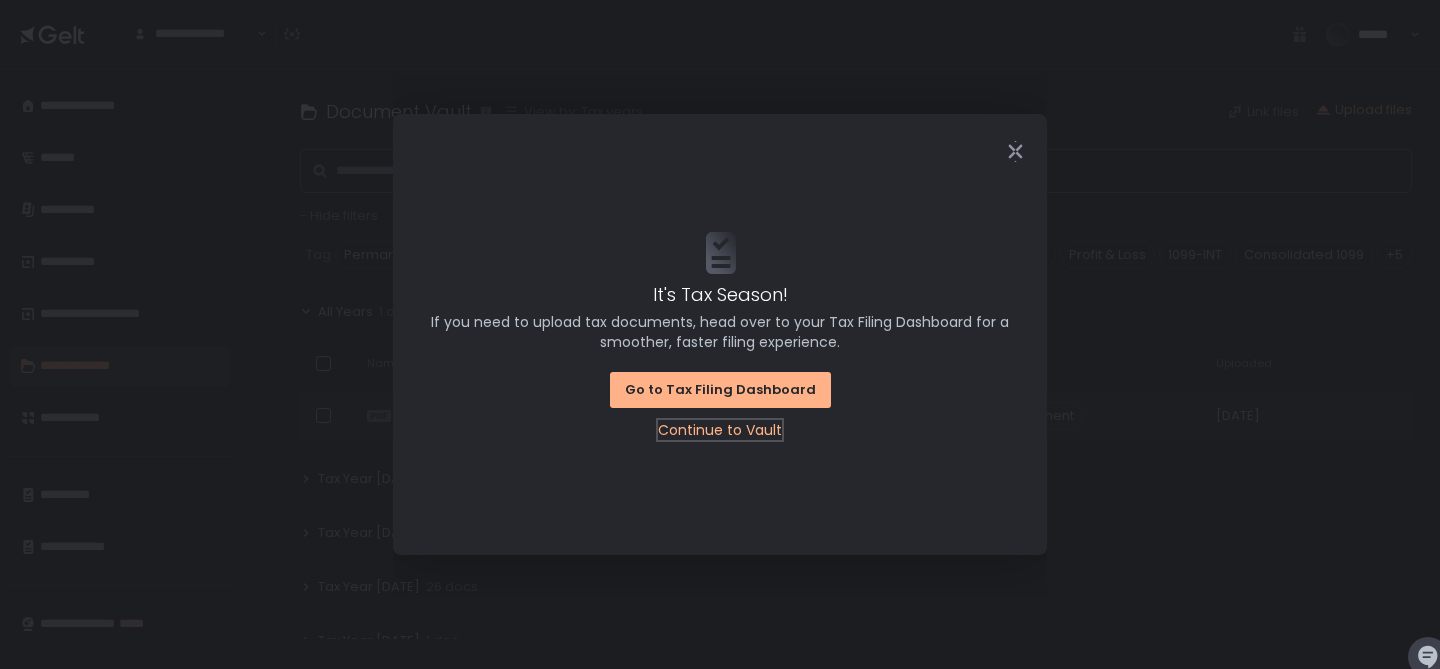 click on "Continue to Vault" at bounding box center (720, 430) 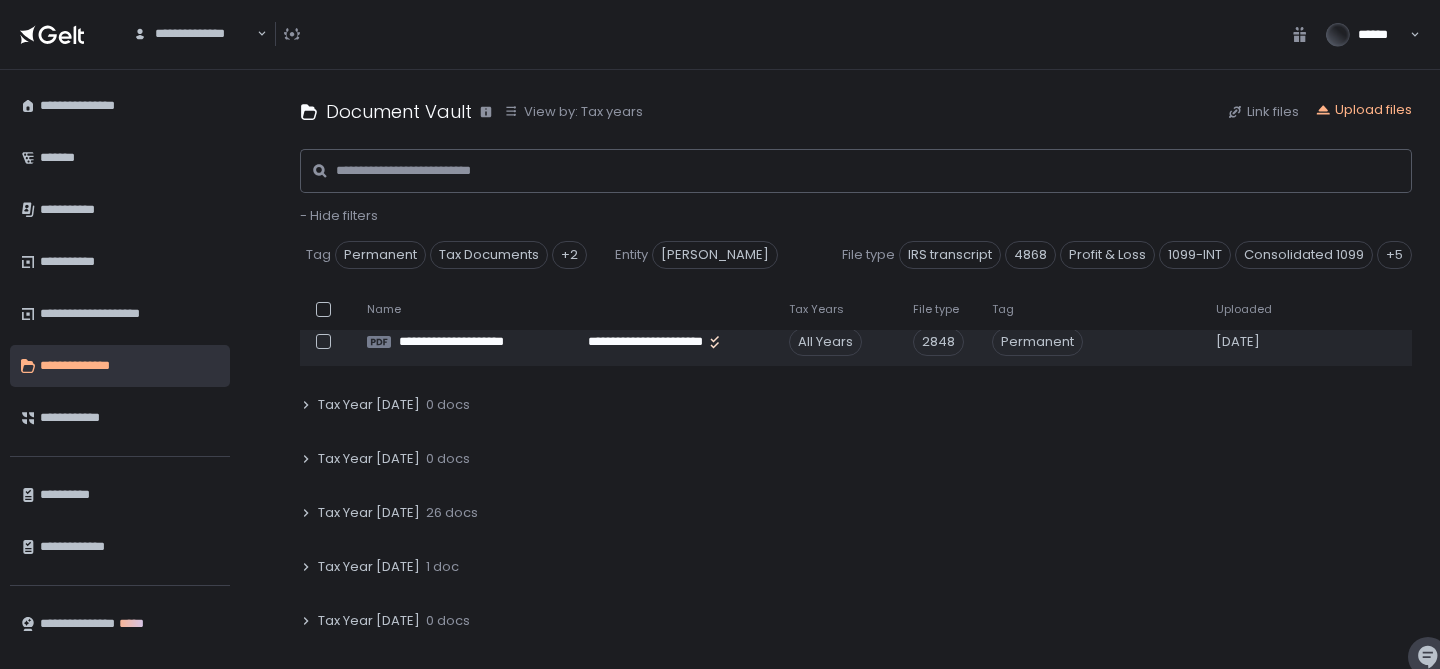scroll, scrollTop: 132, scrollLeft: 0, axis: vertical 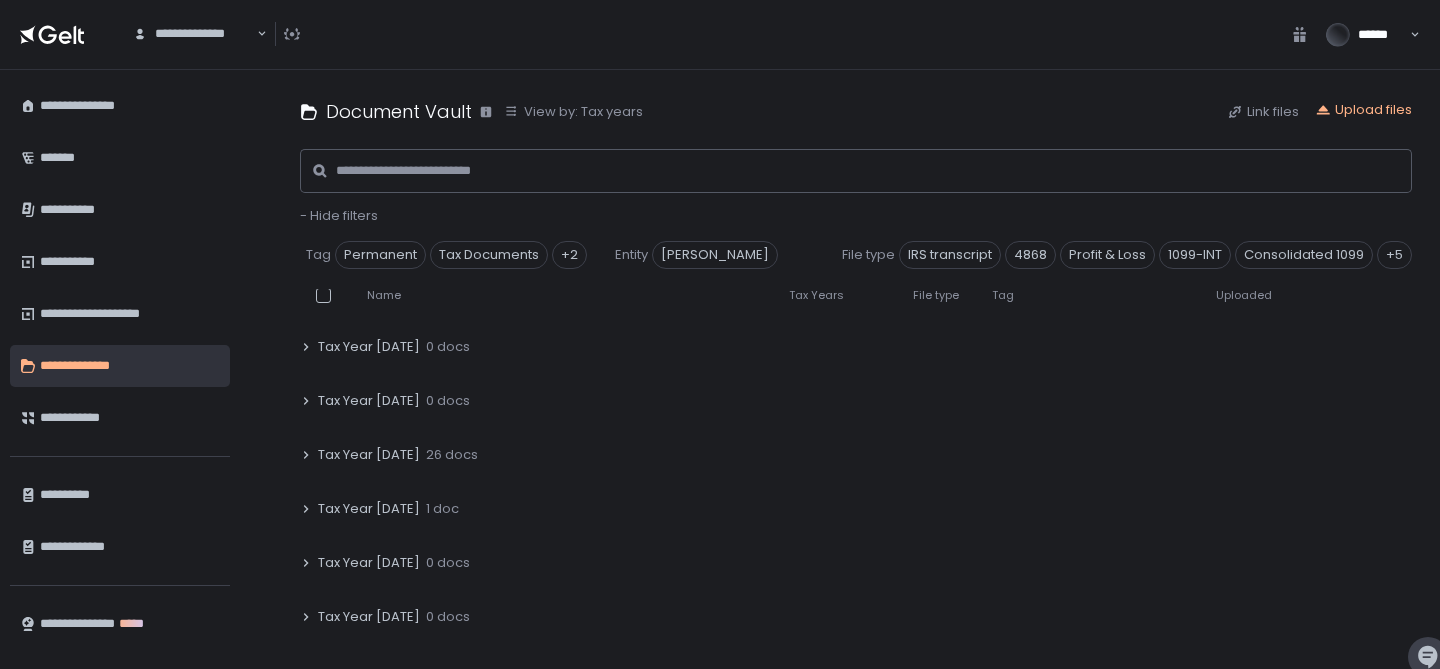 click 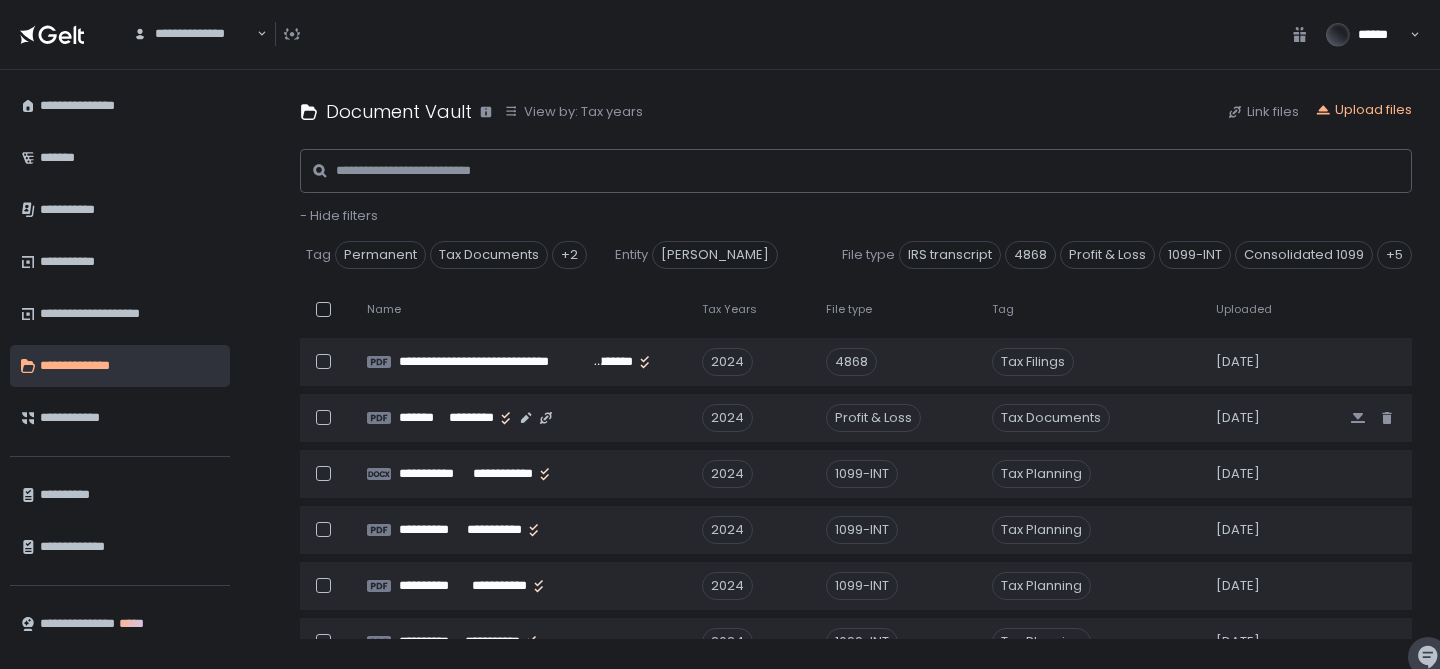 scroll, scrollTop: 386, scrollLeft: 0, axis: vertical 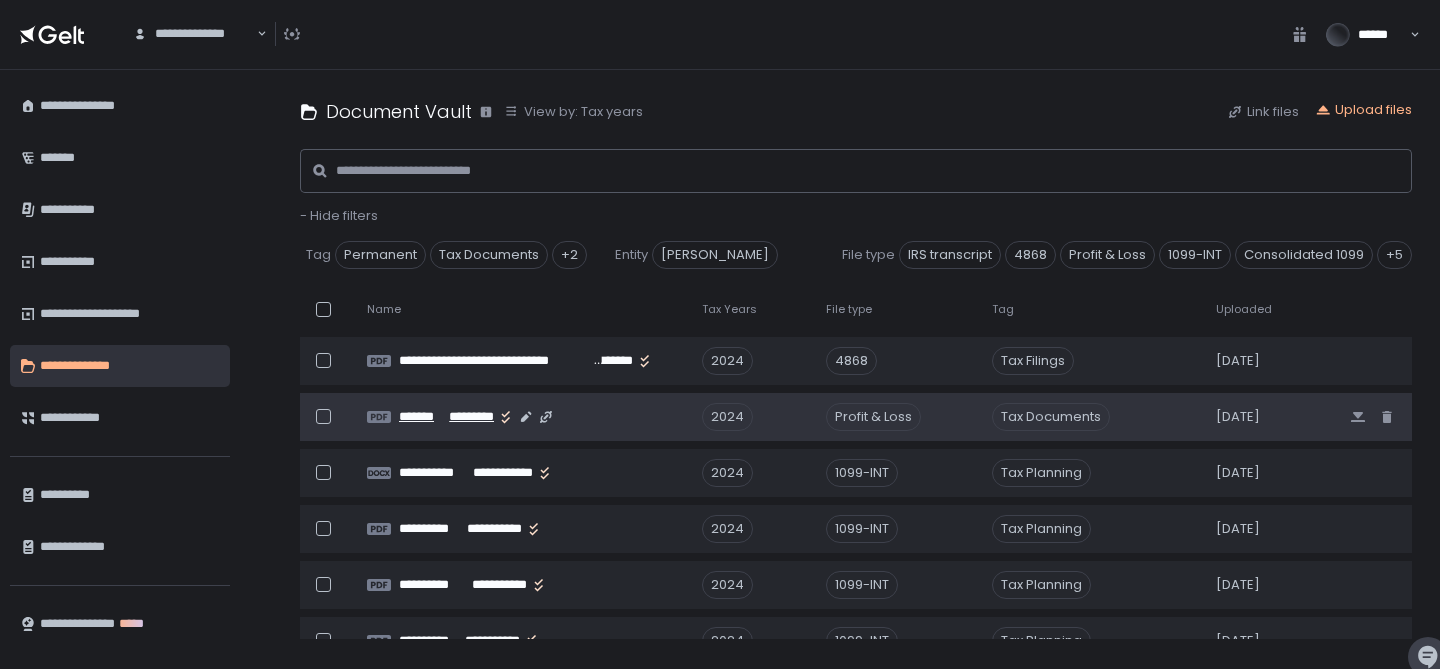 click on "*********" at bounding box center [470, 417] 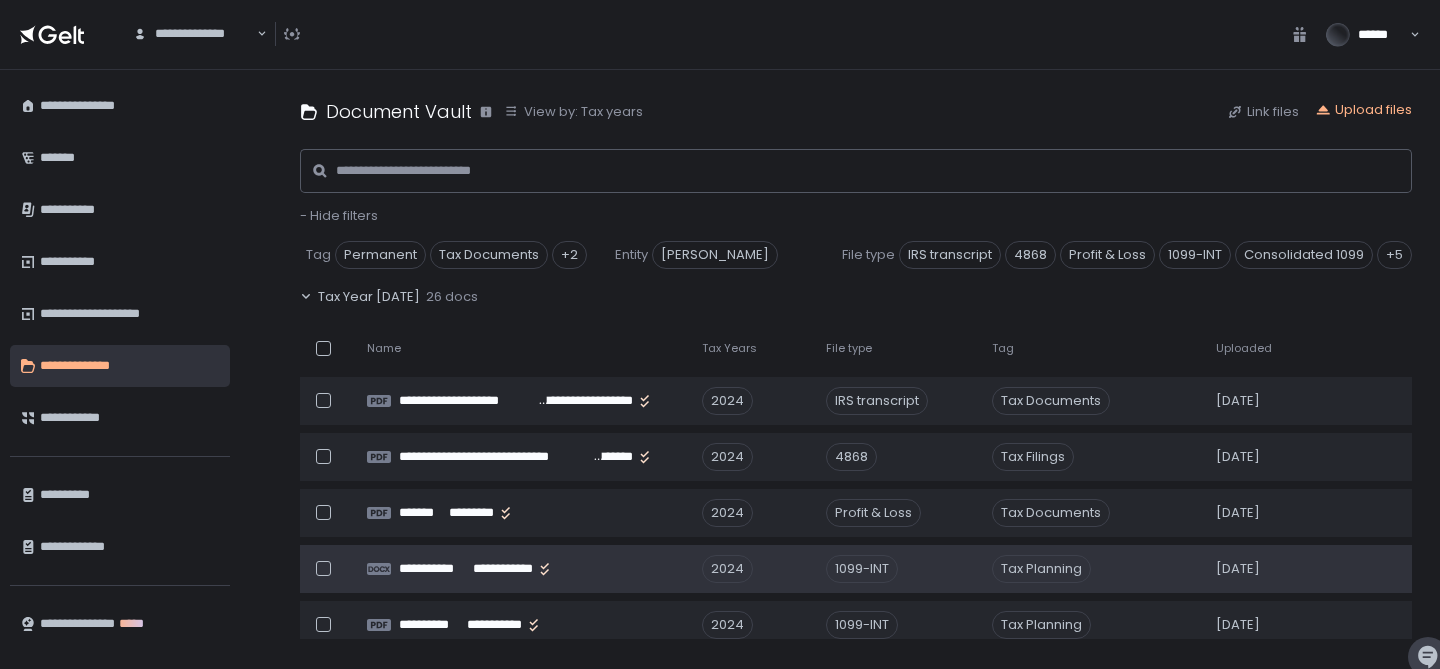 scroll, scrollTop: 294, scrollLeft: 0, axis: vertical 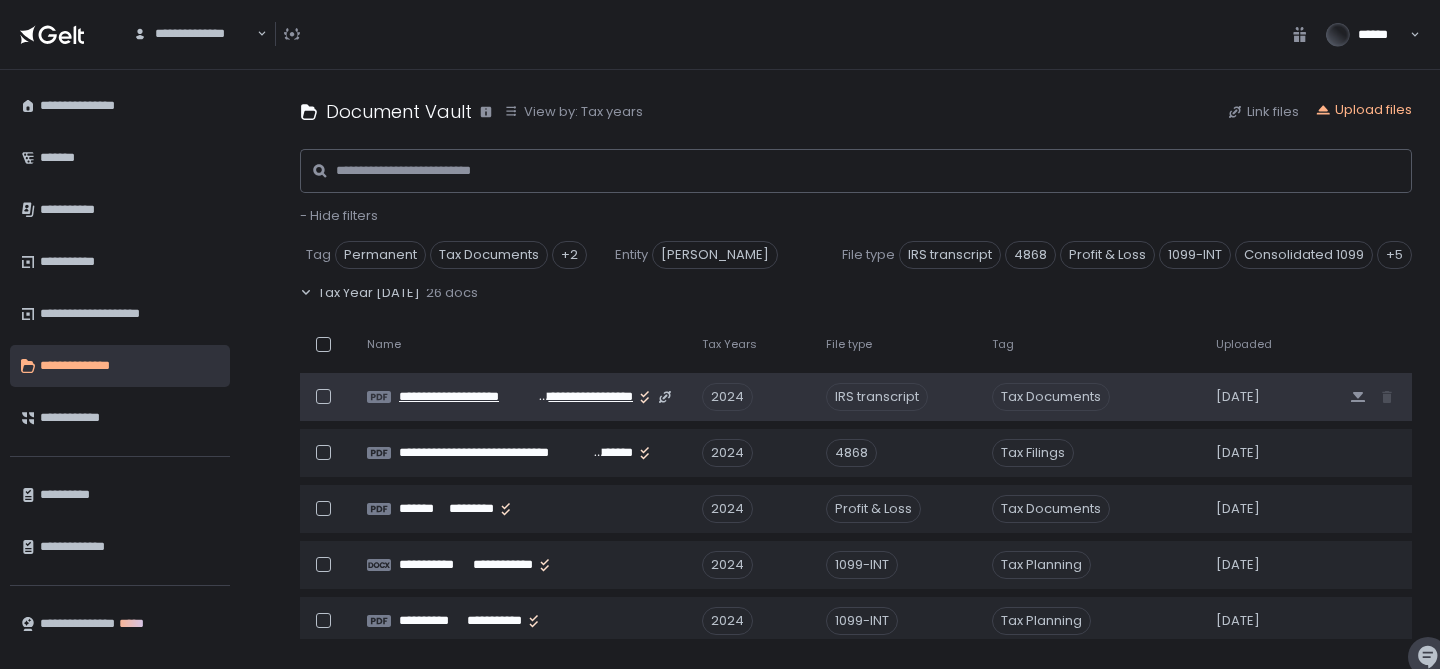click on "**********" at bounding box center [583, 397] 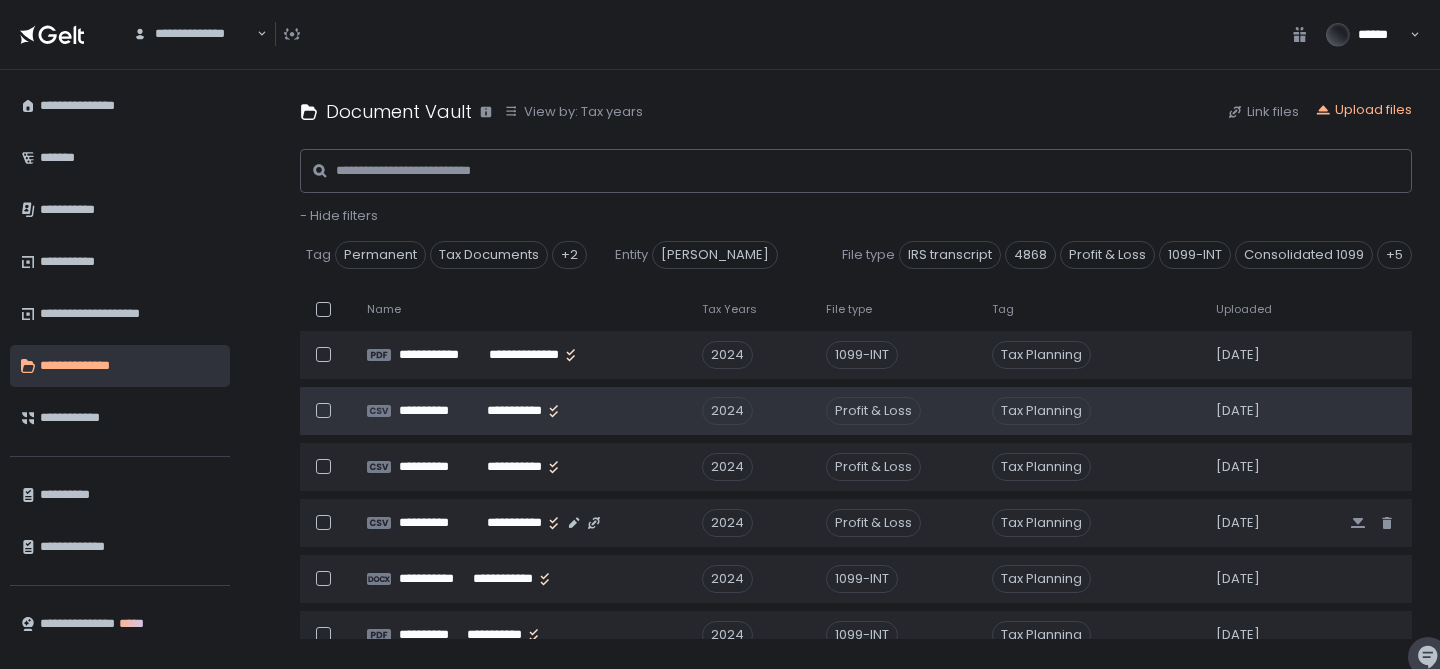 scroll, scrollTop: 744, scrollLeft: 0, axis: vertical 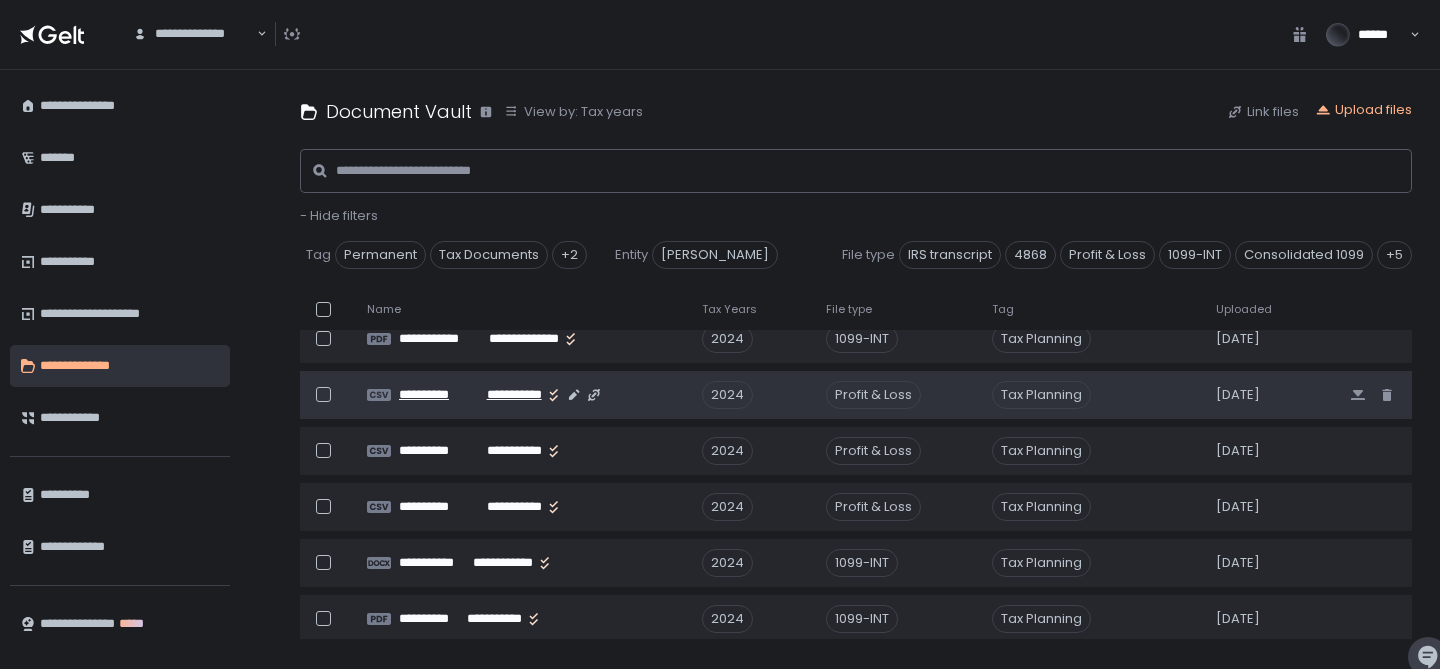 click on "**********" at bounding box center (508, 395) 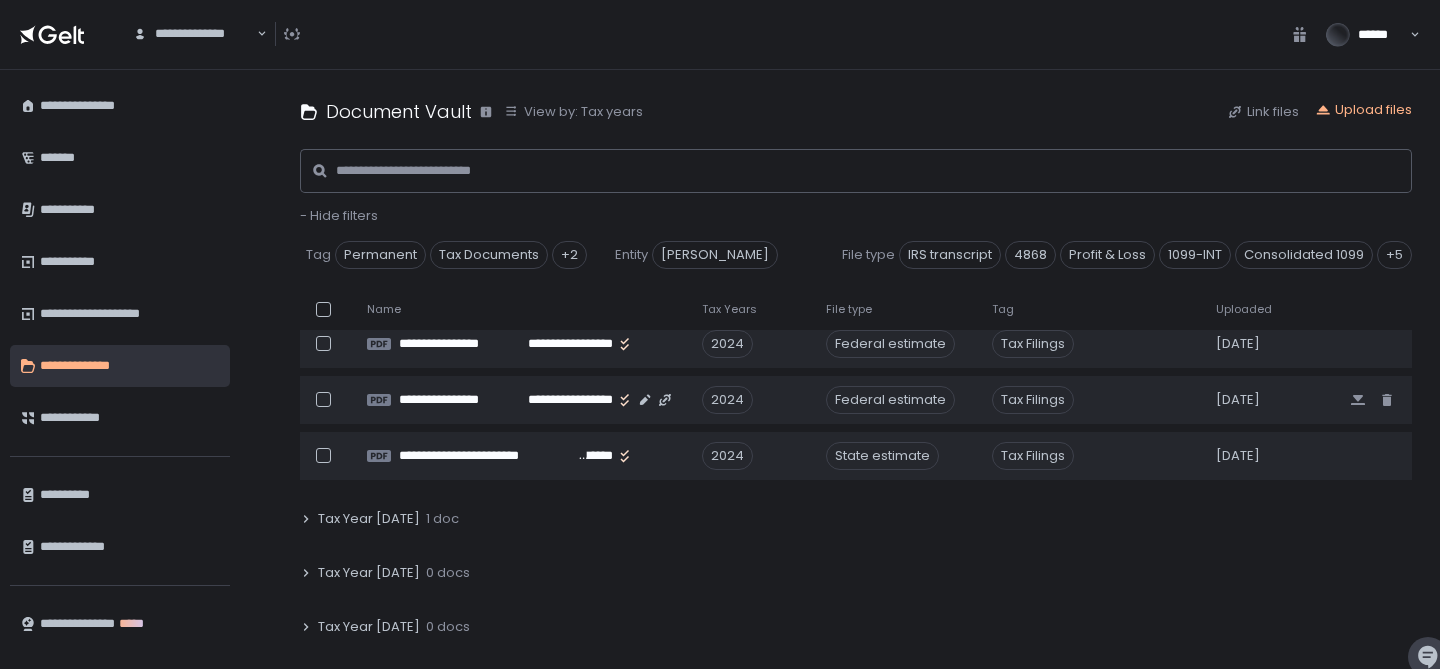 scroll, scrollTop: 1645, scrollLeft: 0, axis: vertical 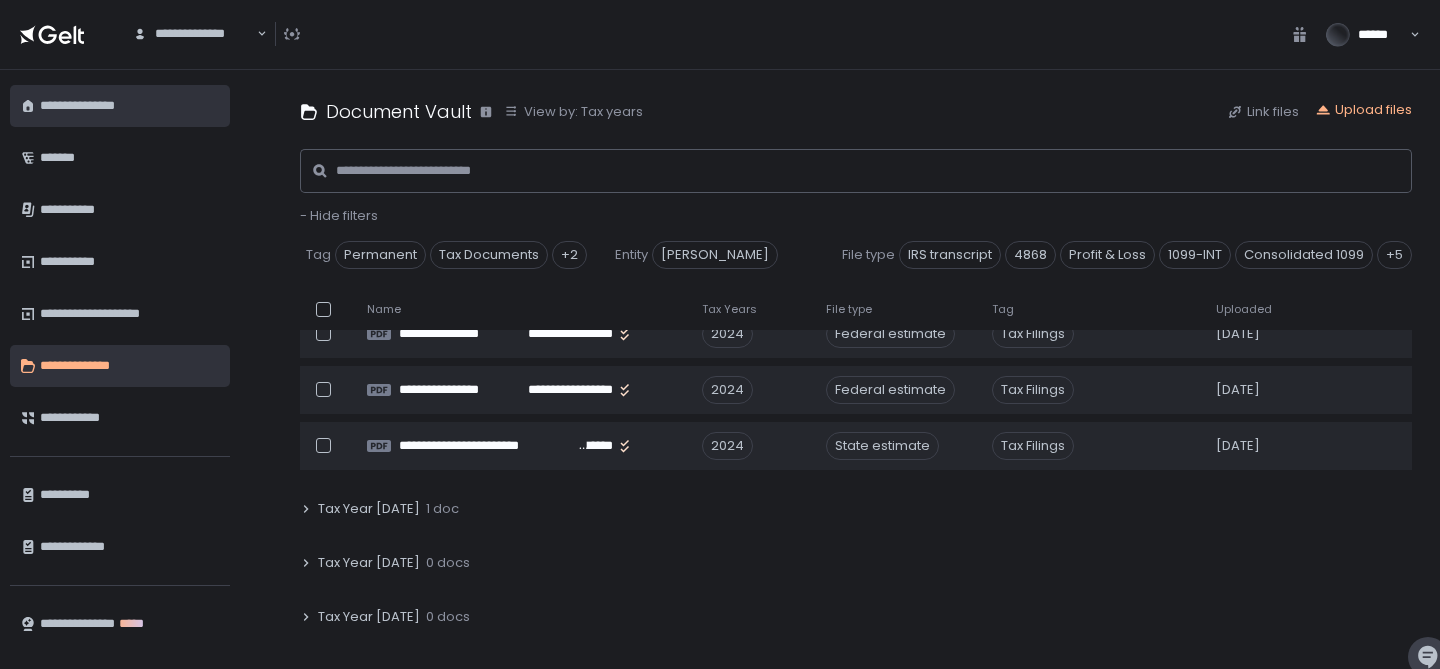 click on "**********" at bounding box center [127, 106] 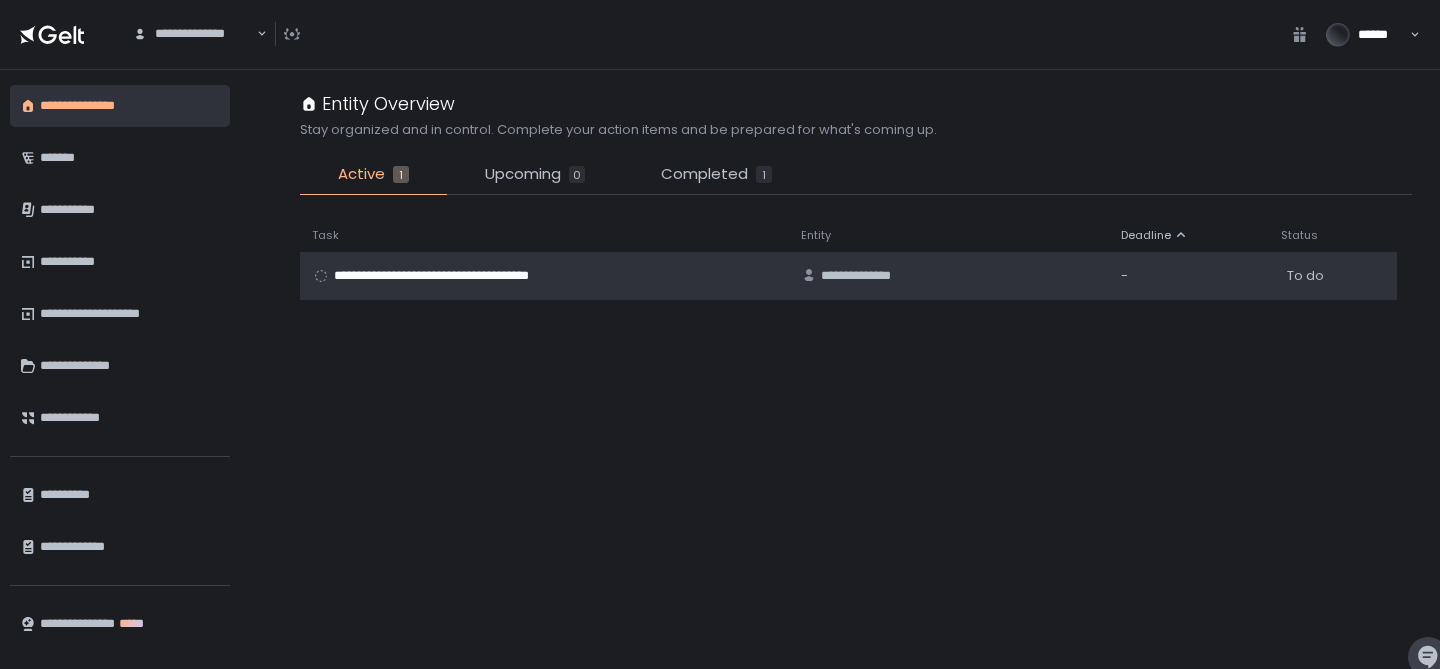 click on "**********" at bounding box center (456, 276) 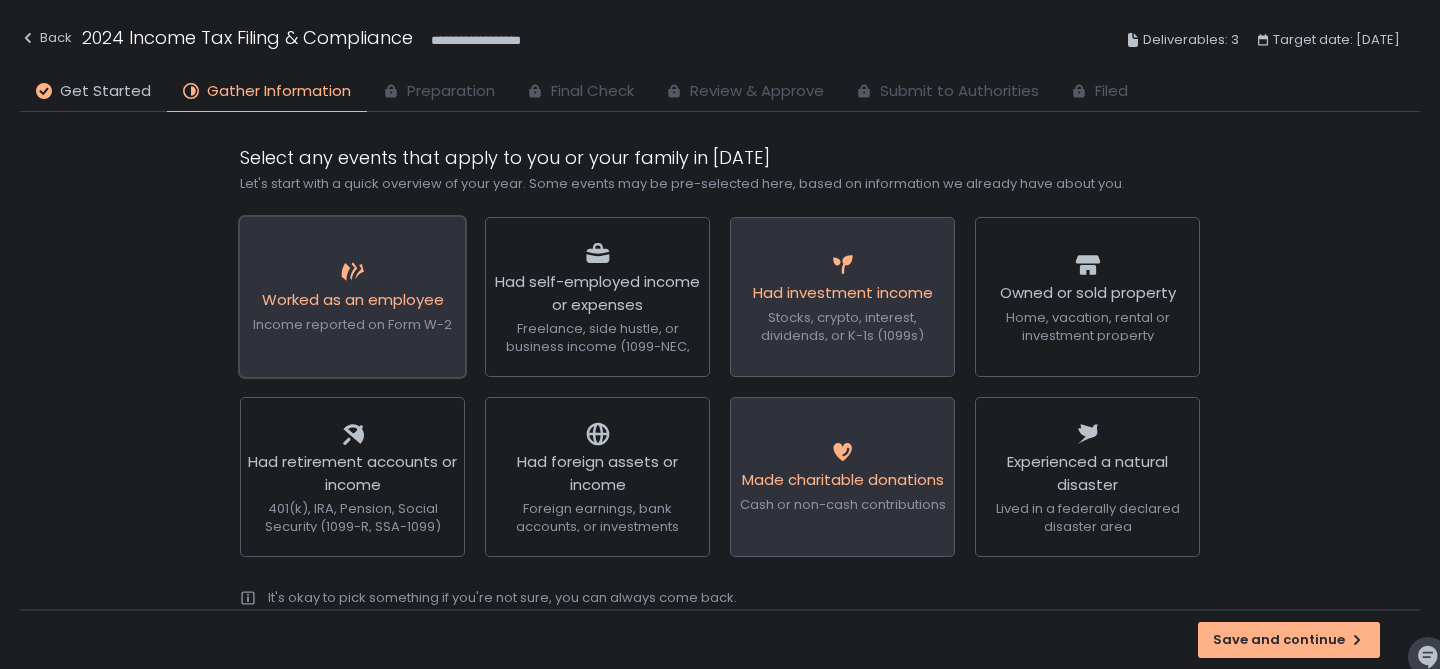 click on "Worked as an employee" 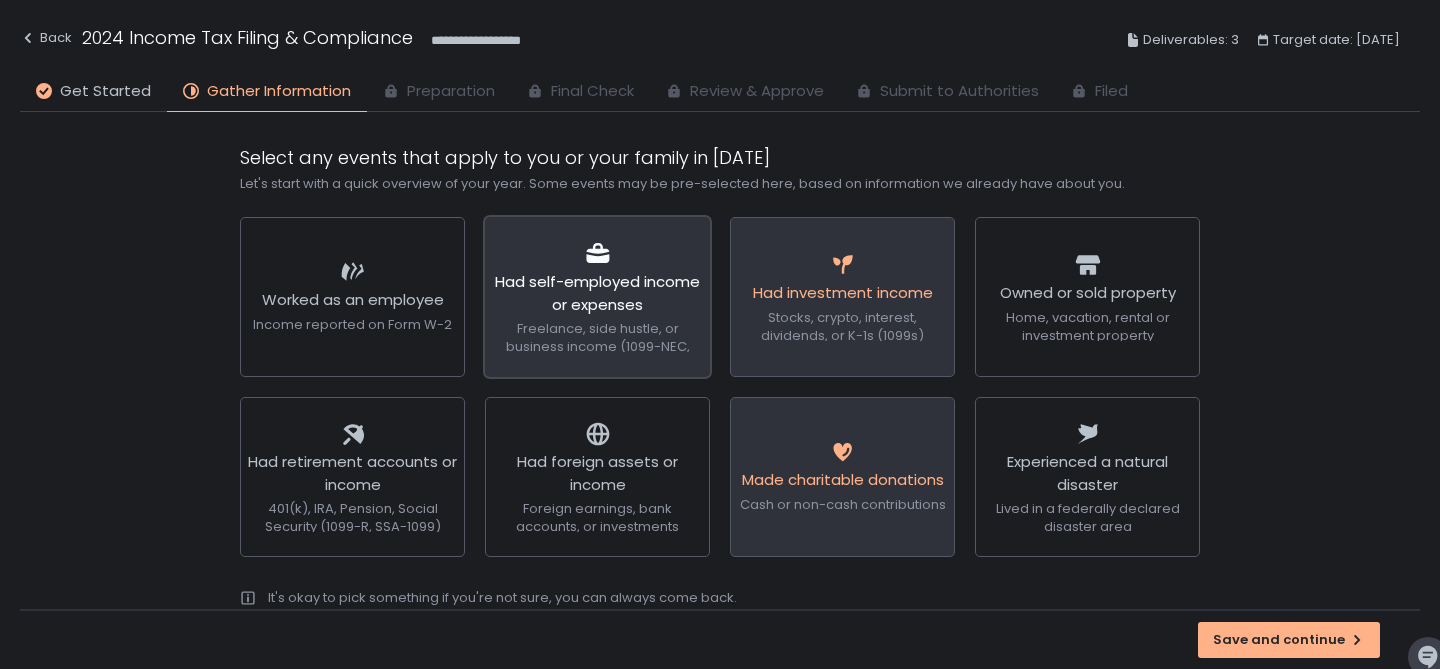 click on "Freelance, side hustle, or business income (1099-NEC, 1099-K)" 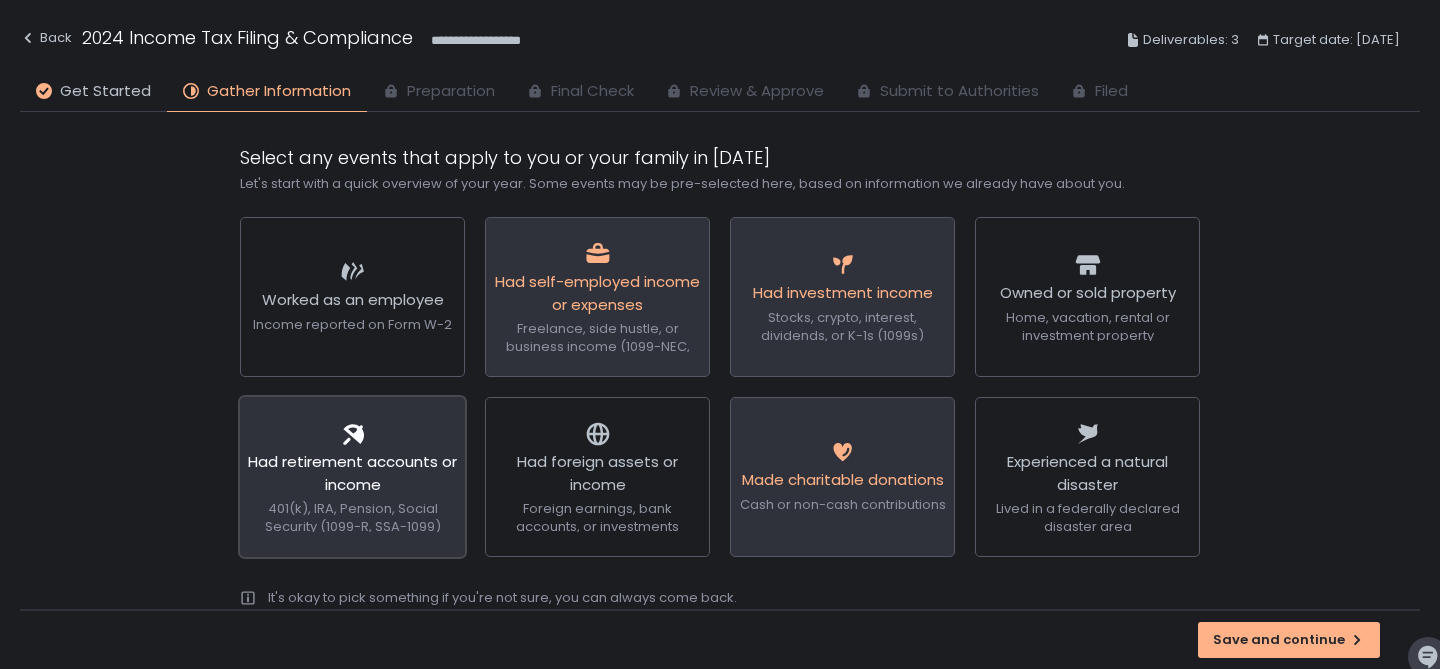 click on "Had retirement accounts or income" 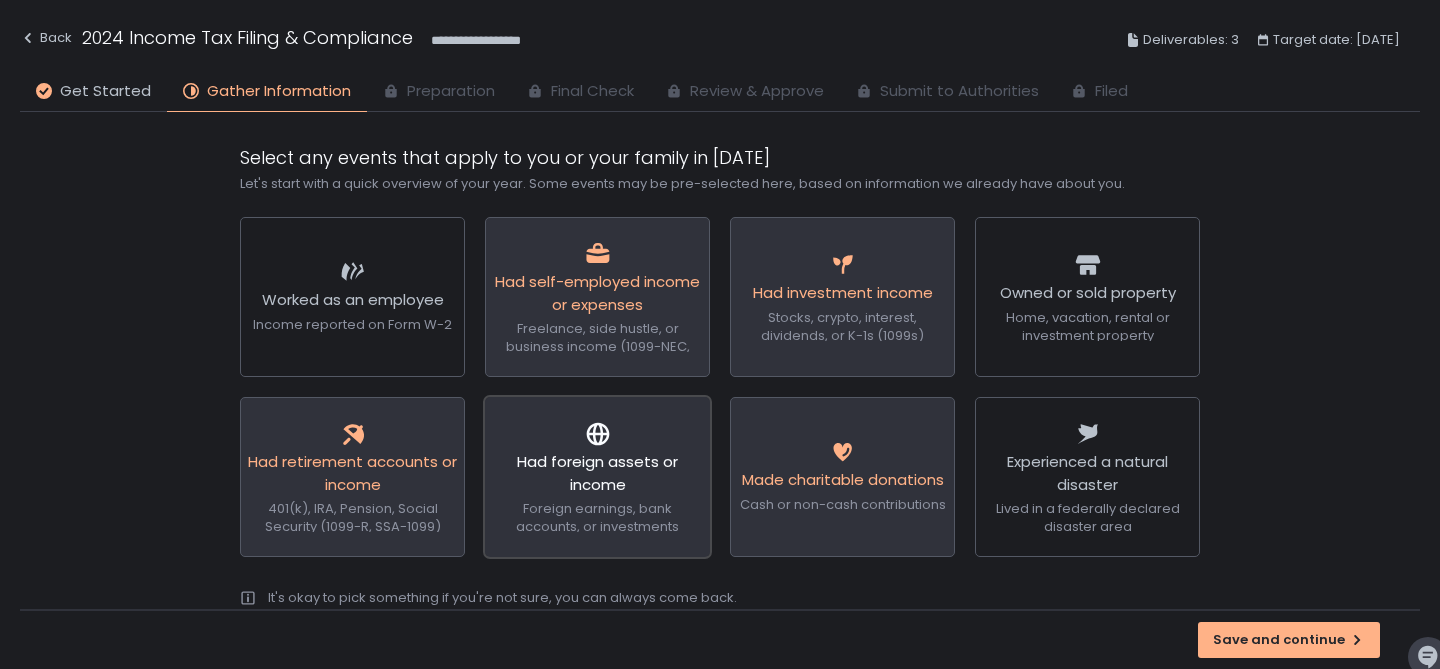 click on "Had foreign assets or income" 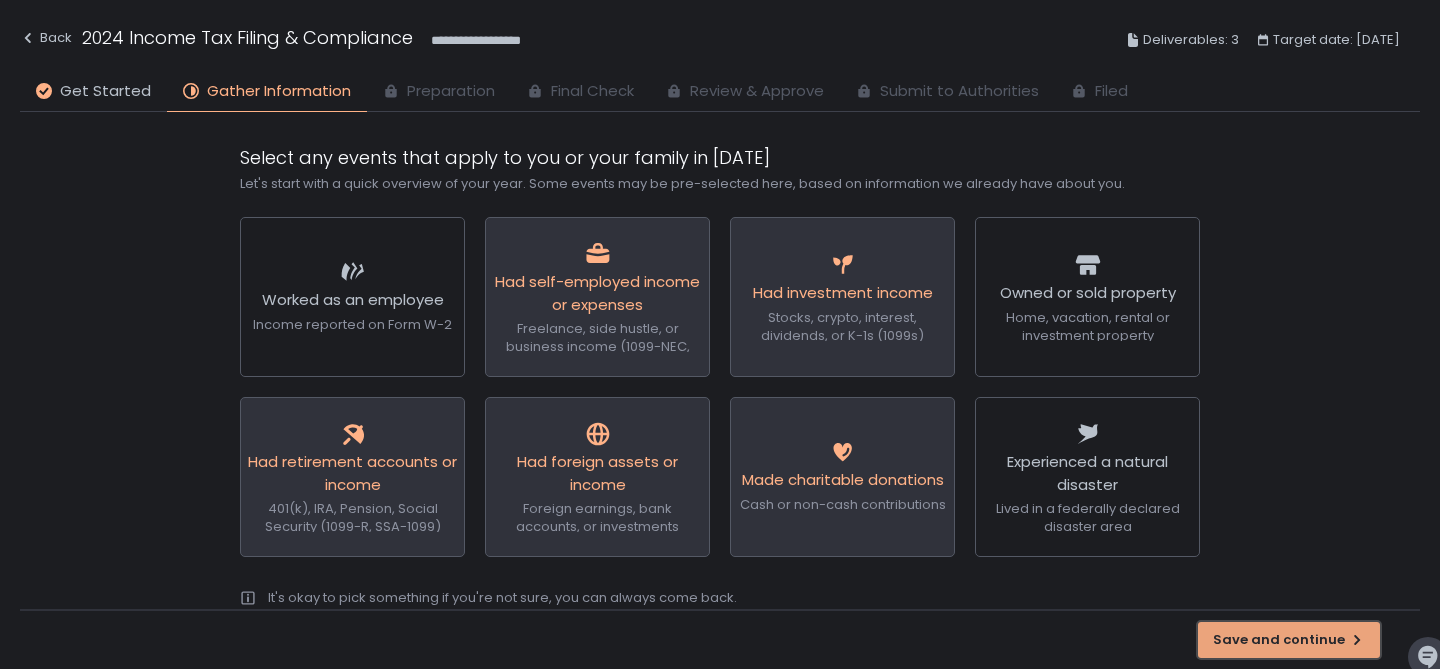 click on "Save and continue" 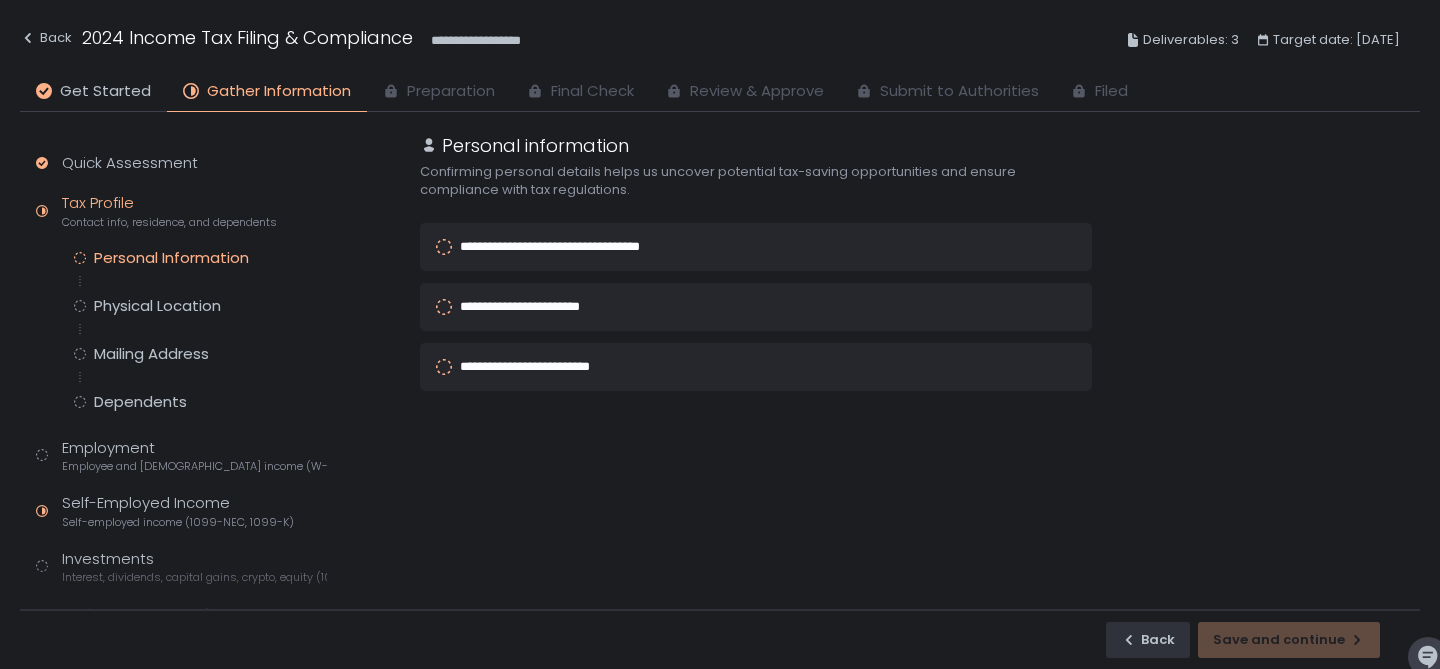 click on "**********" at bounding box center (728, 247) 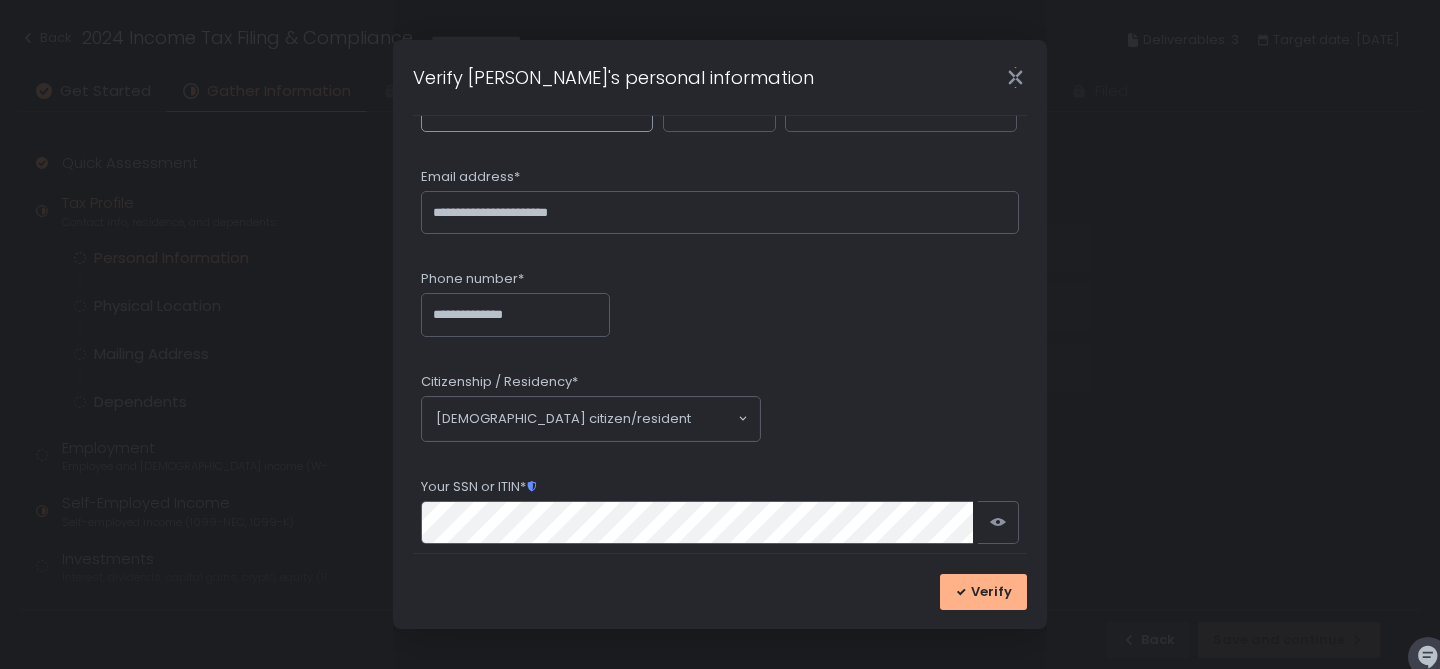 scroll, scrollTop: 304, scrollLeft: 0, axis: vertical 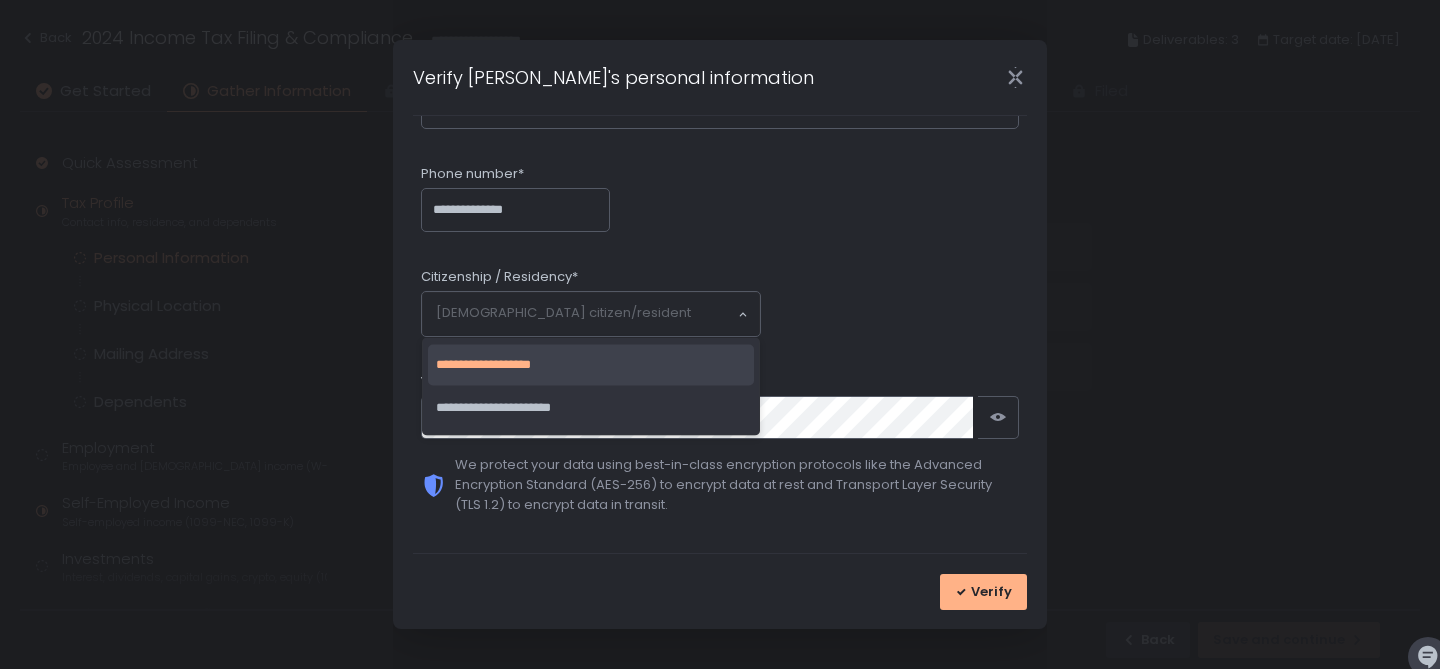 click on "[DEMOGRAPHIC_DATA] citizen/resident" at bounding box center [586, 314] 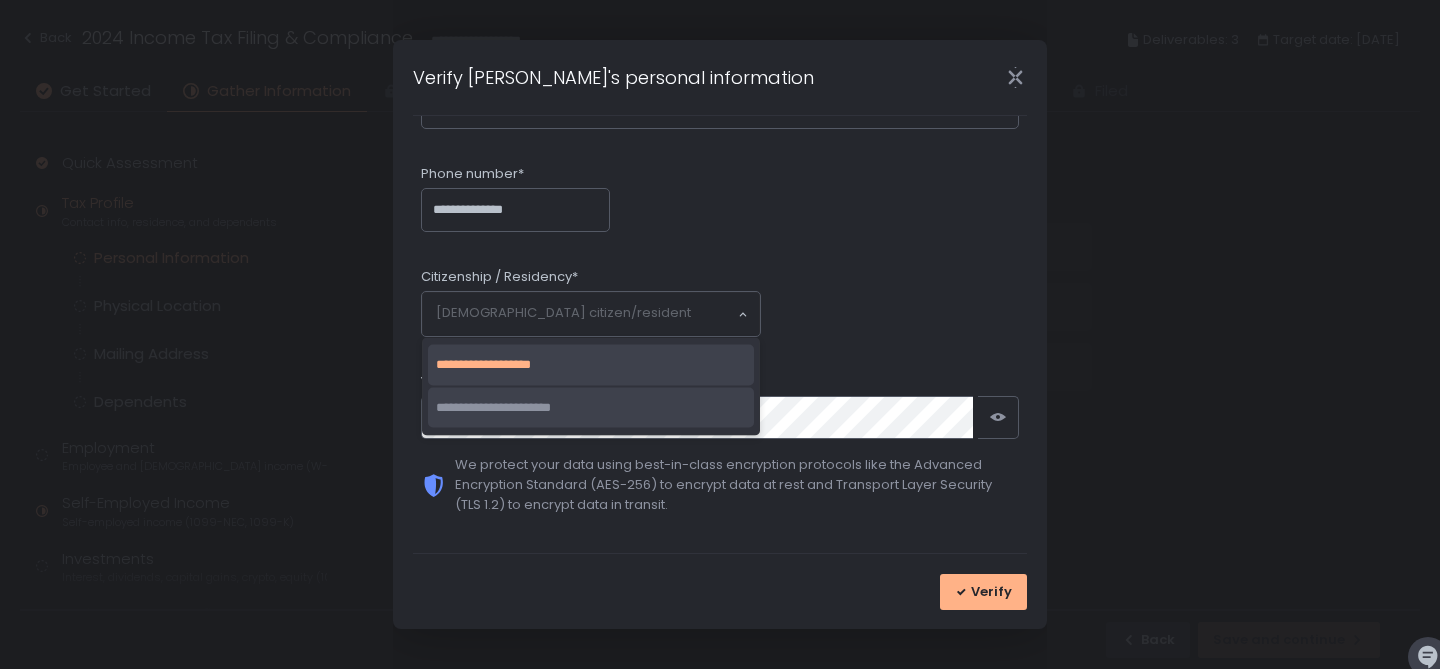 click on "**********" 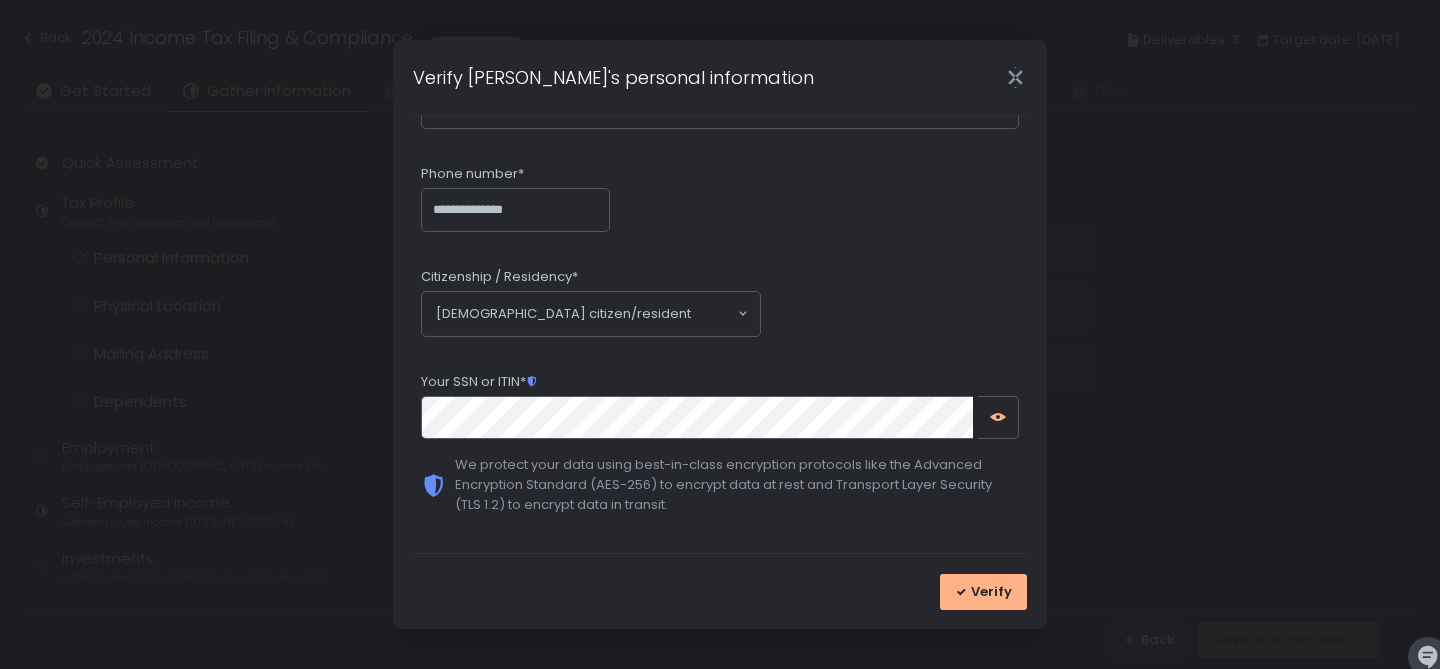 click 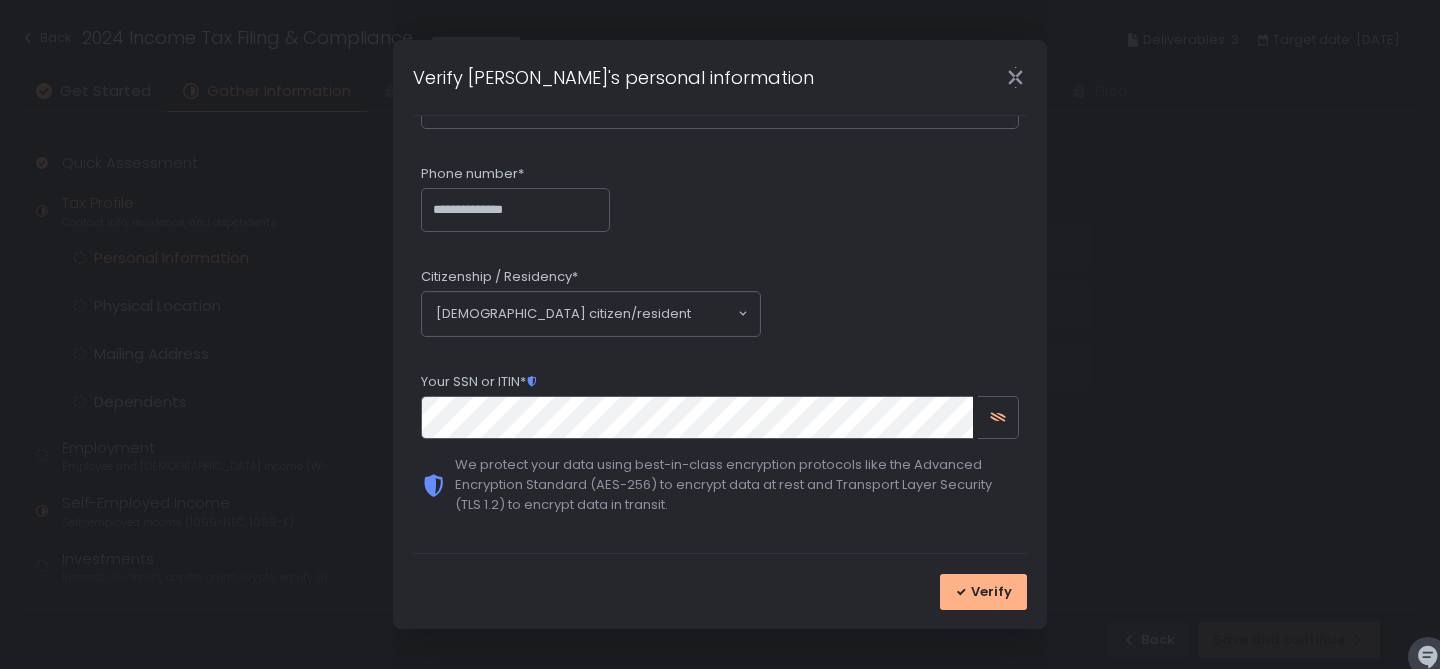 click 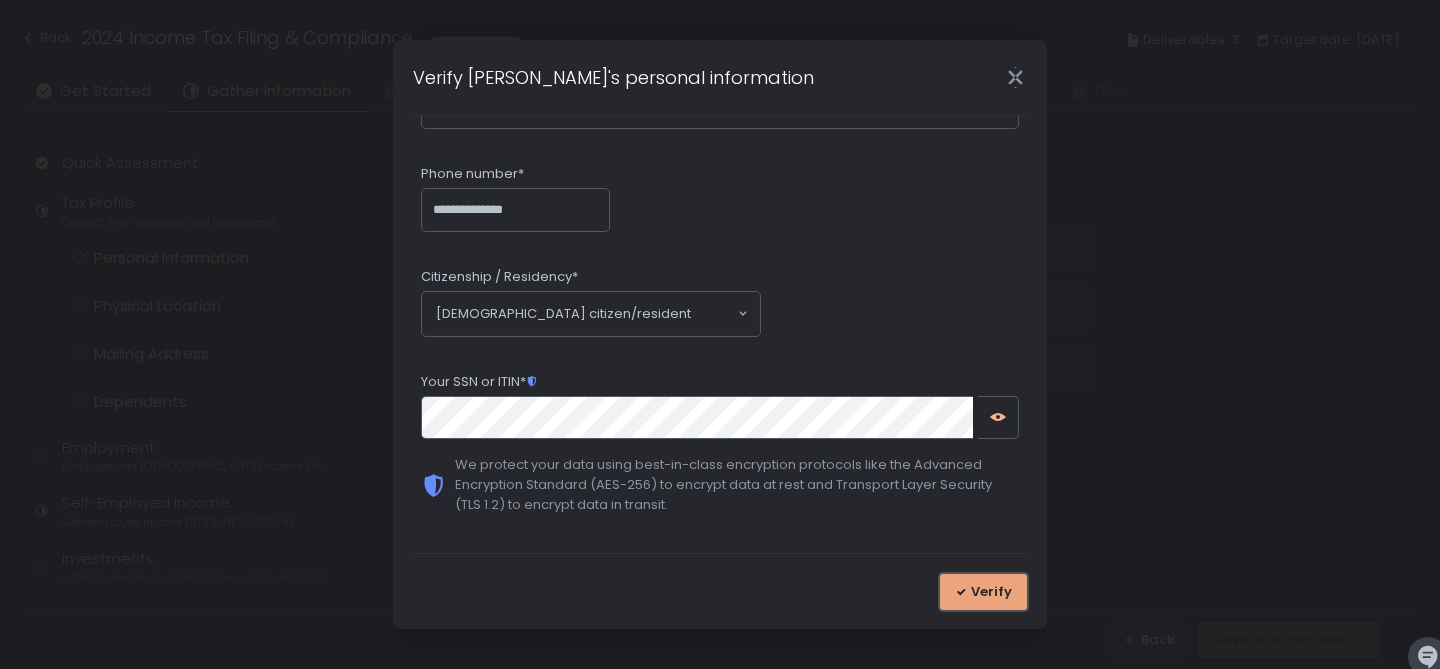 click on "Verify" at bounding box center [983, 592] 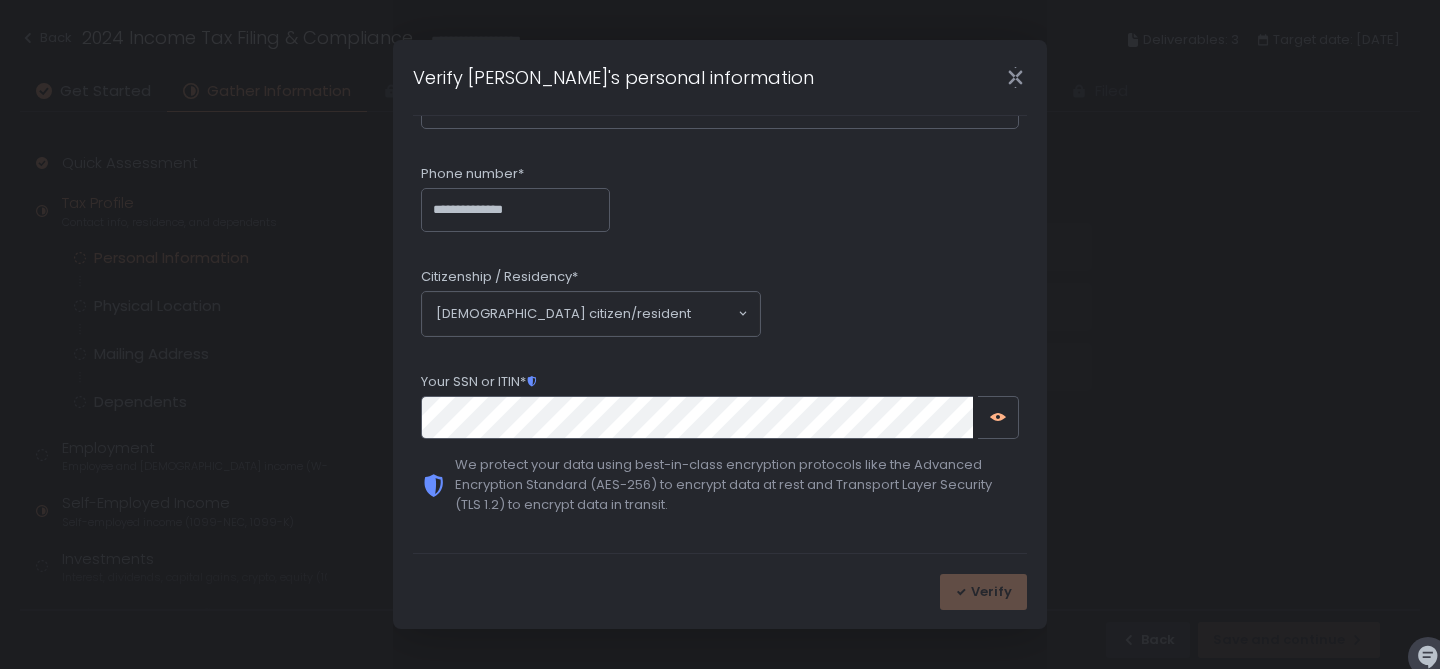 scroll, scrollTop: 0, scrollLeft: 0, axis: both 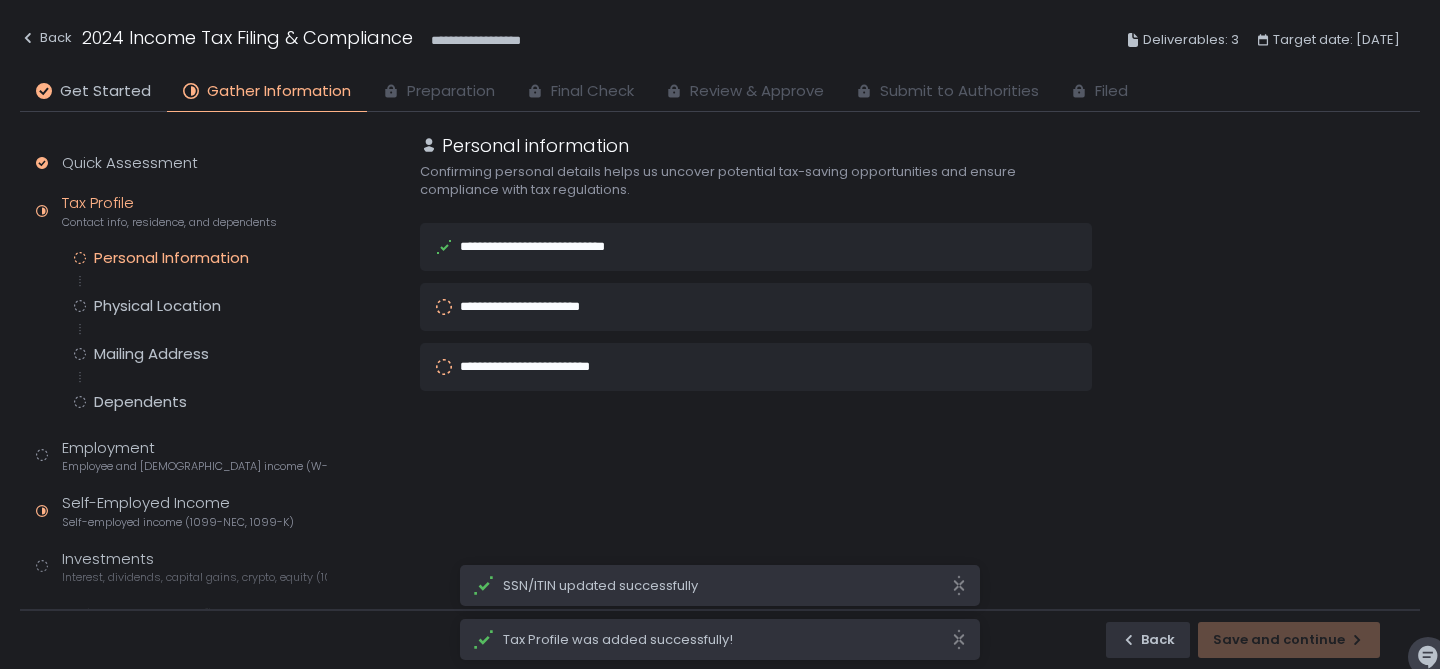 click on "**********" at bounding box center (728, 307) 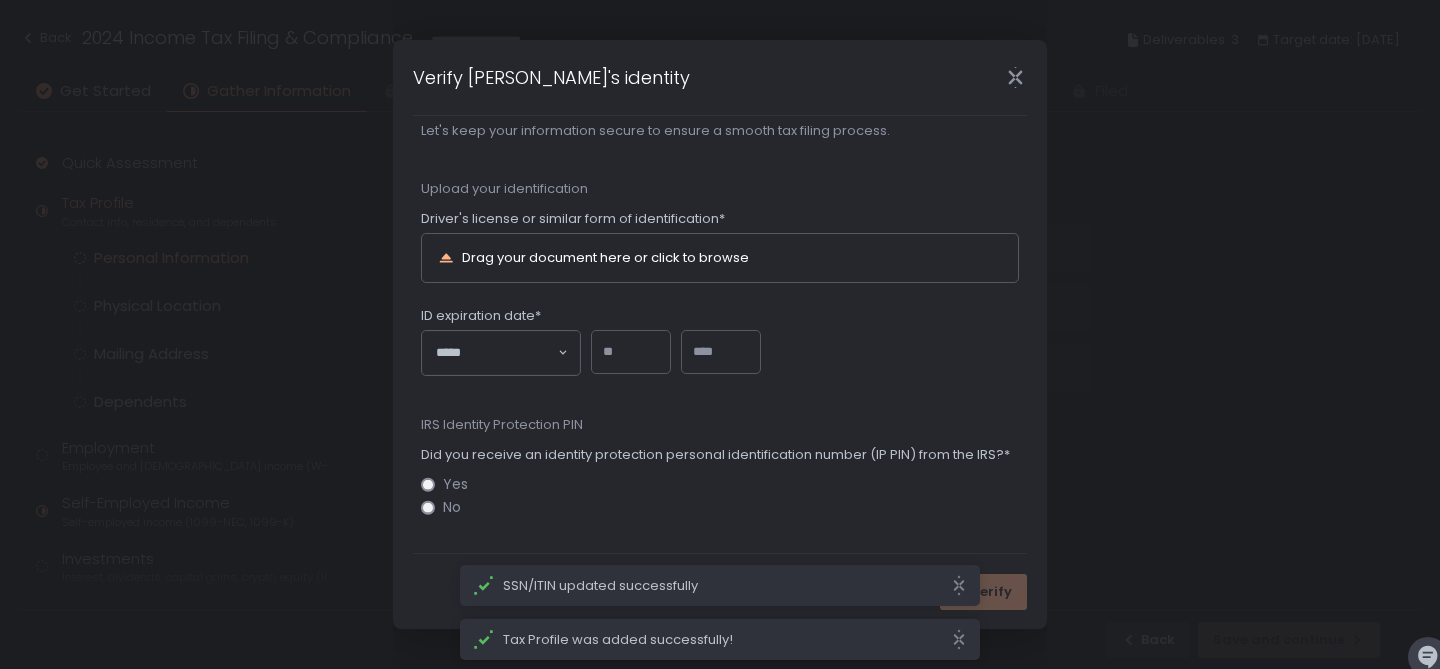 scroll, scrollTop: 37, scrollLeft: 0, axis: vertical 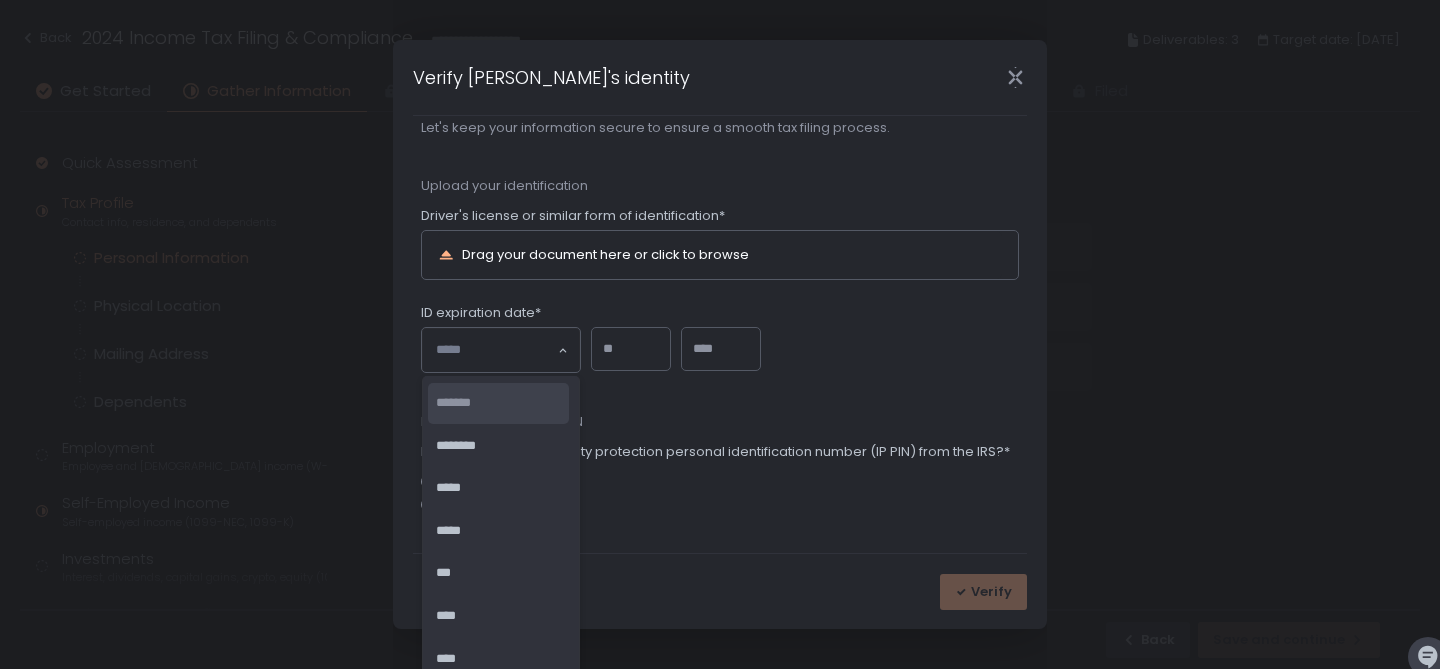 click on "Drag your document here or click to browse" at bounding box center (605, 254) 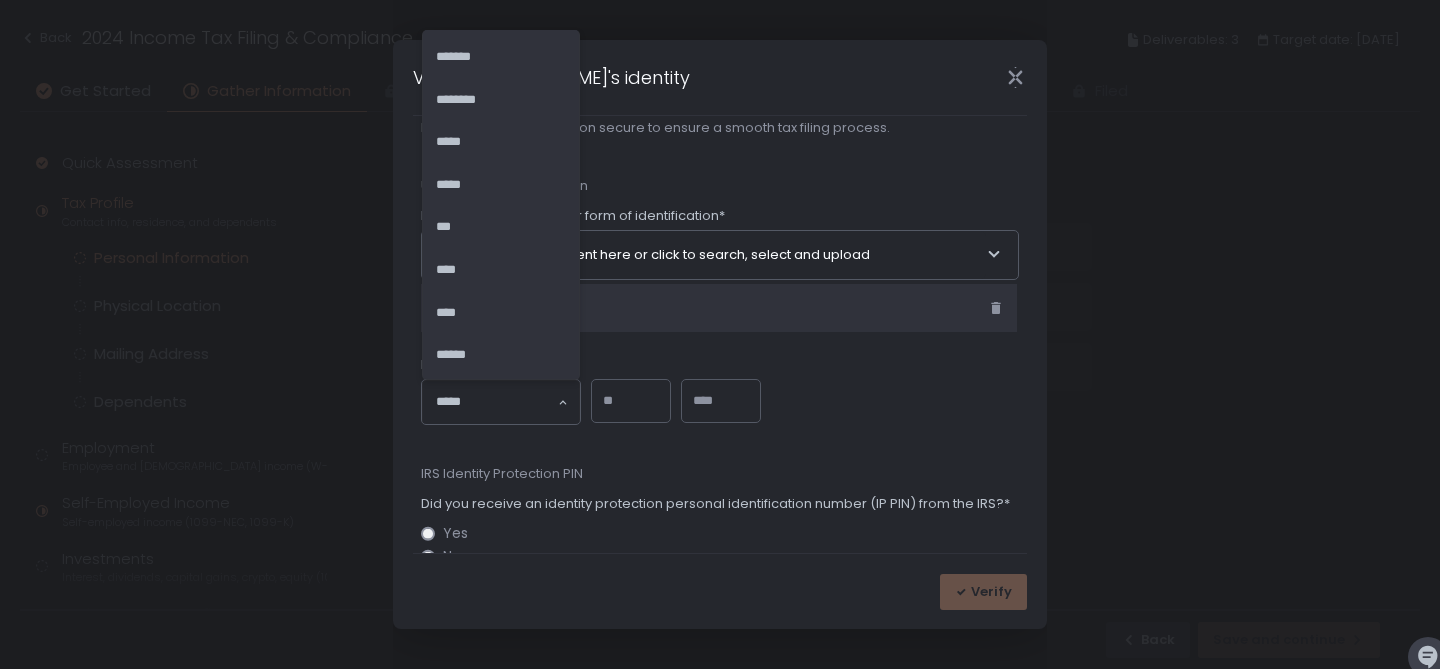 click on "Loading..." 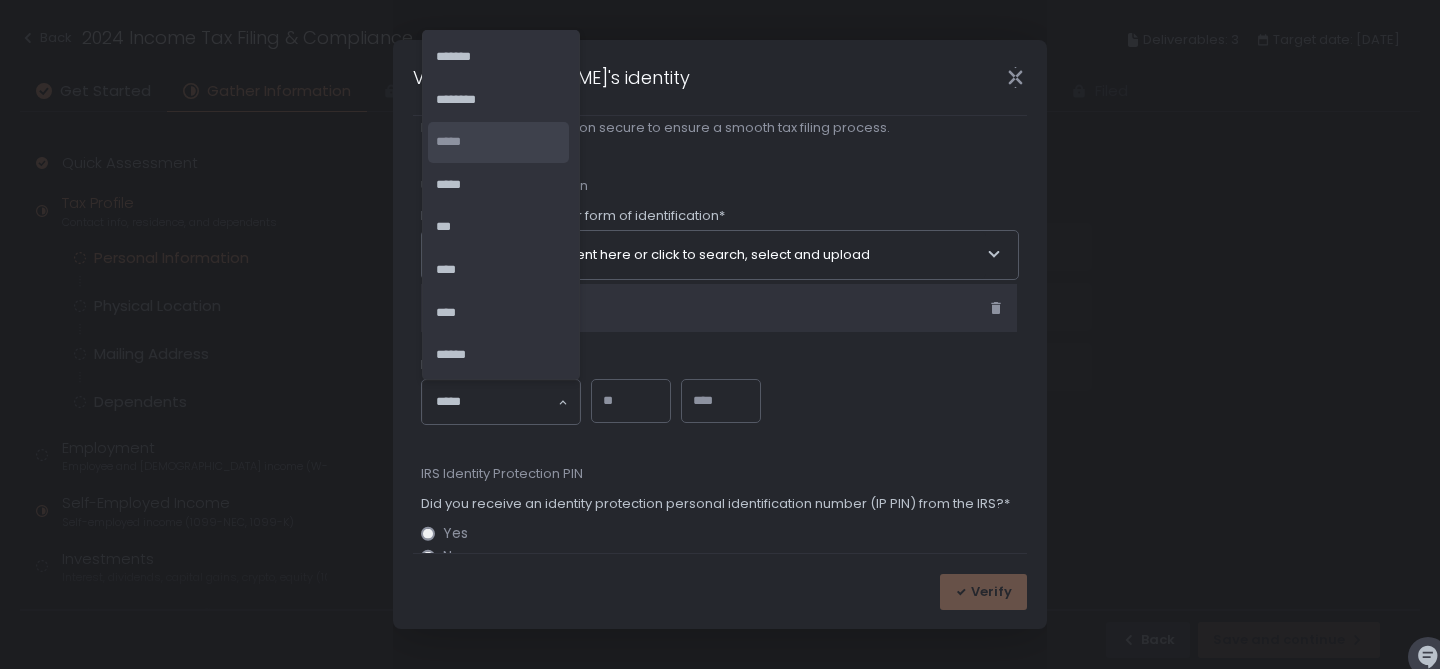 click on "*****" 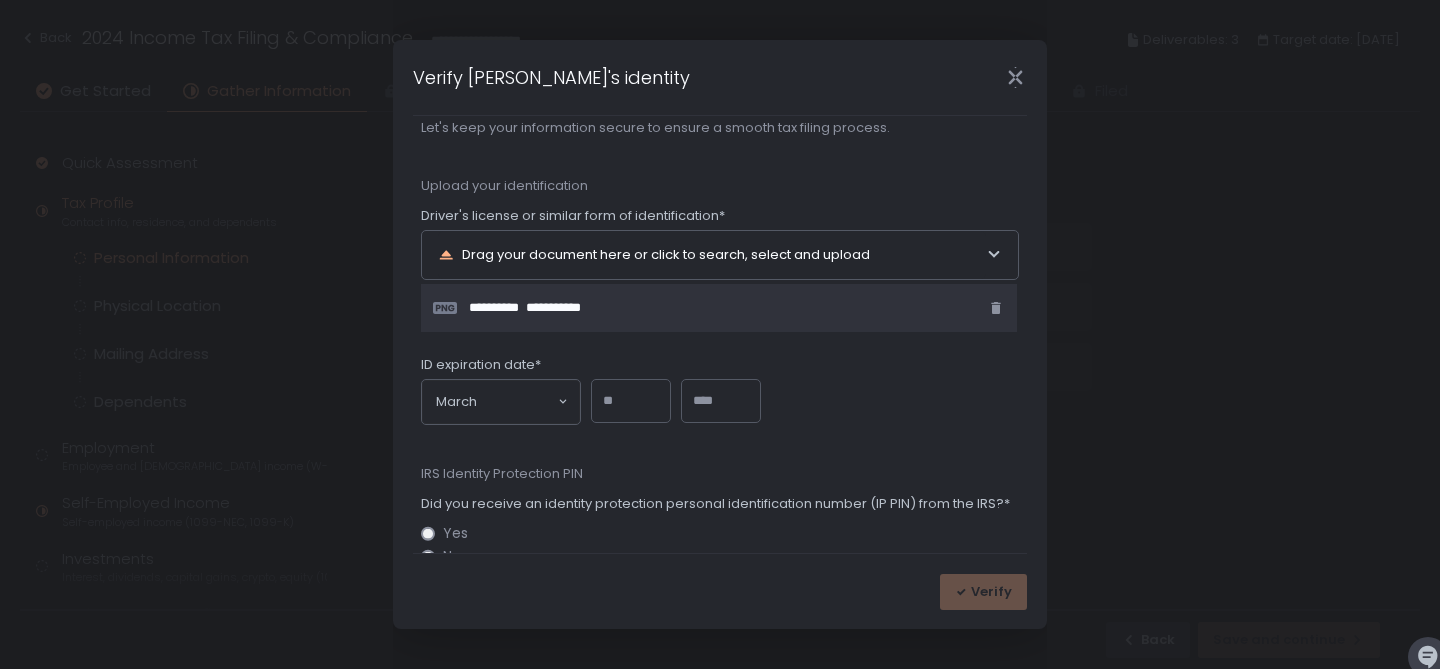 click at bounding box center [631, 401] 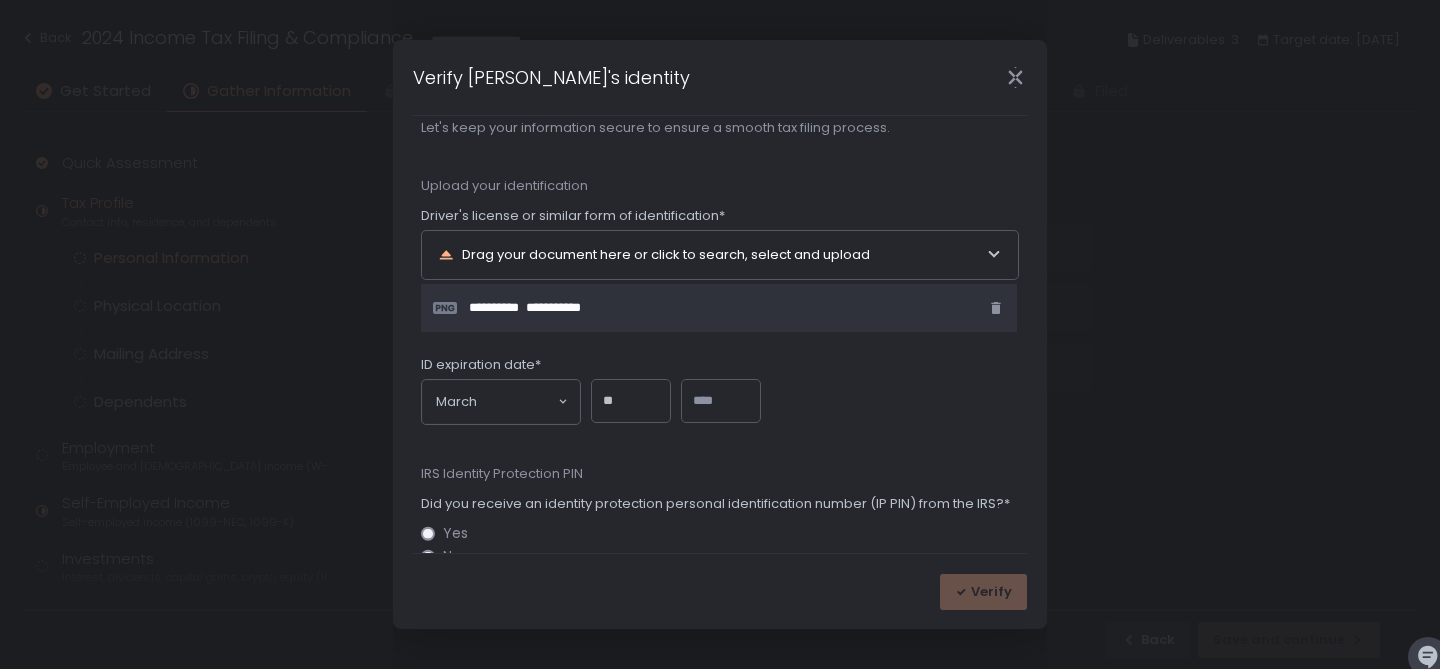 type on "**" 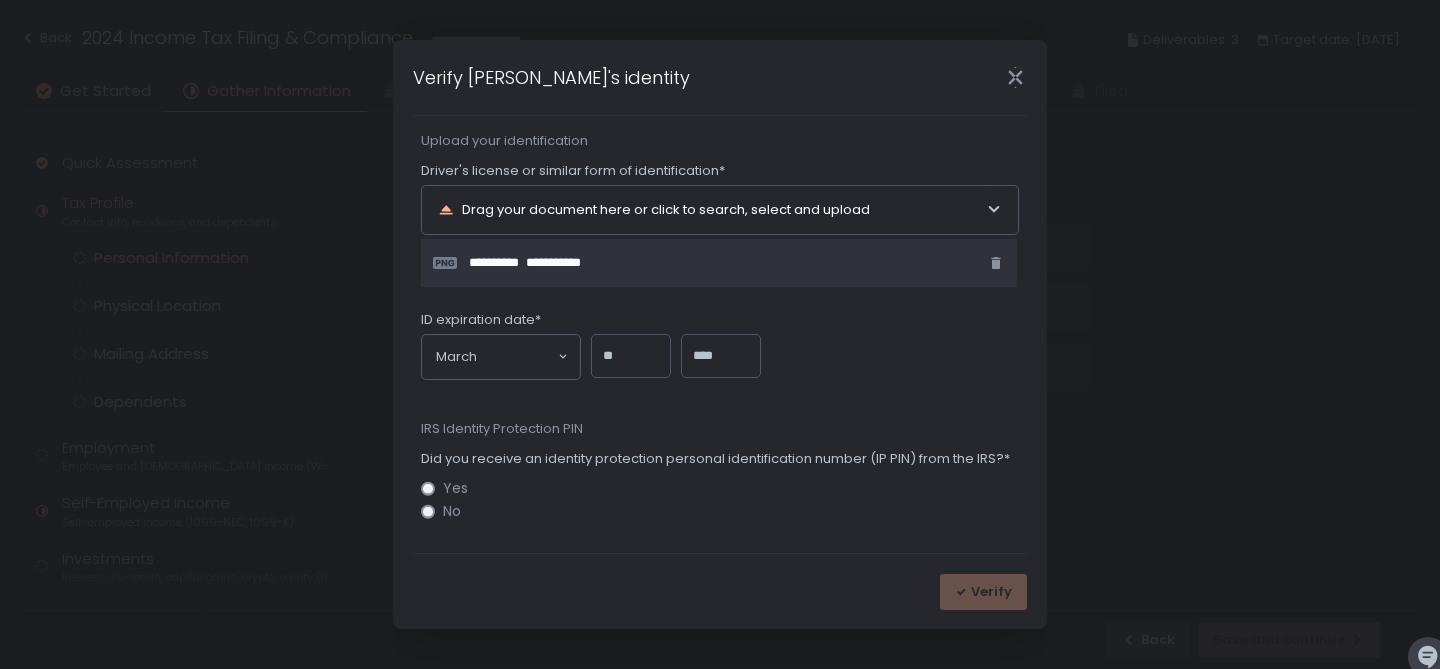scroll, scrollTop: 89, scrollLeft: 0, axis: vertical 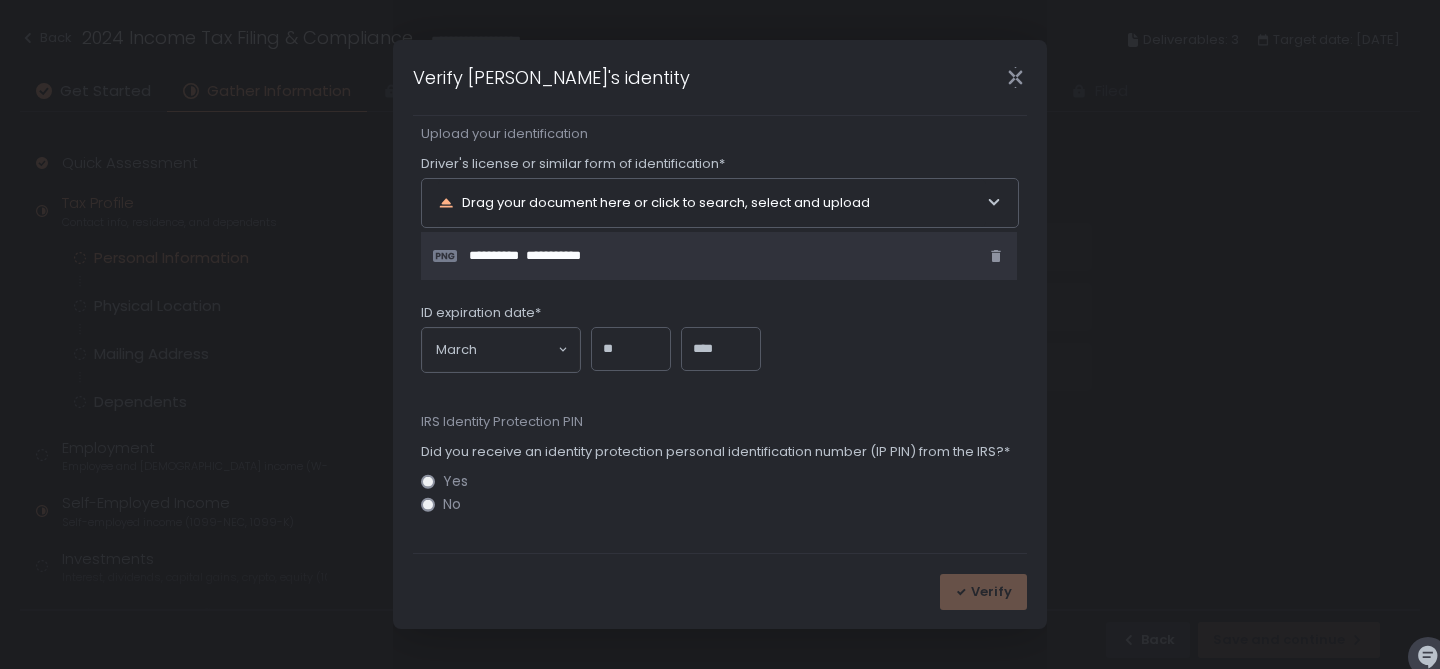 type on "****" 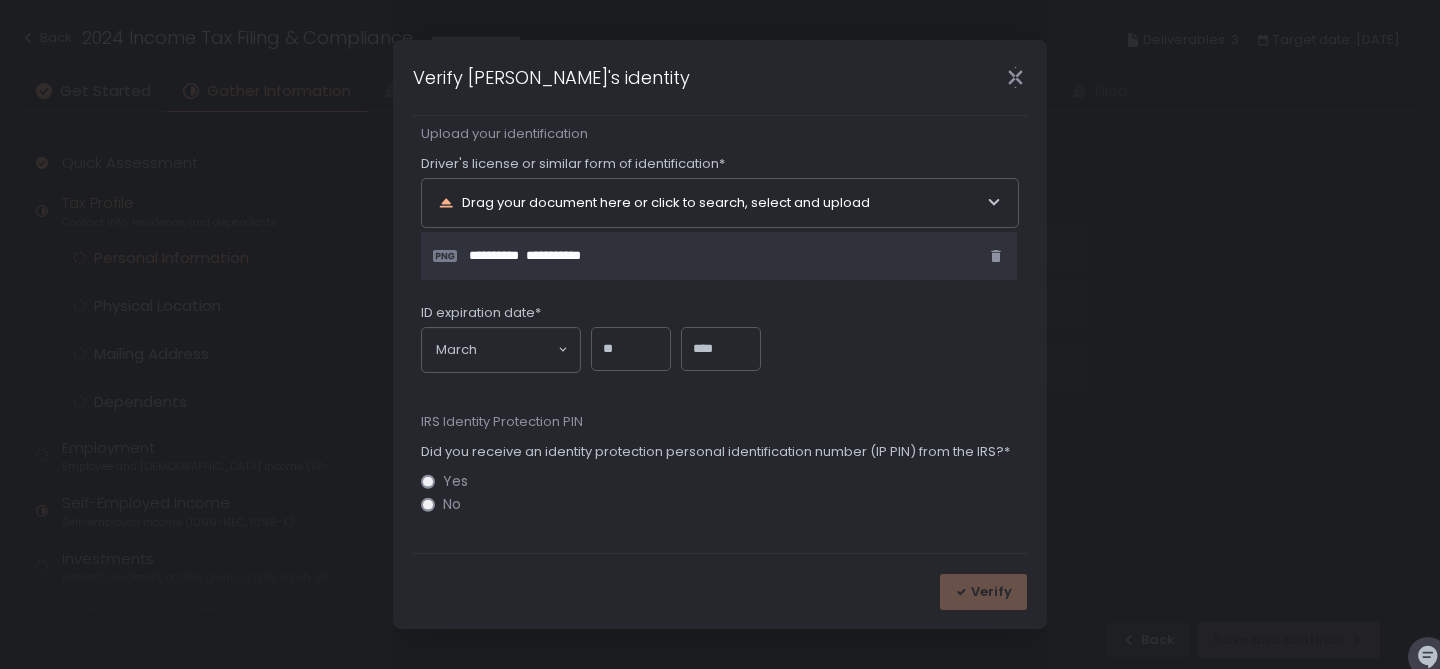 click on "No" 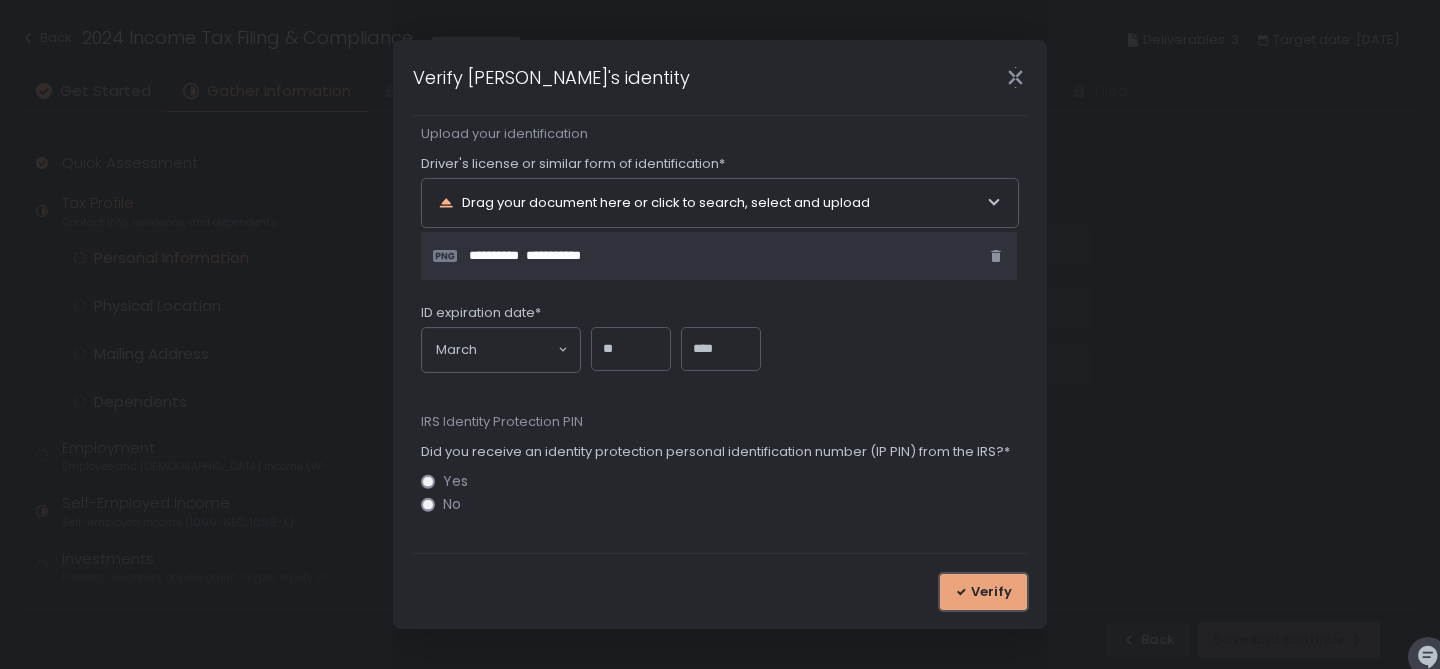 click on "Verify" at bounding box center (991, 592) 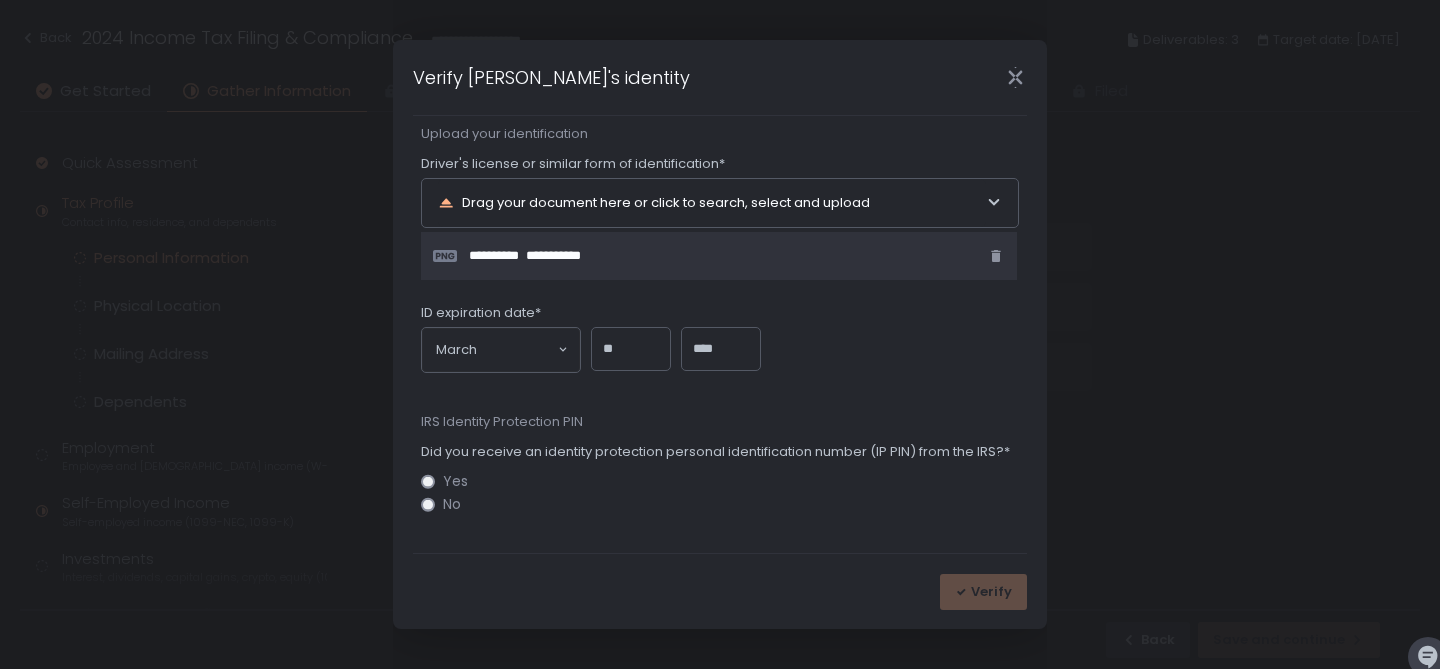 scroll, scrollTop: 0, scrollLeft: 0, axis: both 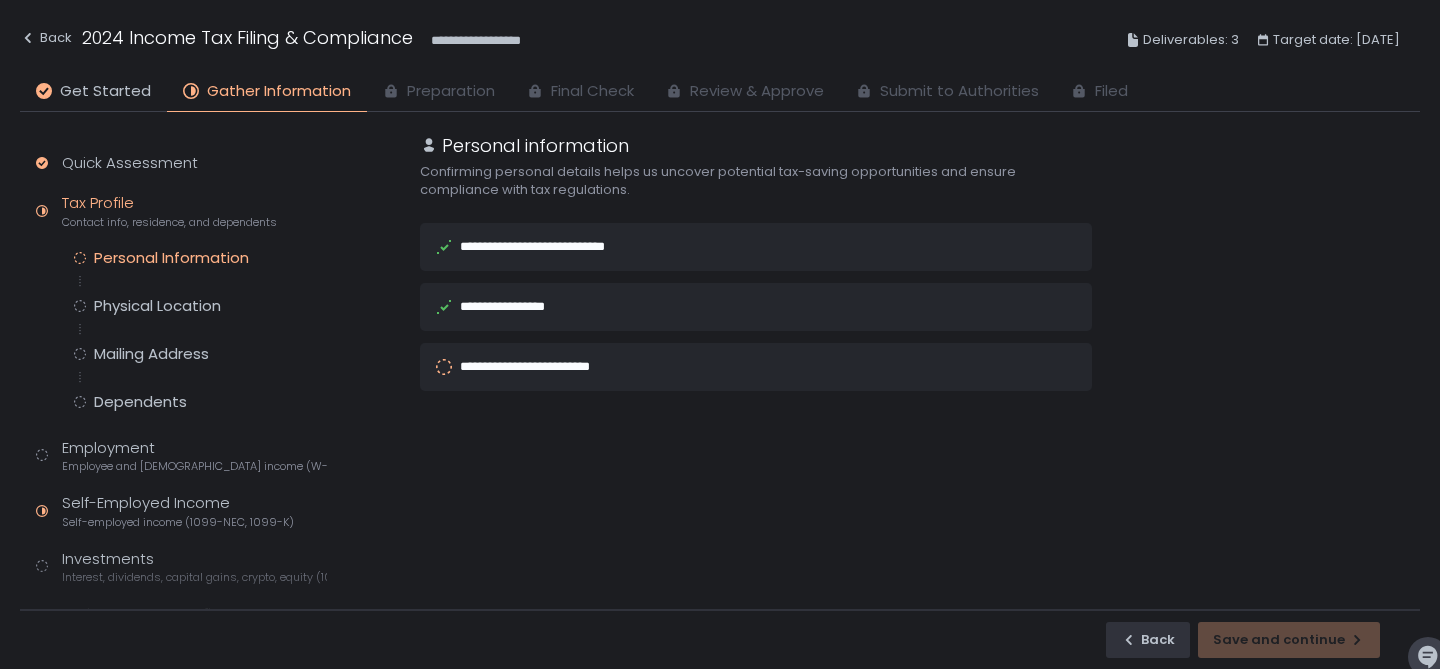 click on "**********" at bounding box center [728, 367] 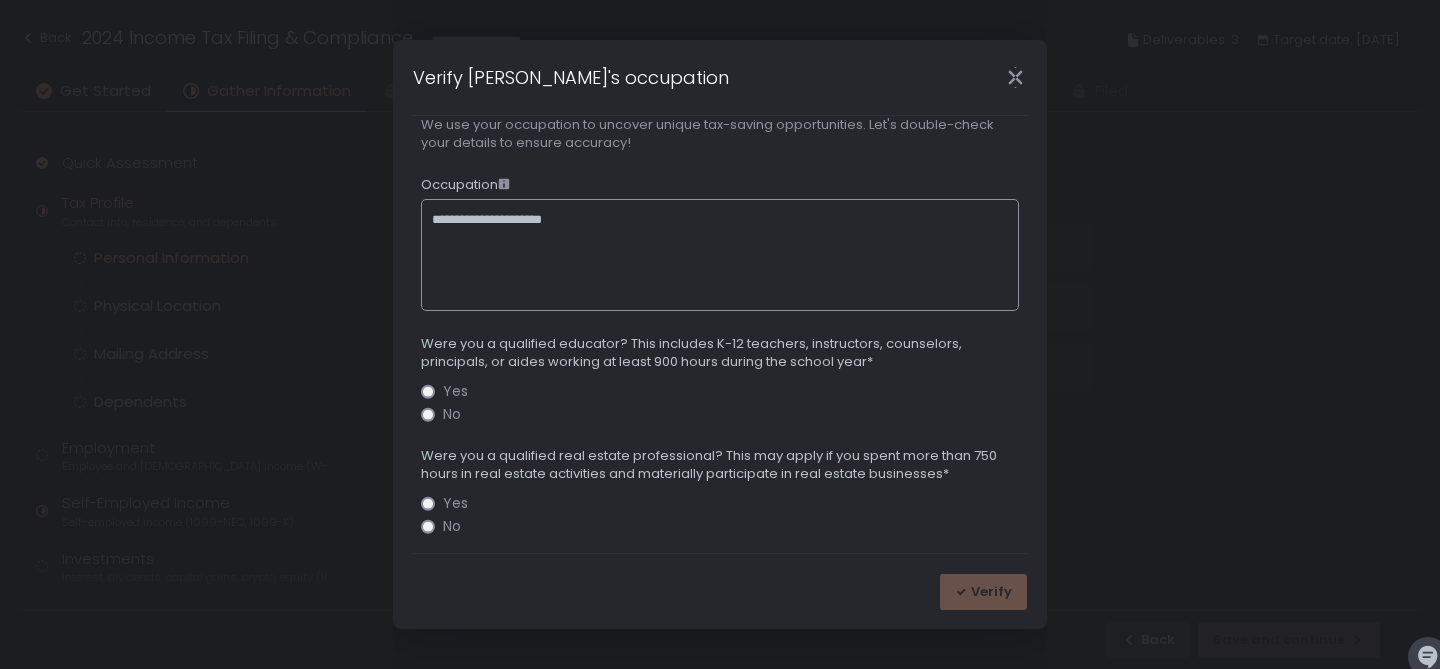 scroll, scrollTop: 42, scrollLeft: 0, axis: vertical 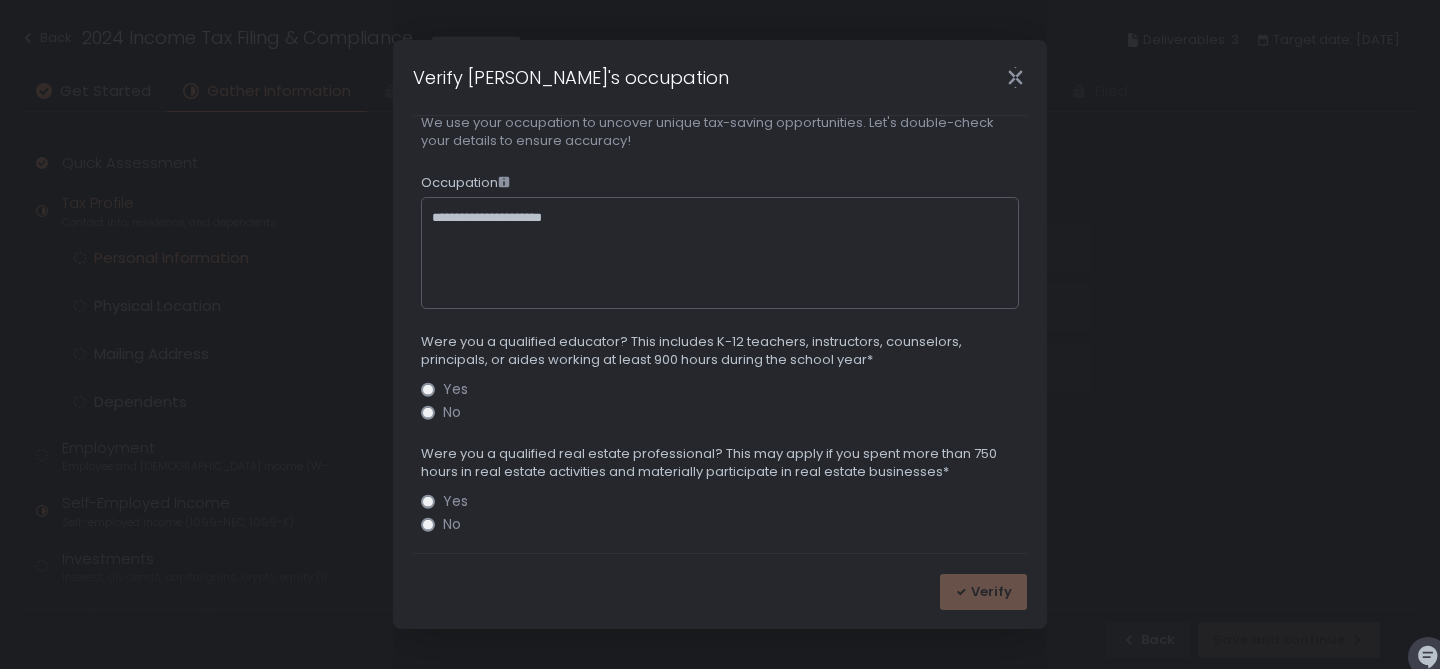click on "No" 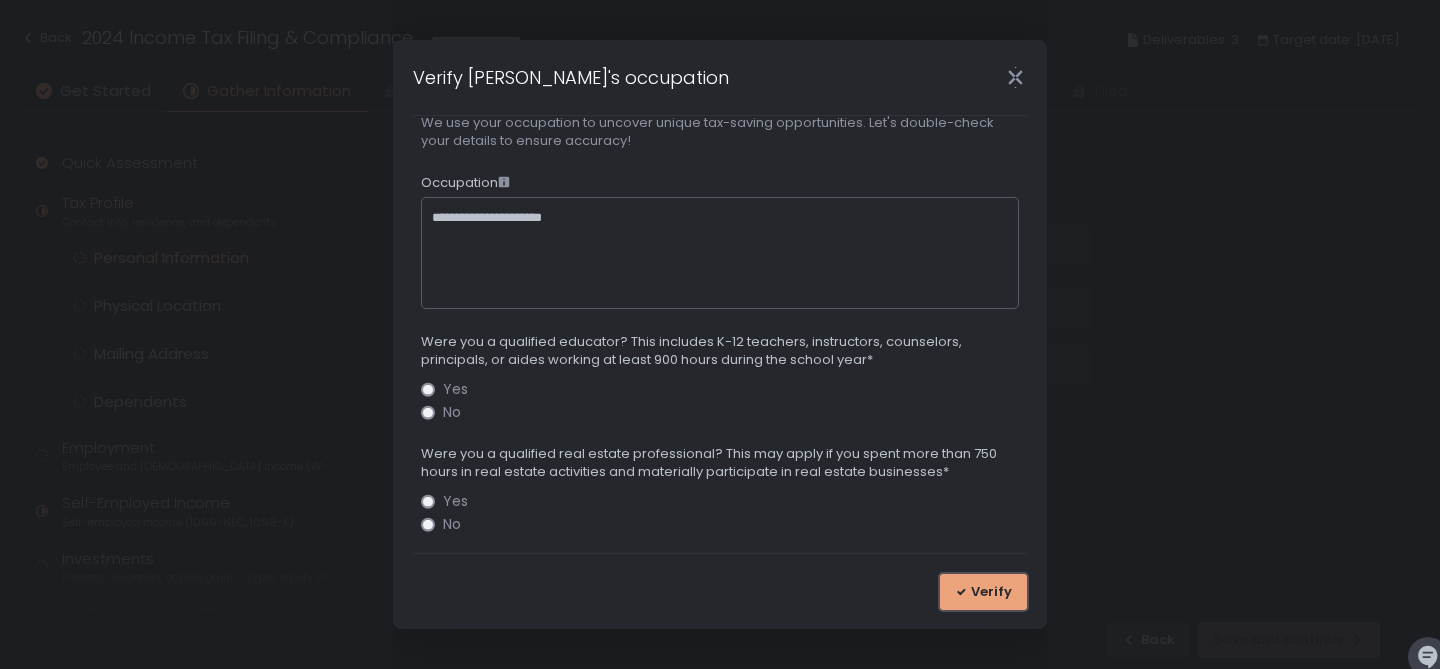 click on "Verify" at bounding box center (991, 592) 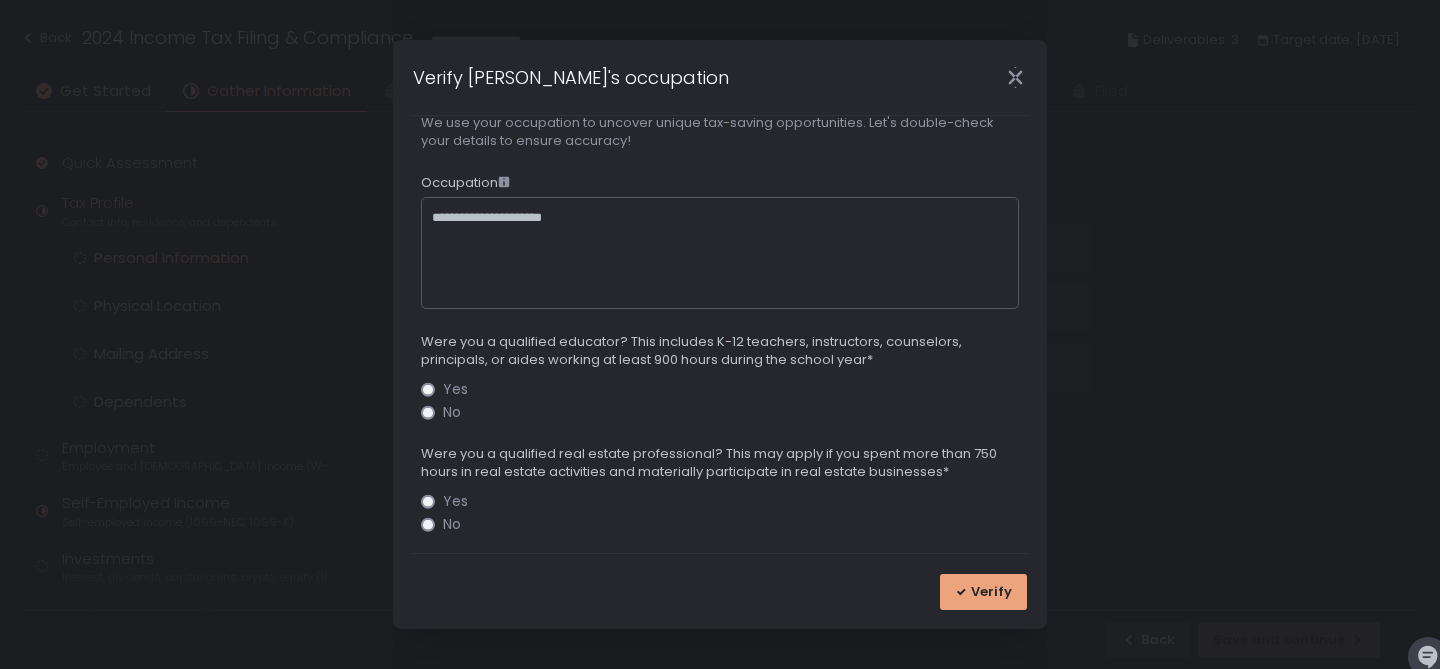 scroll, scrollTop: 0, scrollLeft: 0, axis: both 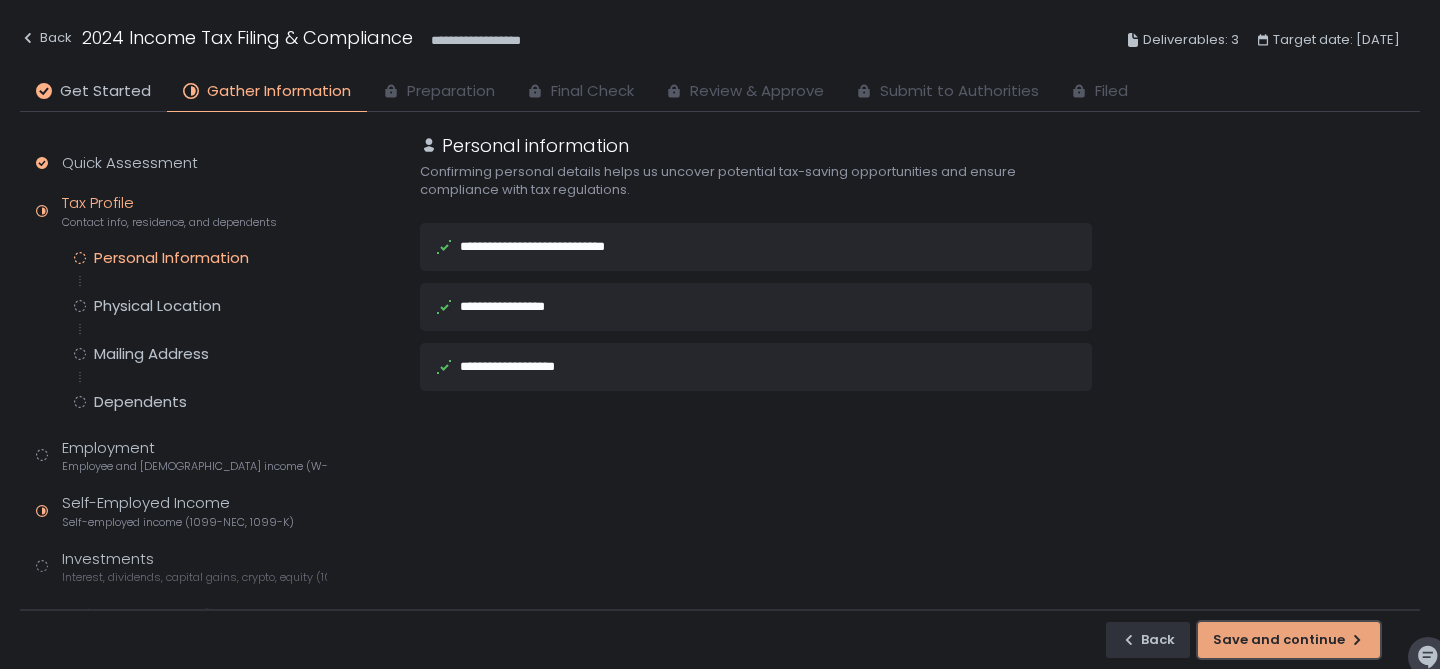 click on "Save and continue" 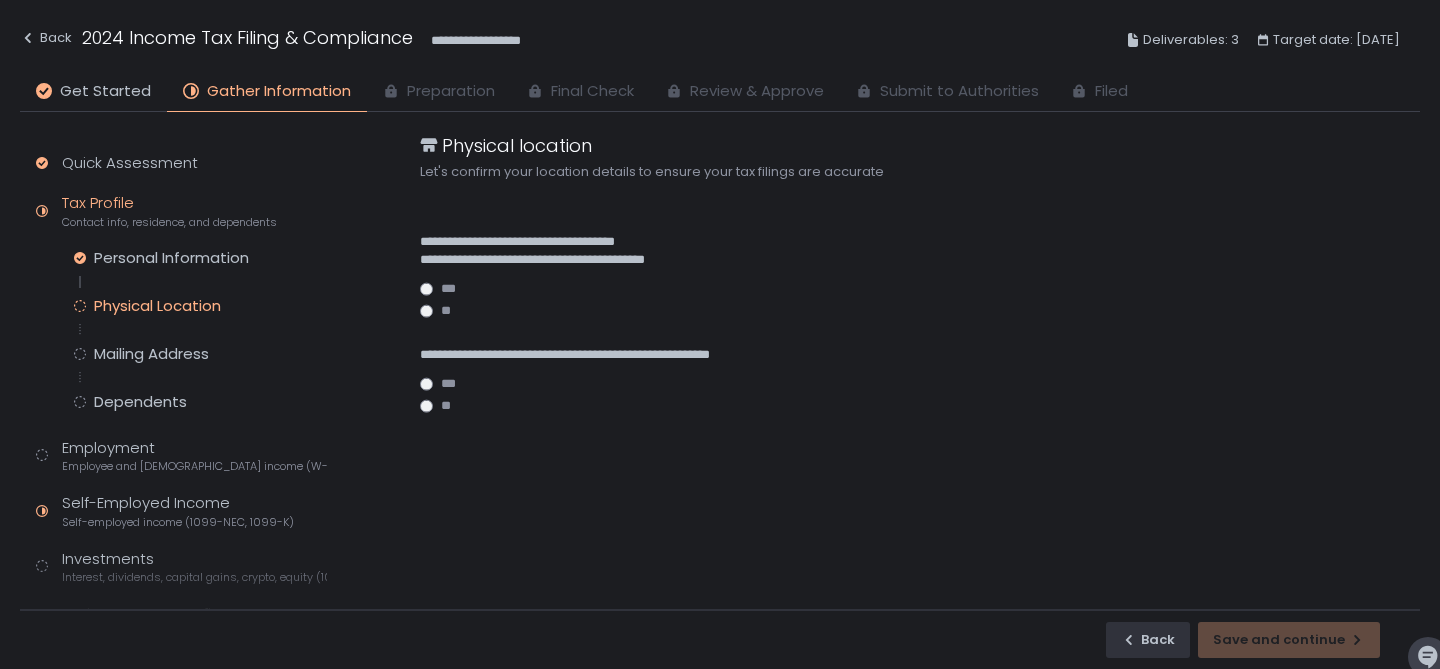 click on "***" 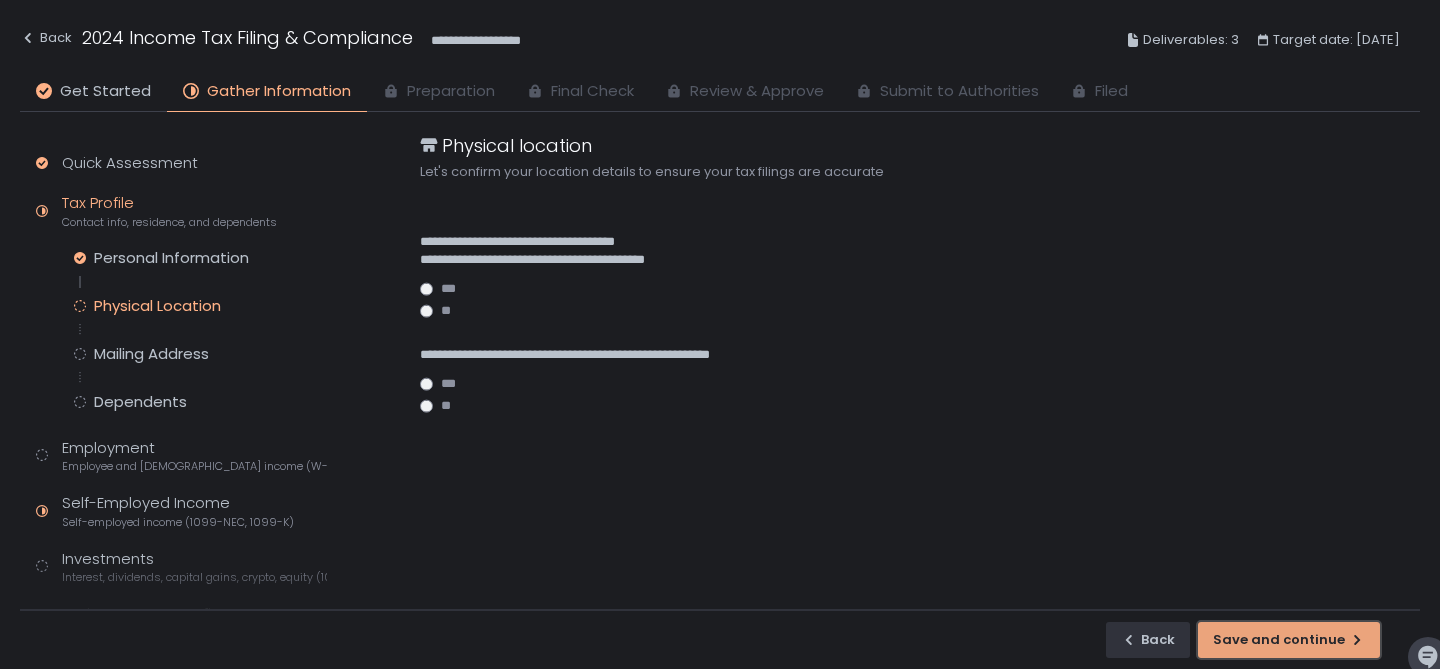 drag, startPoint x: 1257, startPoint y: 632, endPoint x: 1237, endPoint y: 632, distance: 20 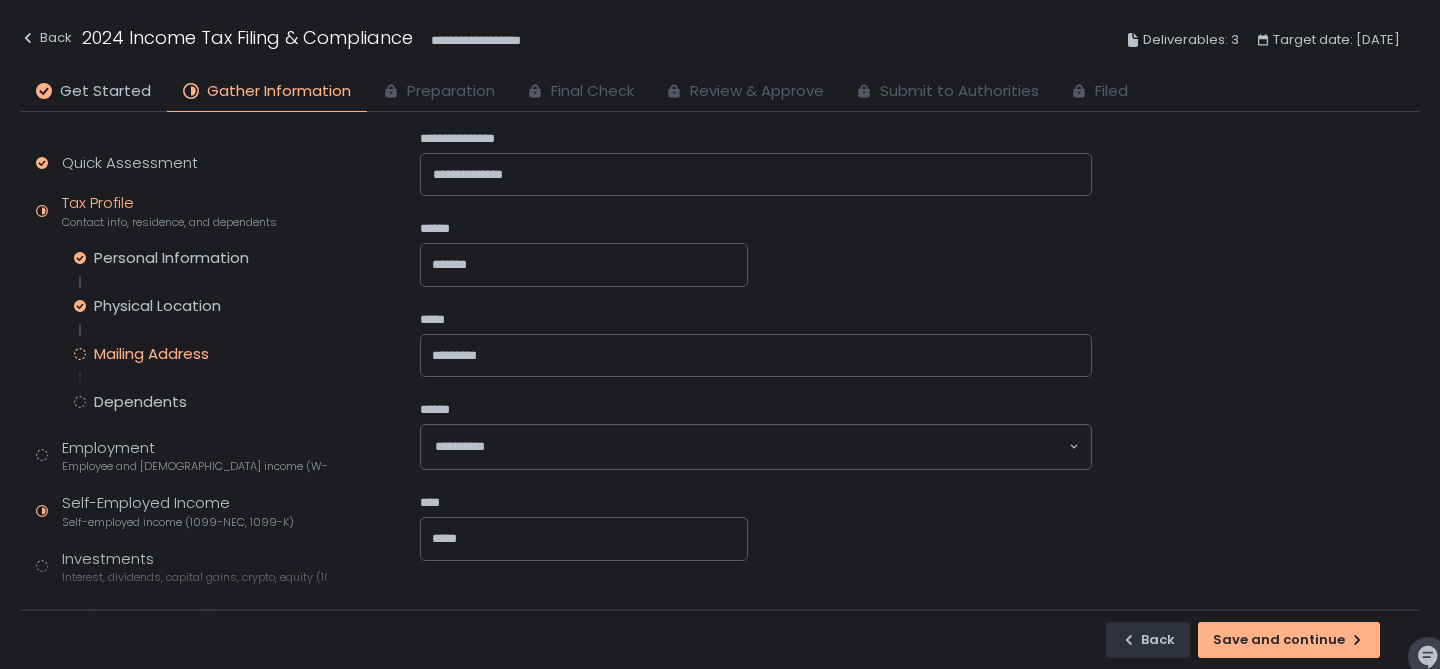 scroll, scrollTop: 316, scrollLeft: 0, axis: vertical 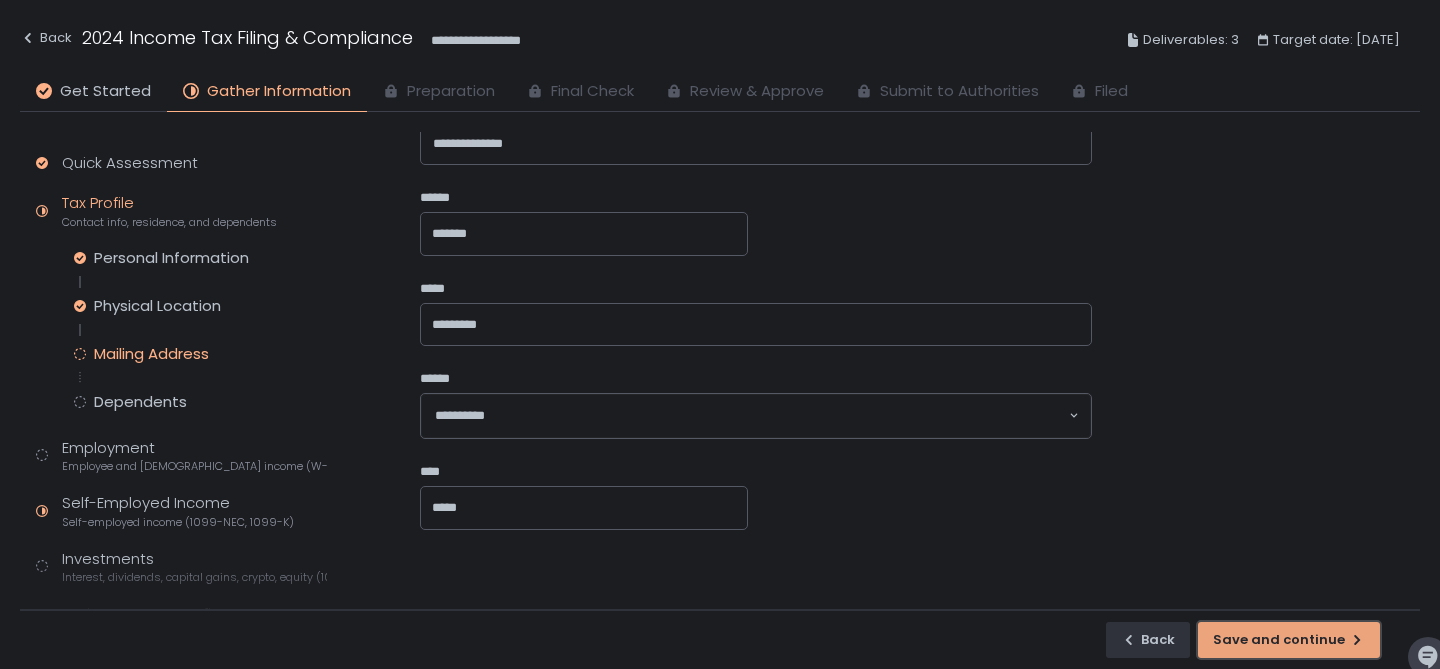 click on "Save and continue" 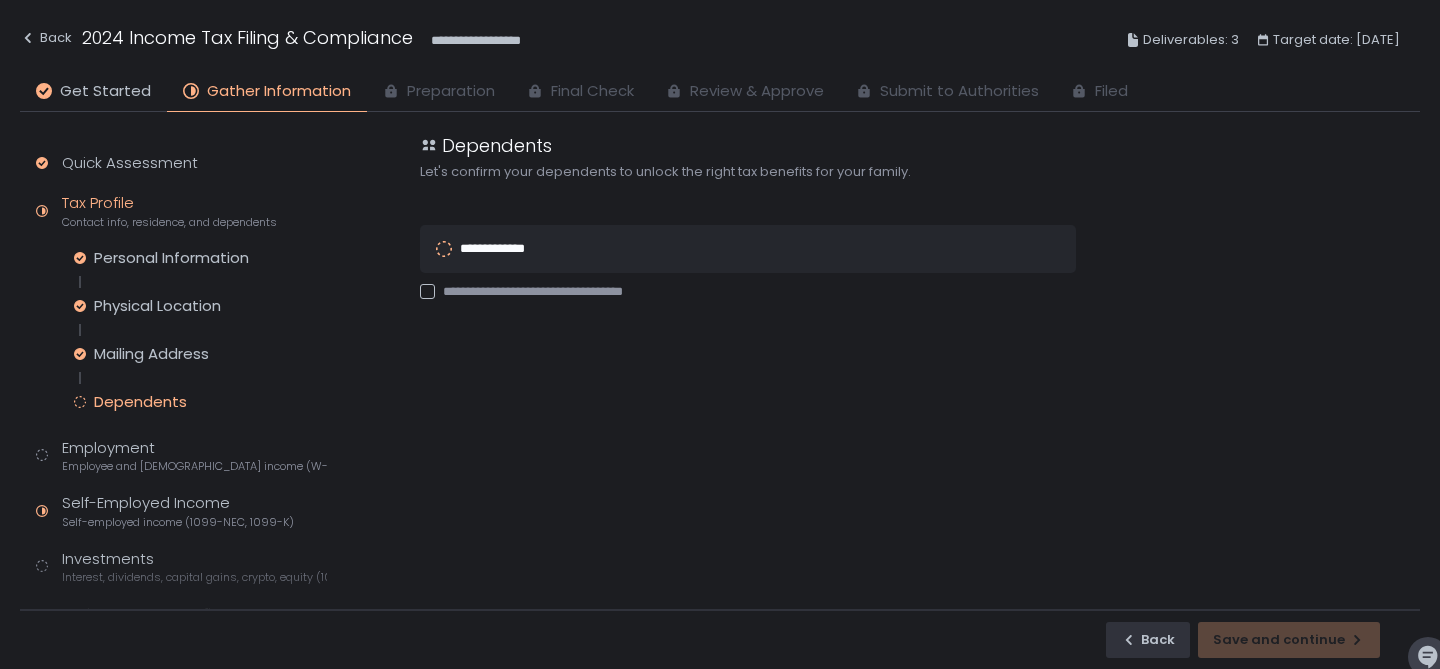 scroll, scrollTop: 0, scrollLeft: 0, axis: both 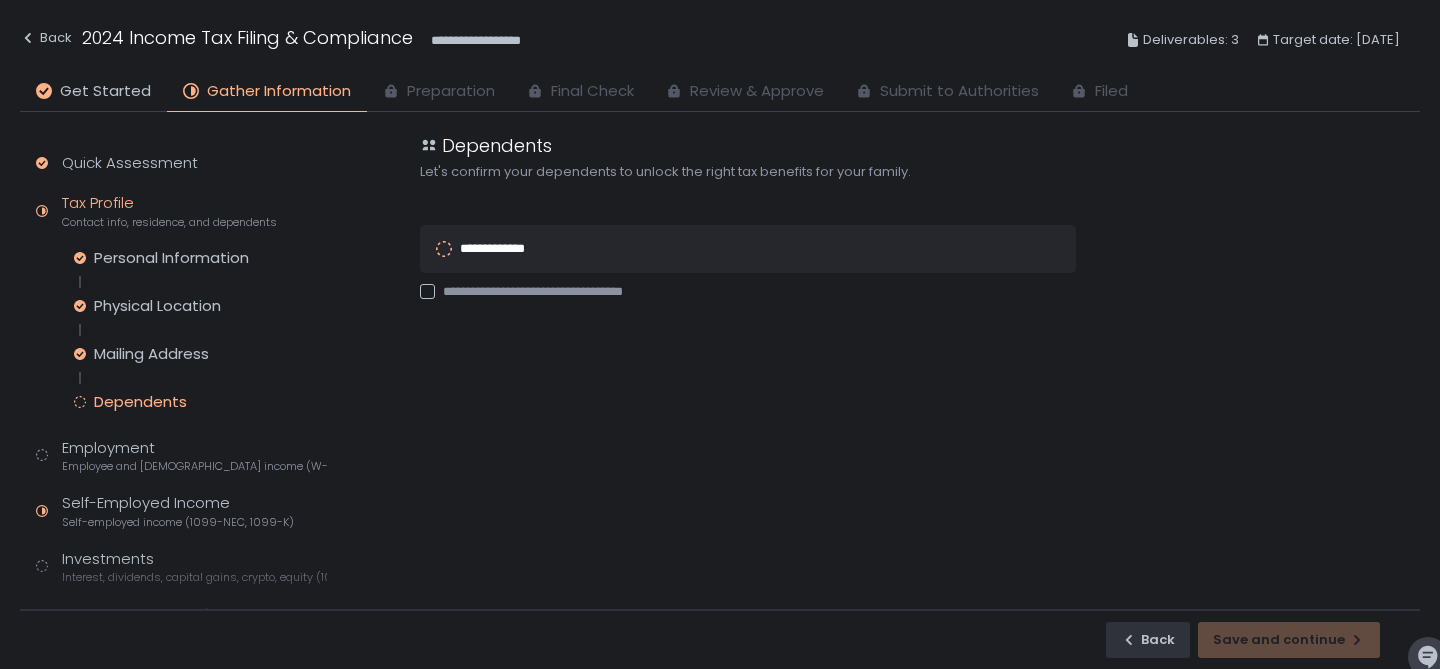 click on "**********" at bounding box center (550, 292) 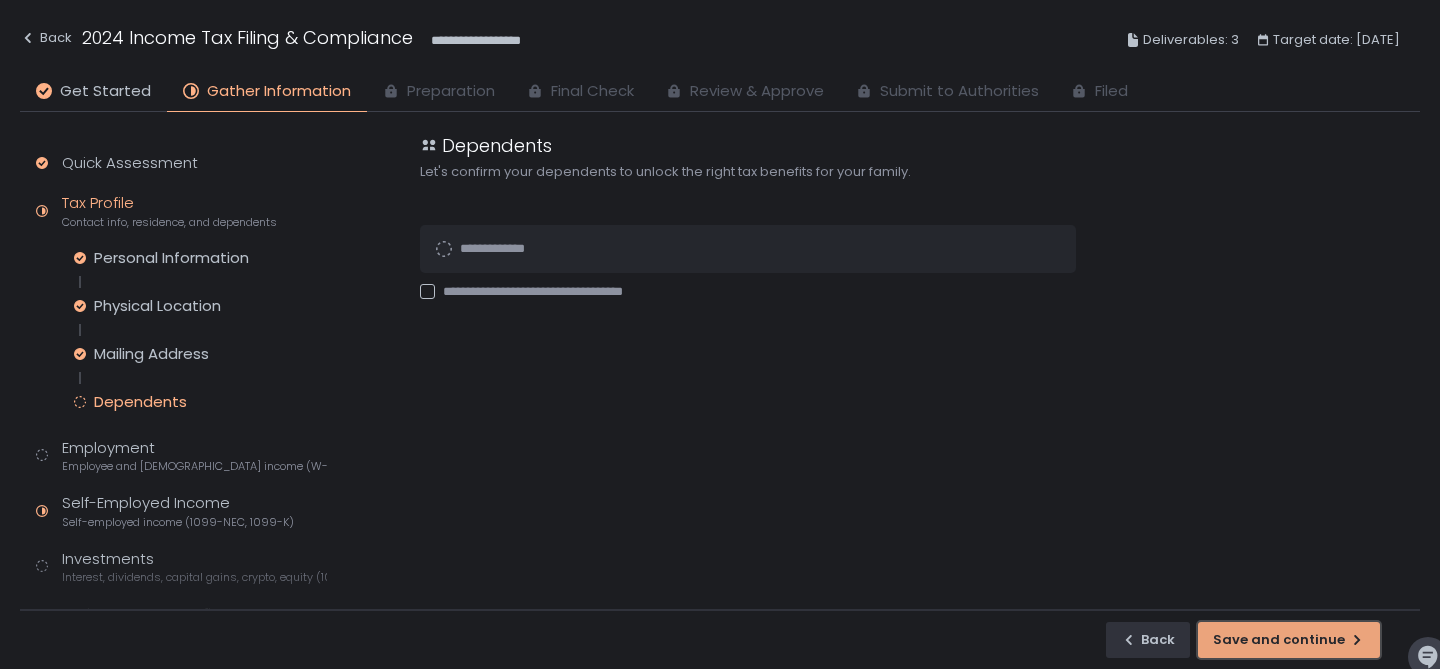 click on "Save and continue" at bounding box center [1289, 640] 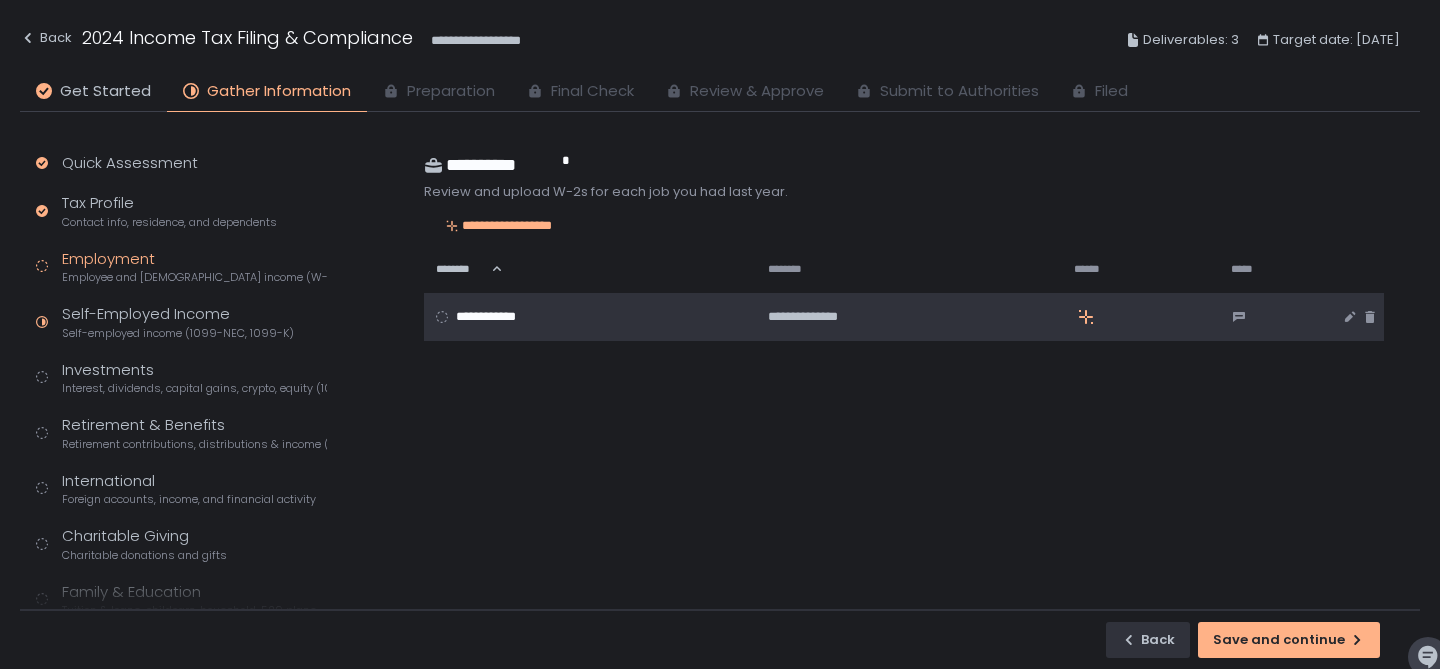 click on "**********" at bounding box center (583, 317) 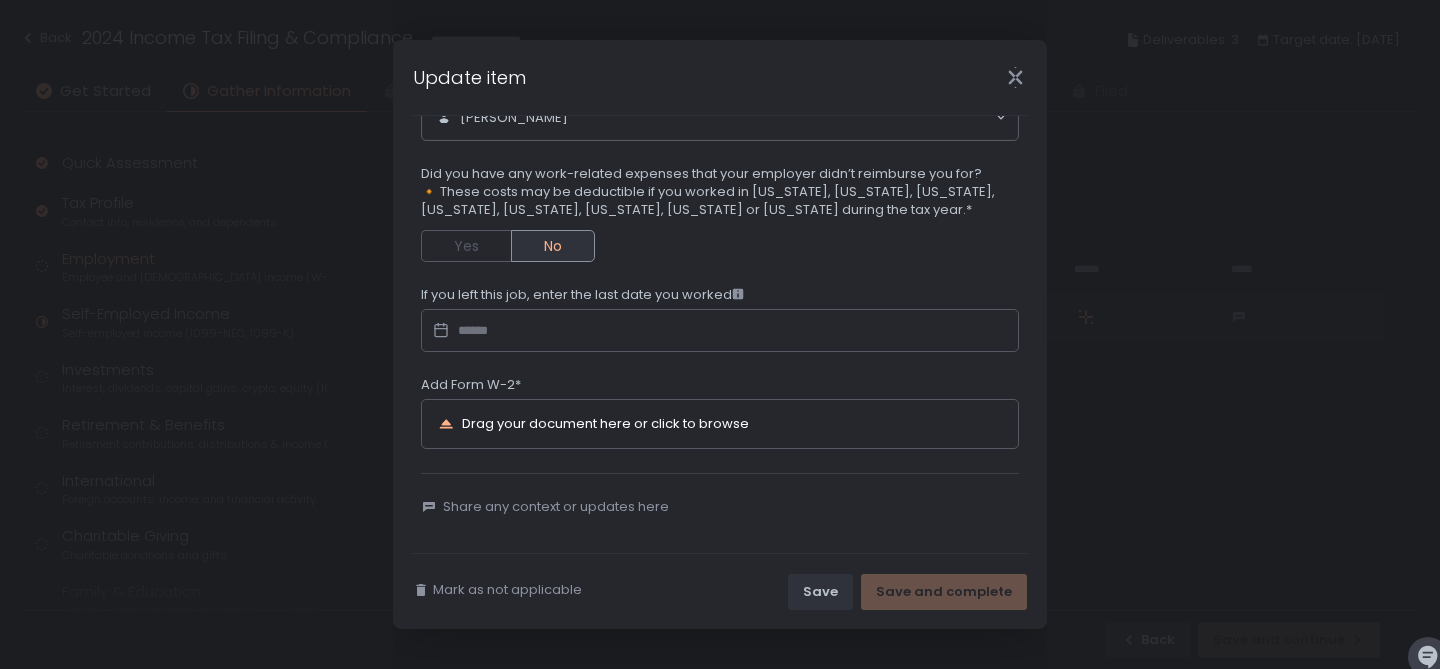 scroll, scrollTop: 178, scrollLeft: 0, axis: vertical 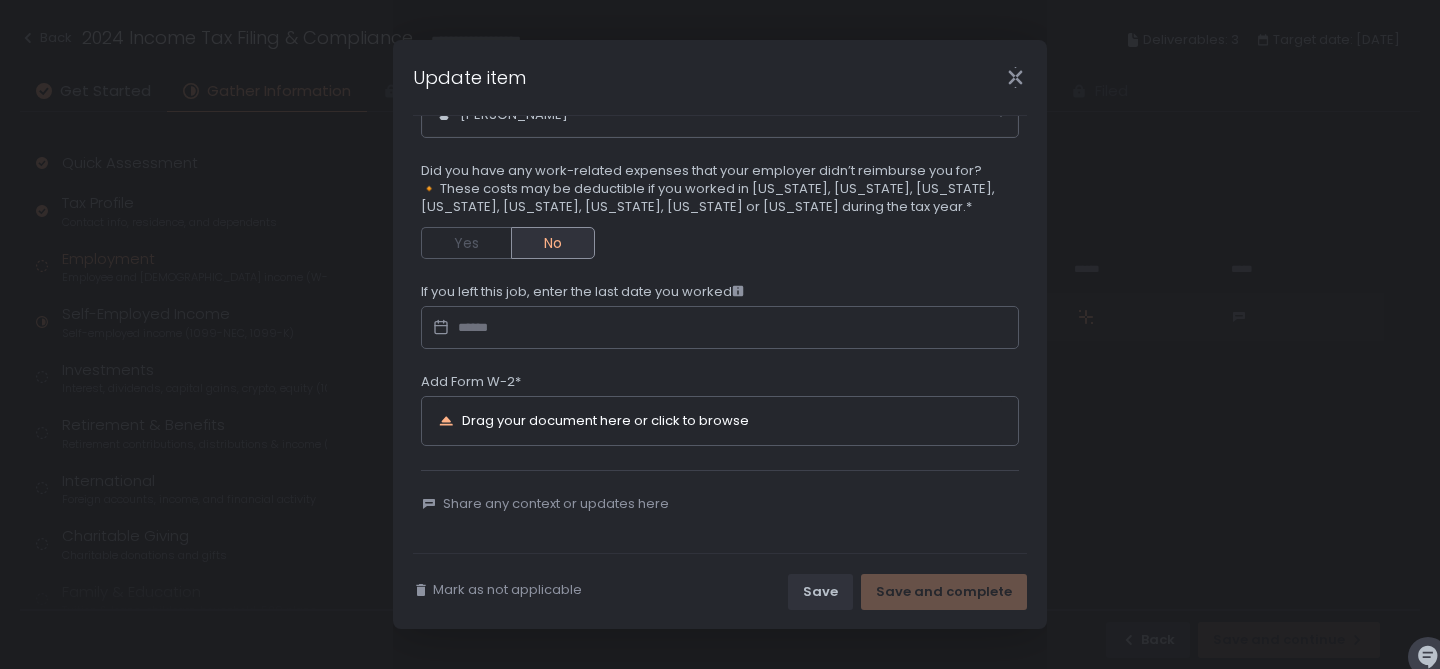 click on "Drag your document here or click to browse" at bounding box center (605, 420) 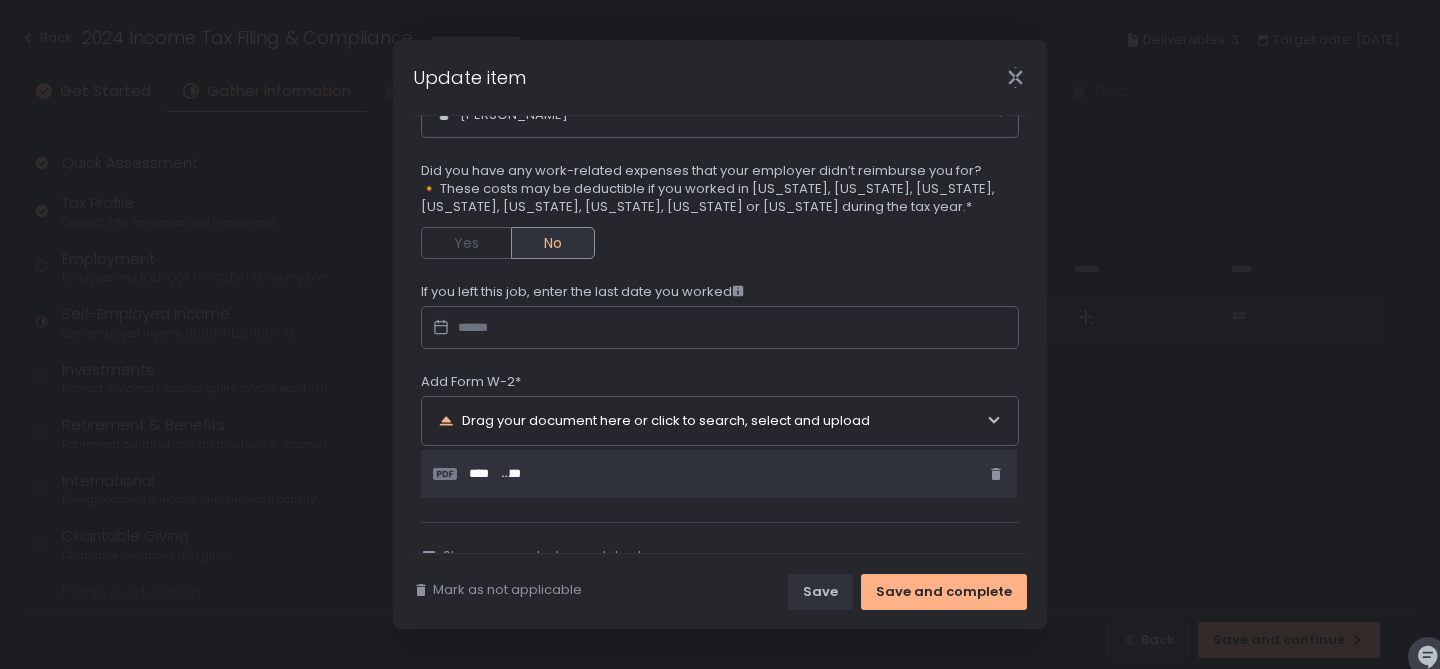 scroll, scrollTop: 230, scrollLeft: 0, axis: vertical 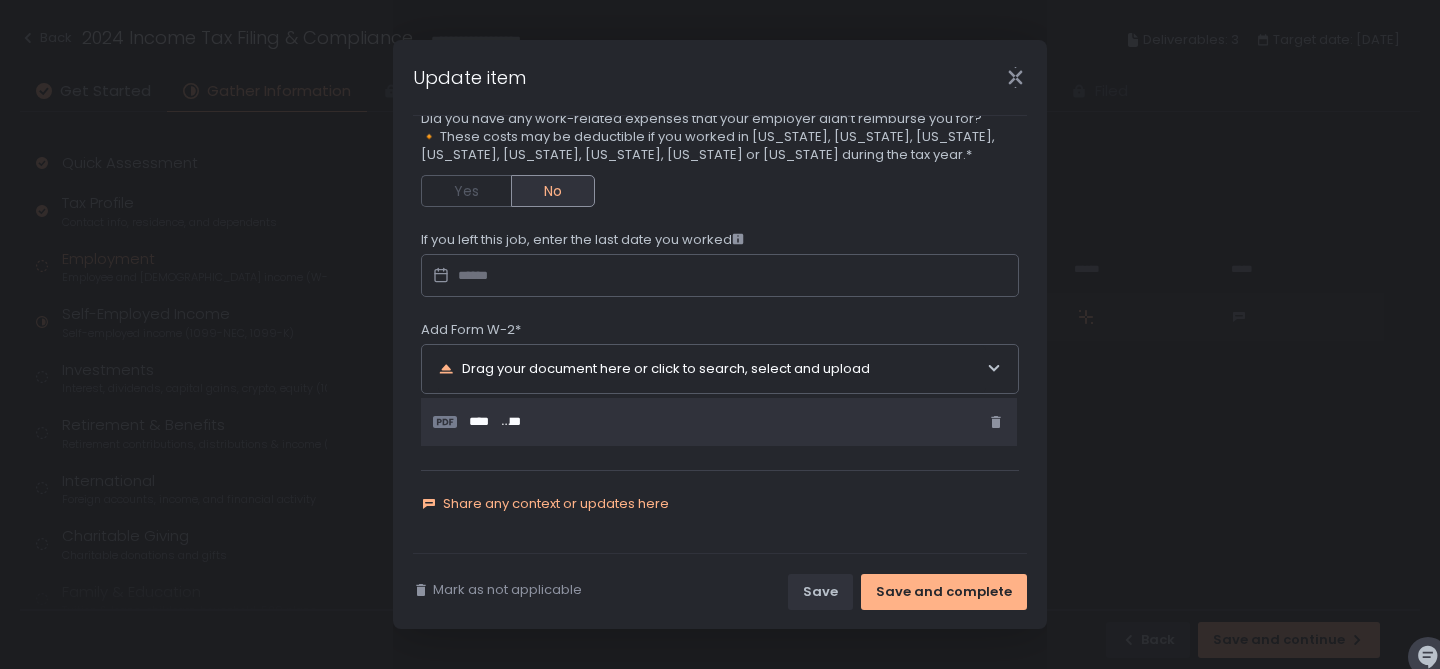 click on "Share any context or updates here" 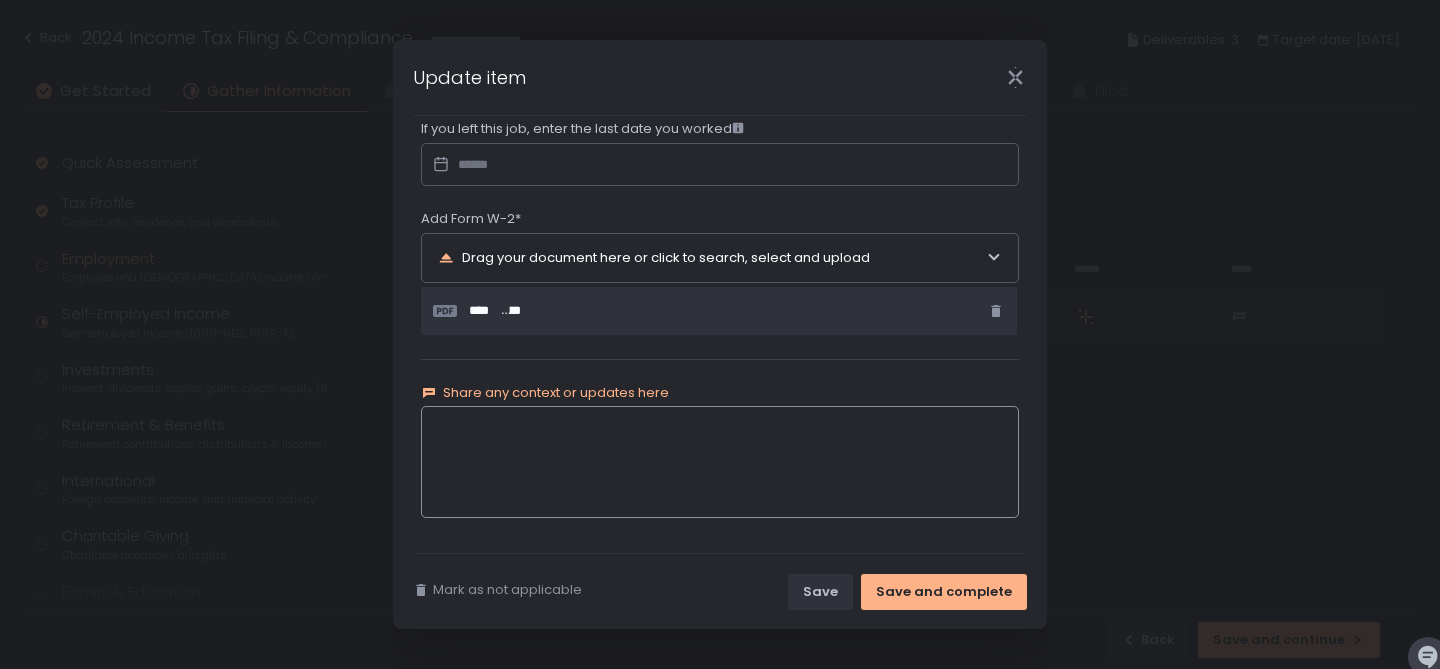 scroll, scrollTop: 346, scrollLeft: 0, axis: vertical 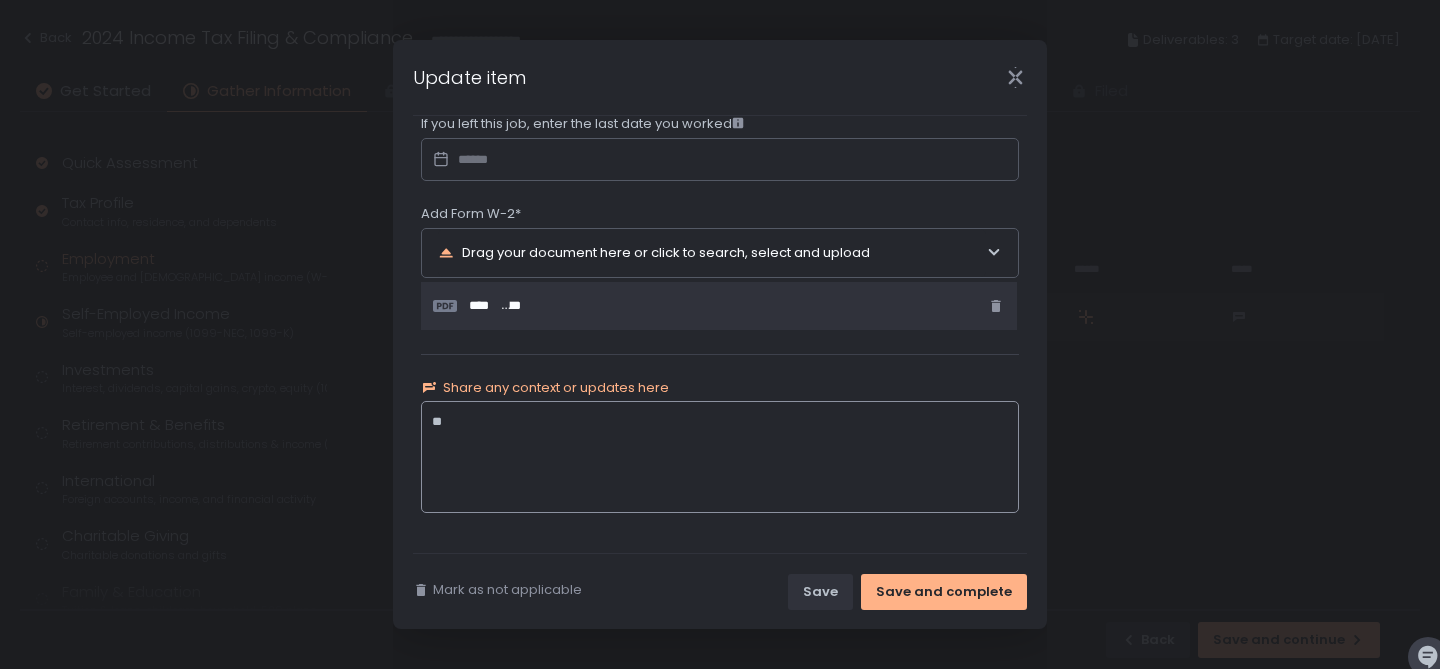 type on "*" 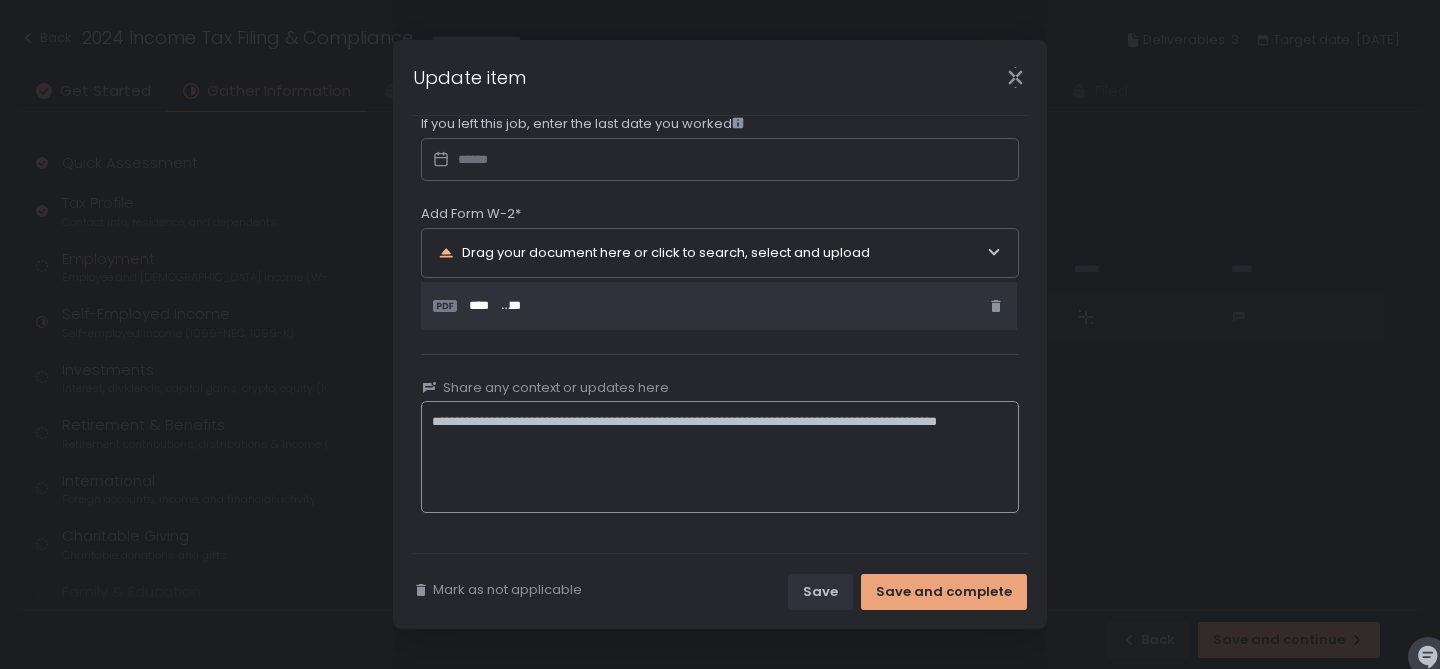 type on "**********" 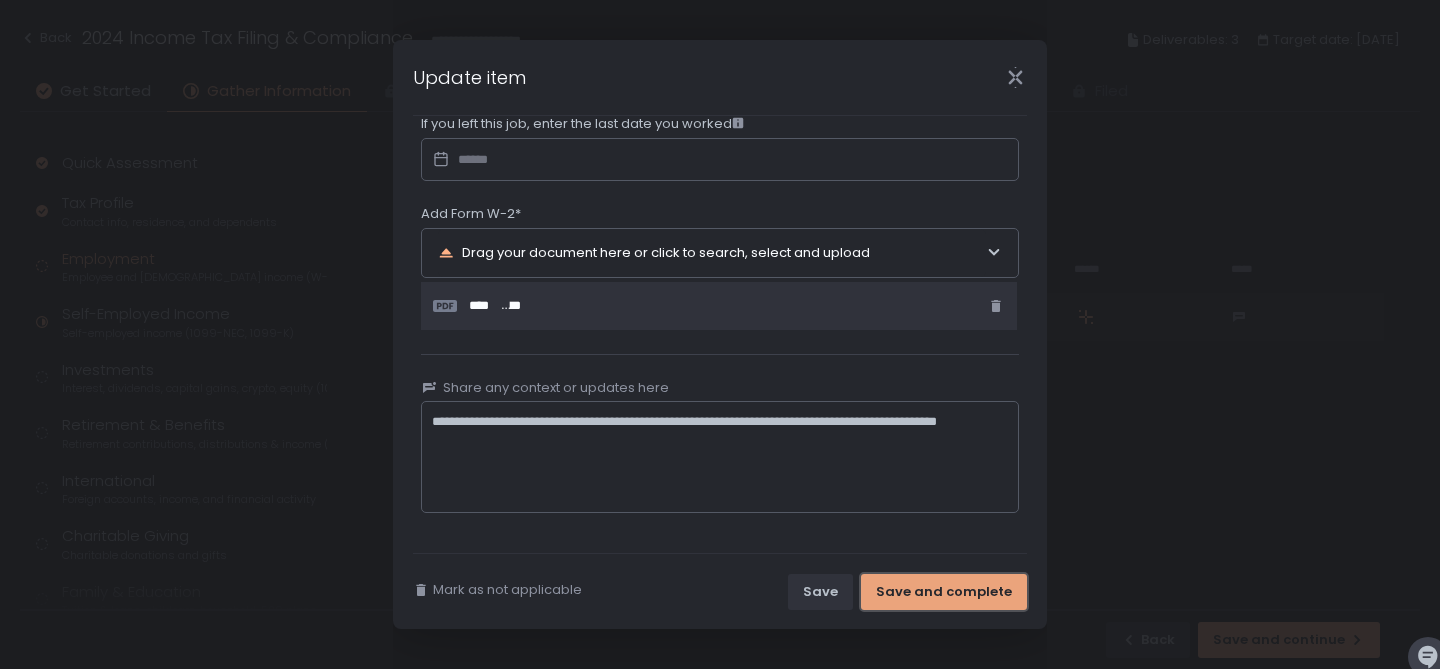 click on "Save and complete" at bounding box center [944, 592] 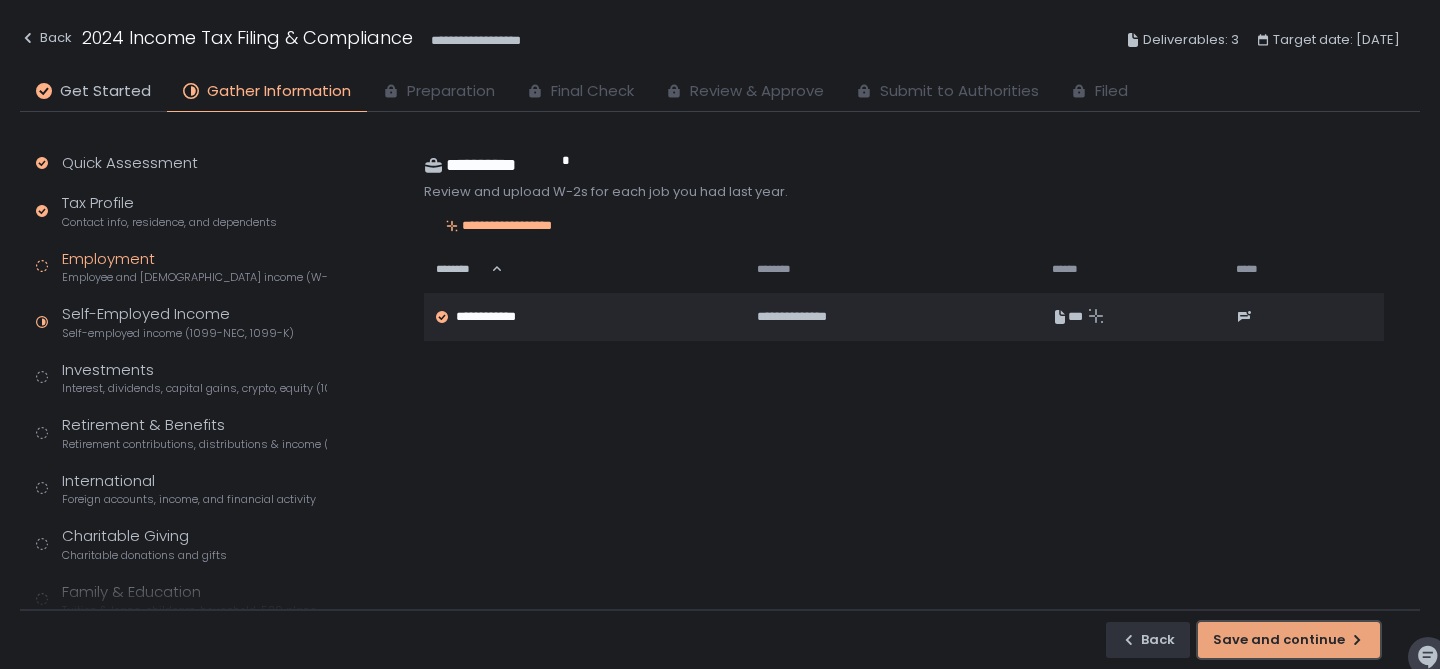 click on "Save and continue" 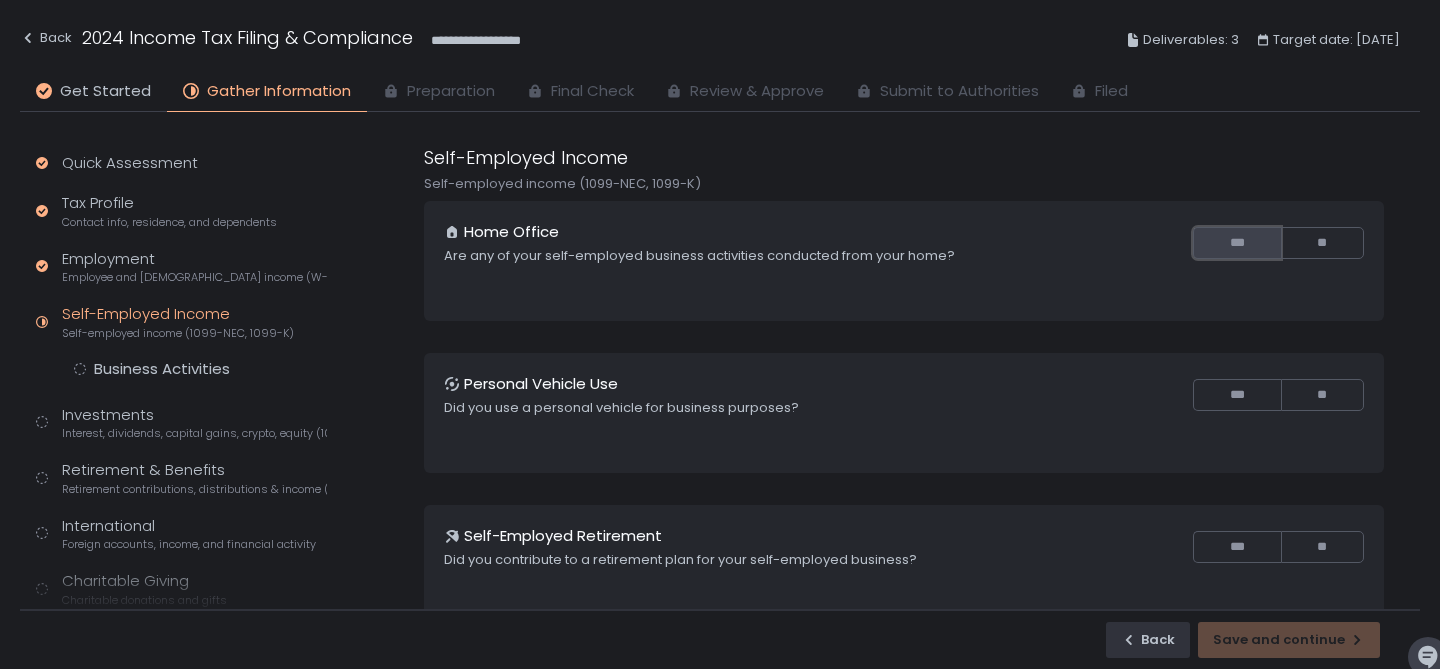 click on "***" at bounding box center [1236, 243] 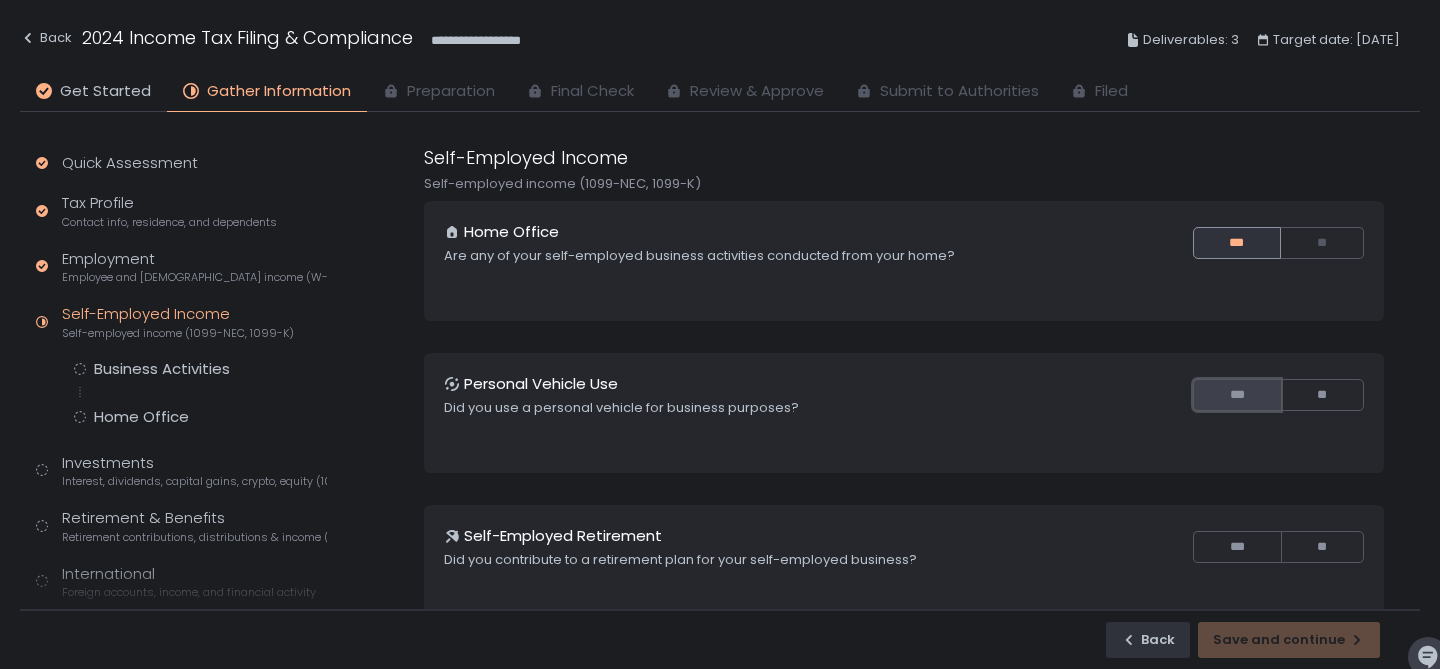 click on "***" at bounding box center (1236, 395) 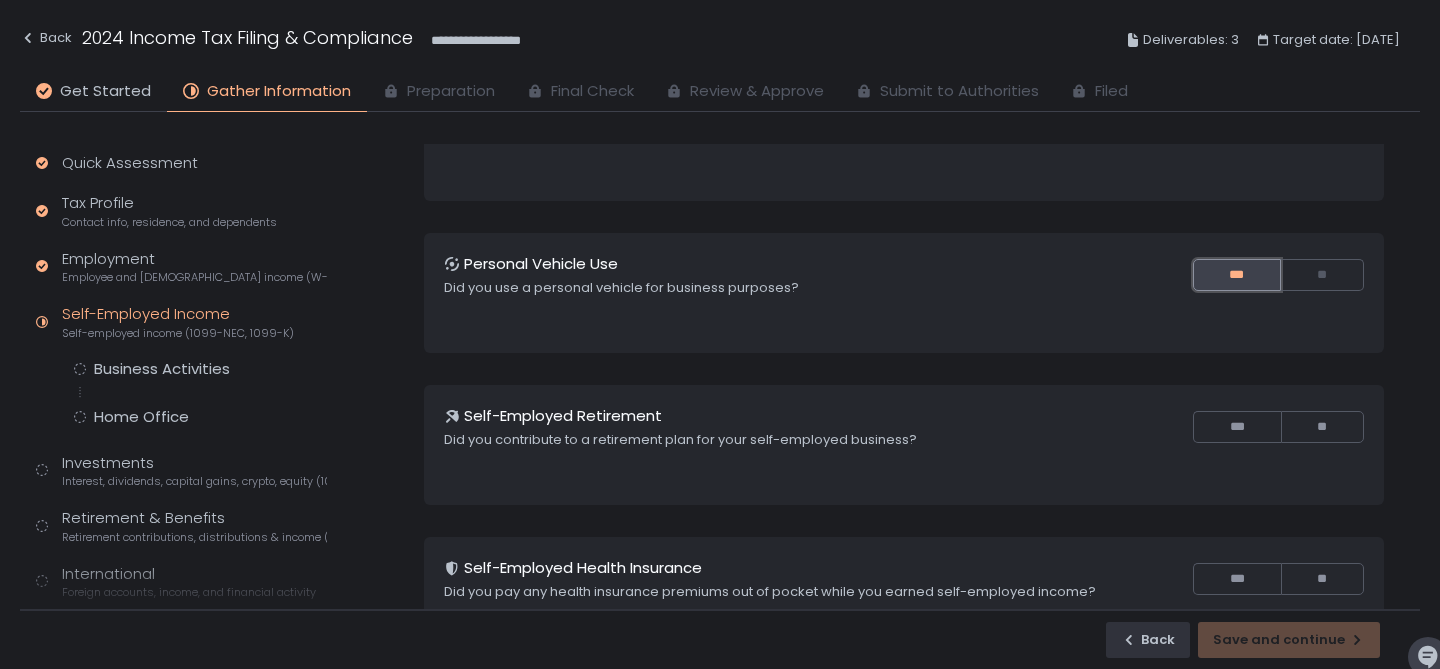 scroll, scrollTop: 160, scrollLeft: 0, axis: vertical 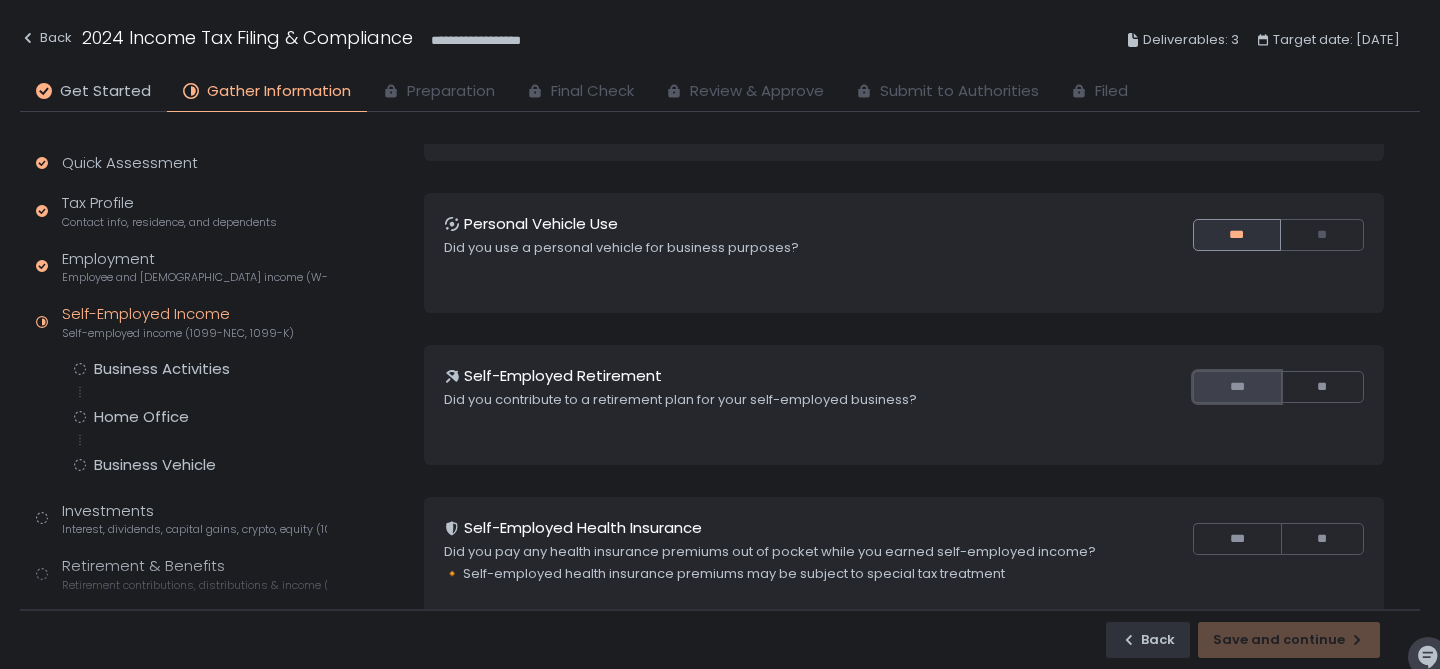 click on "***" at bounding box center (1236, 387) 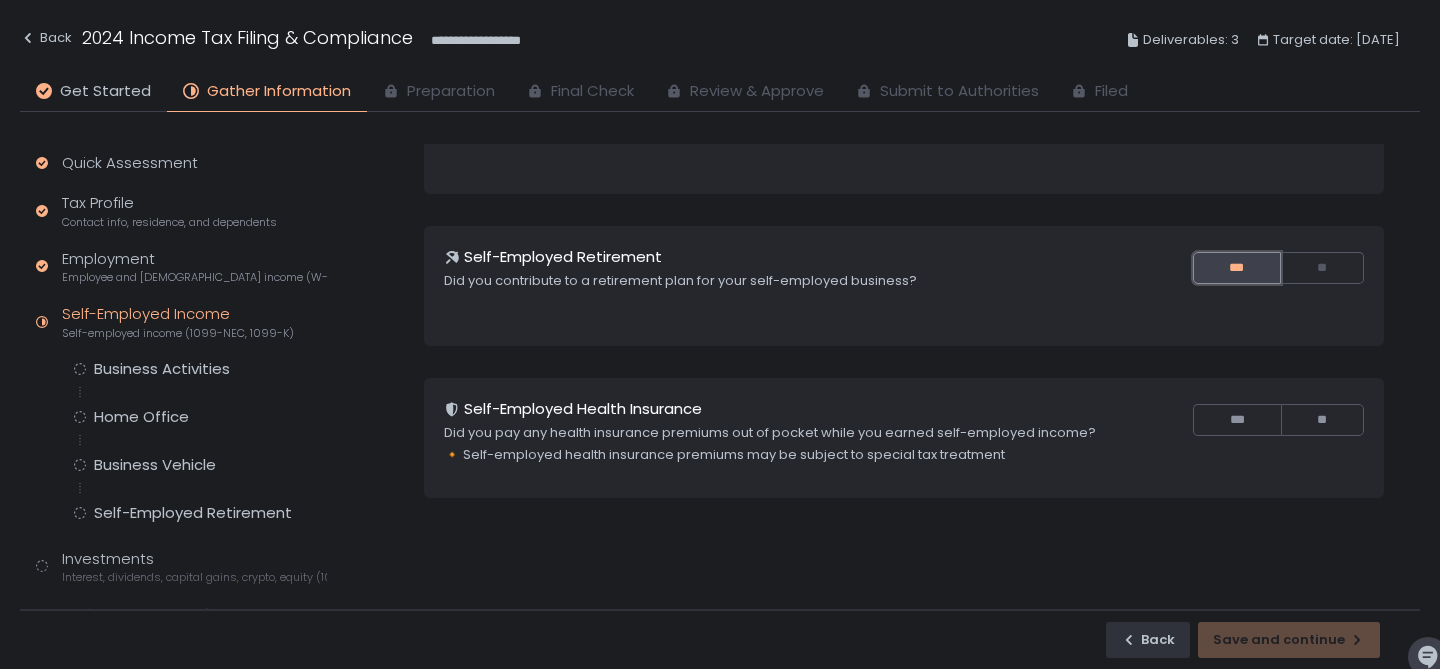 scroll, scrollTop: 280, scrollLeft: 0, axis: vertical 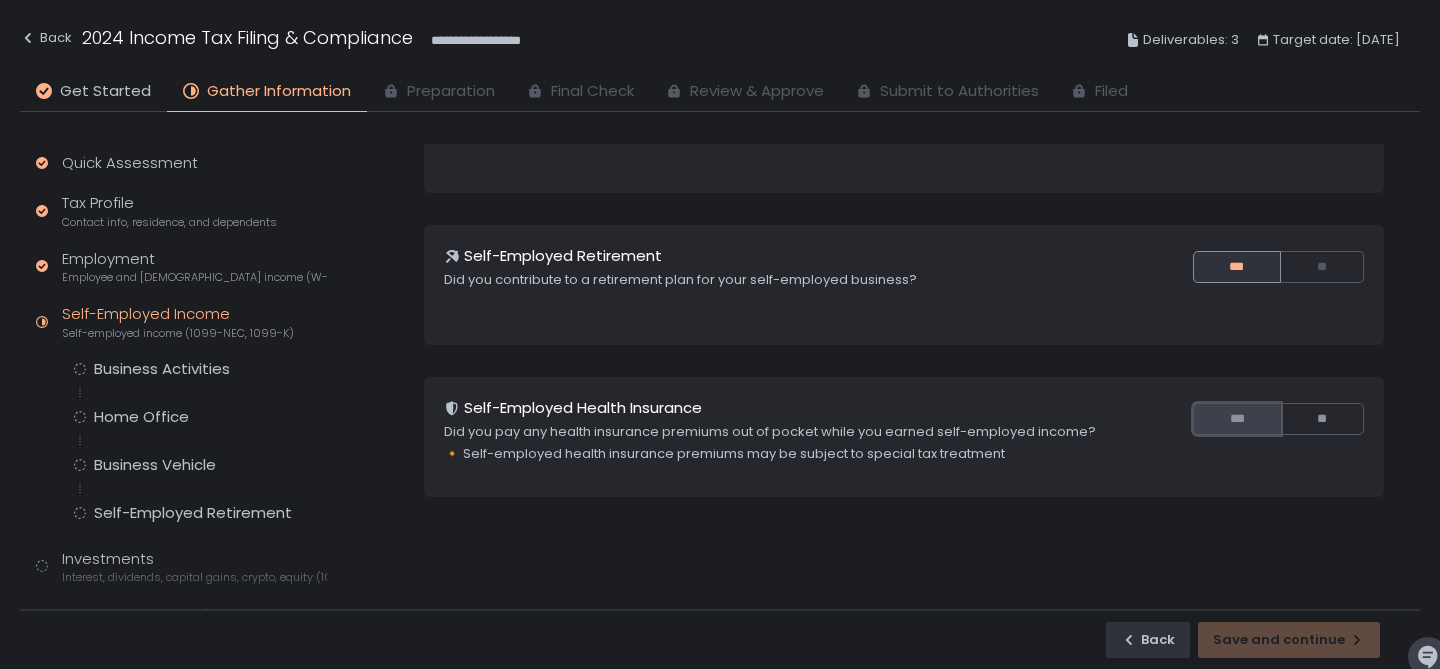click on "***" at bounding box center [1236, 419] 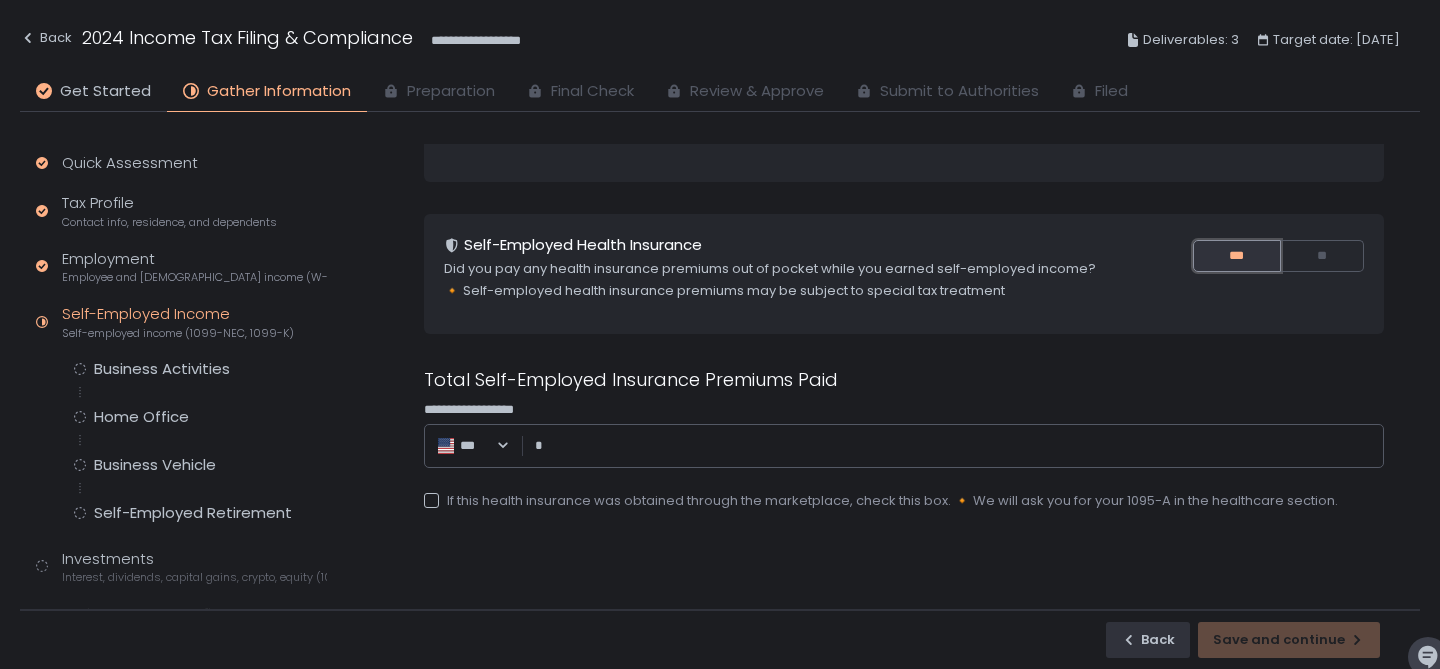 scroll, scrollTop: 446, scrollLeft: 0, axis: vertical 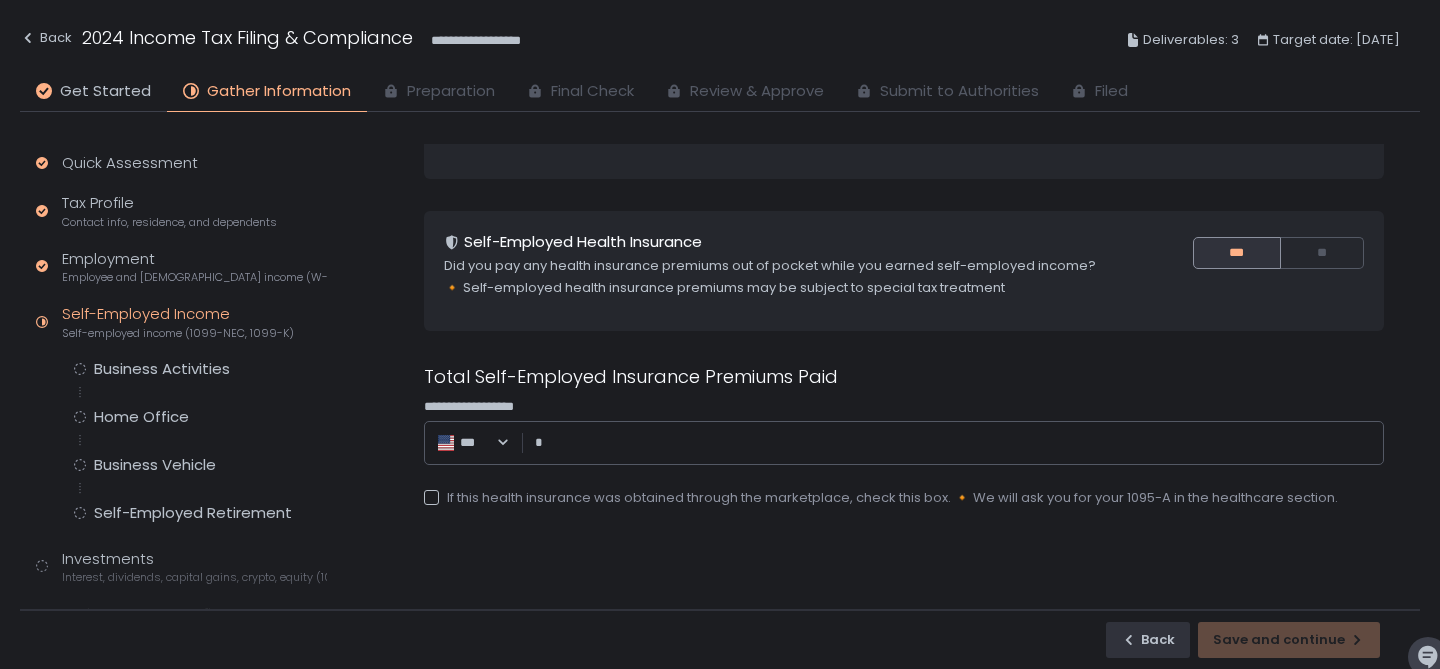click at bounding box center [431, 497] 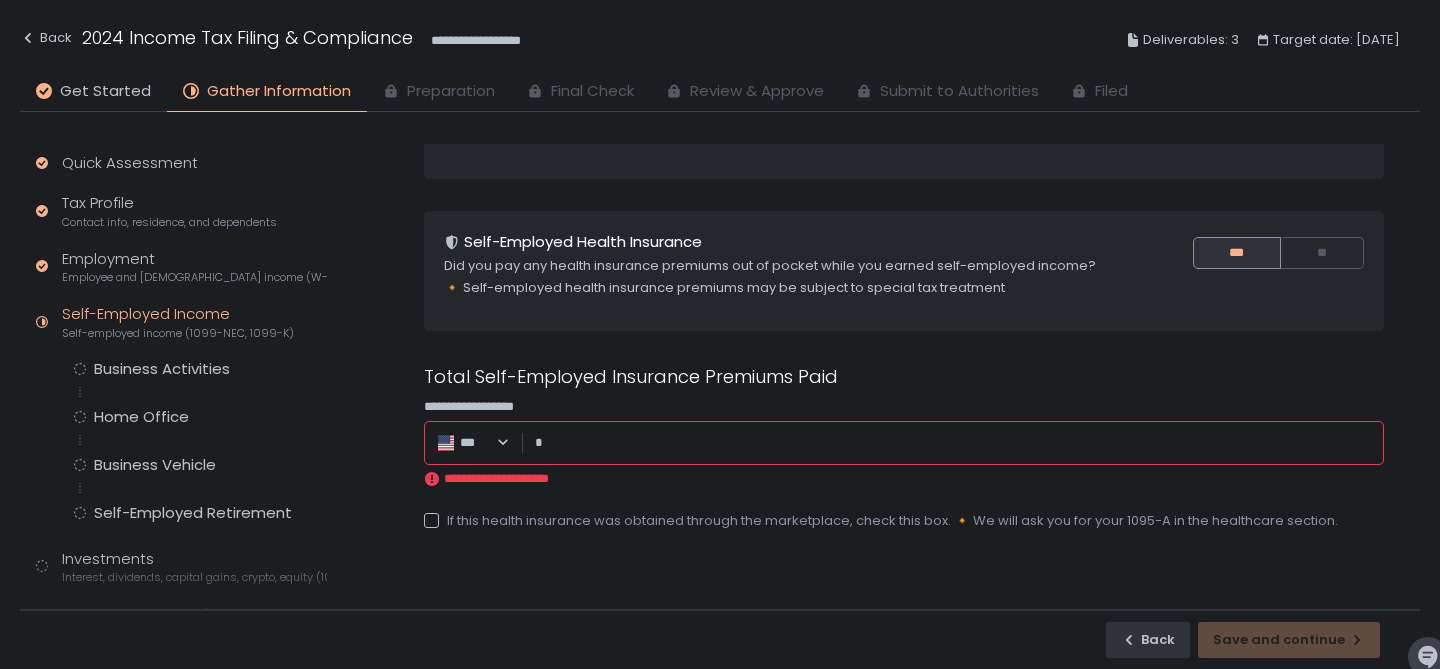paste on "*******" 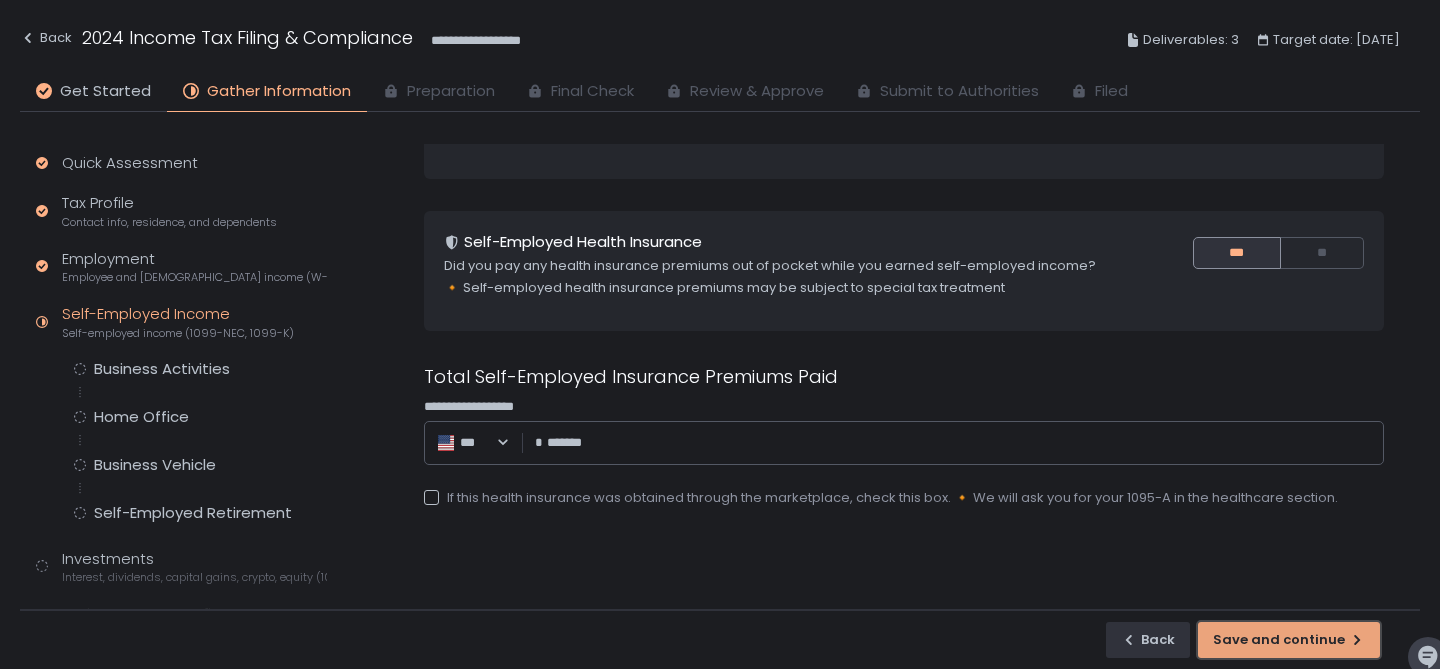 type on "********" 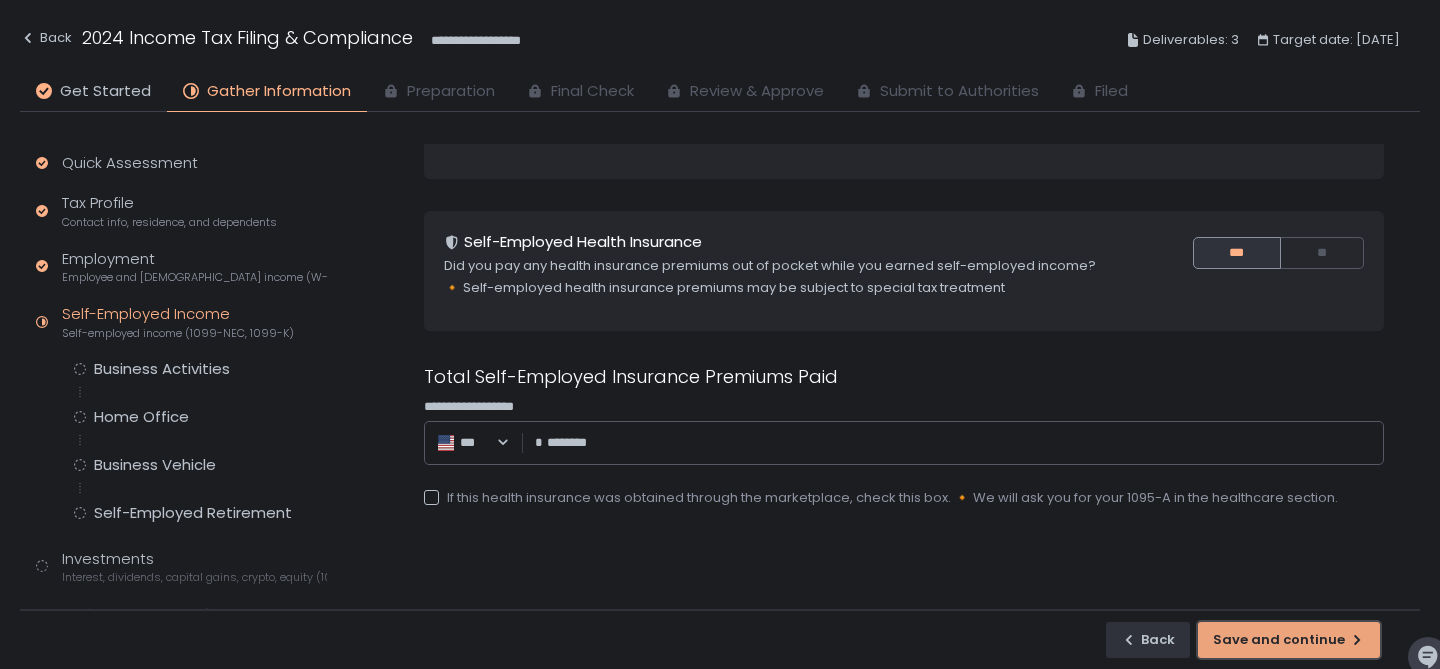 click on "Save and continue" 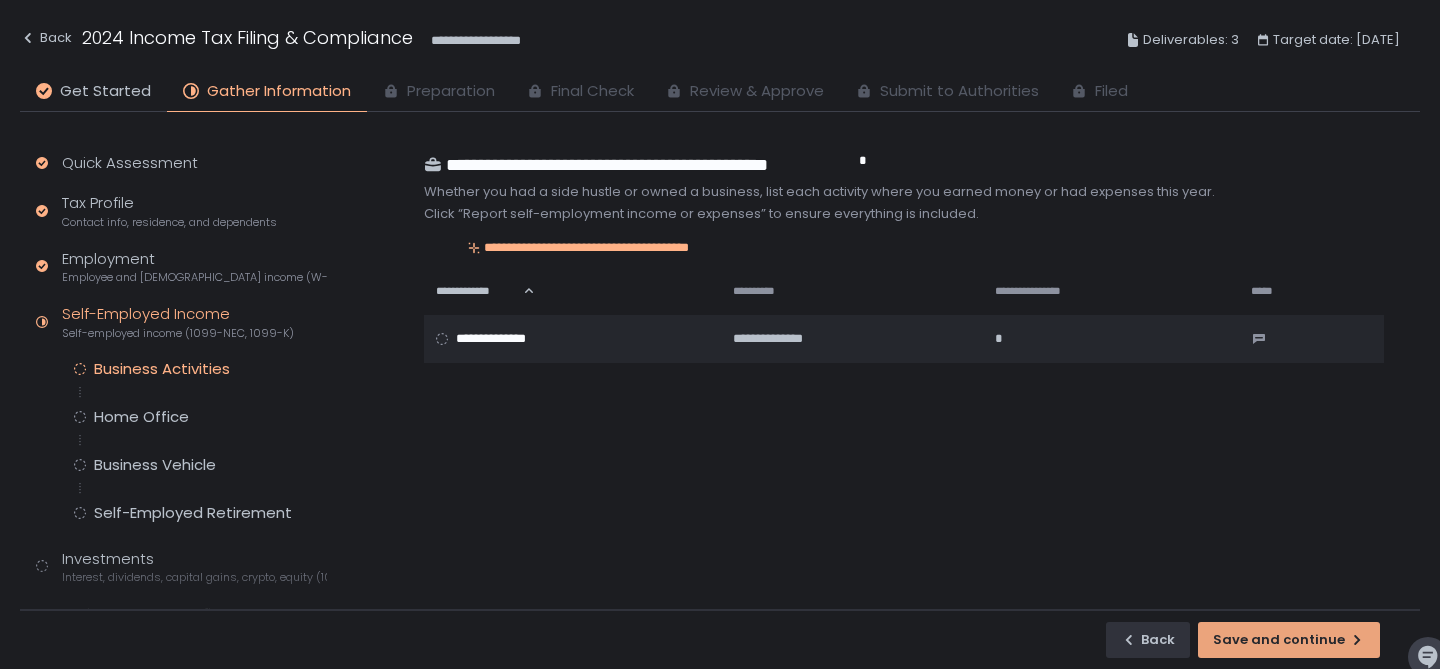 scroll, scrollTop: 0, scrollLeft: 0, axis: both 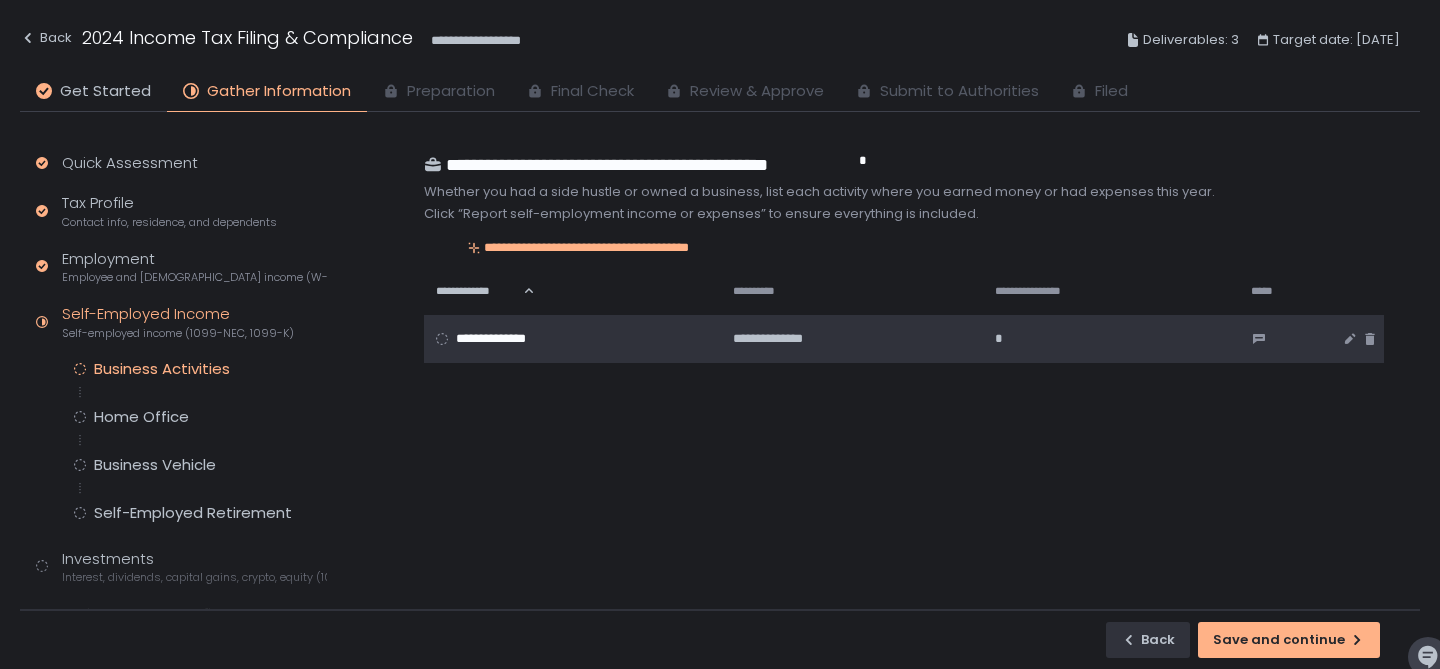 click on "**********" 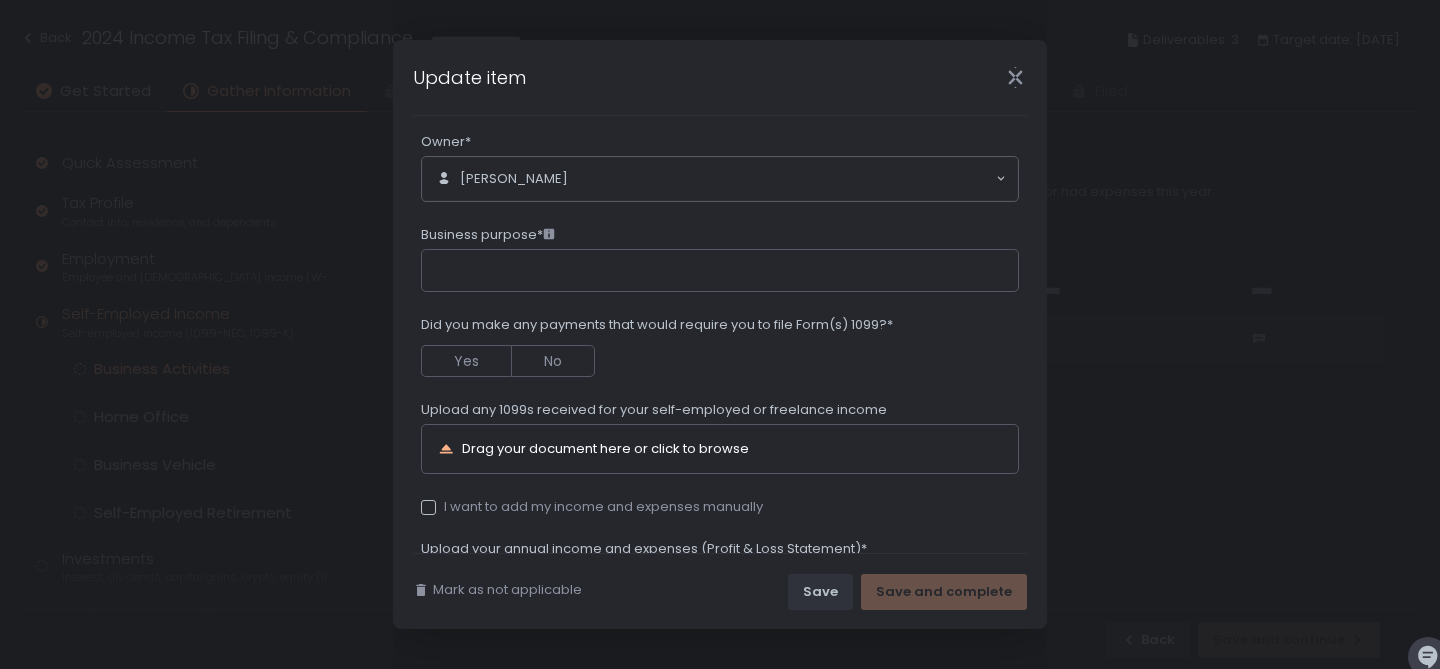 scroll, scrollTop: 170, scrollLeft: 0, axis: vertical 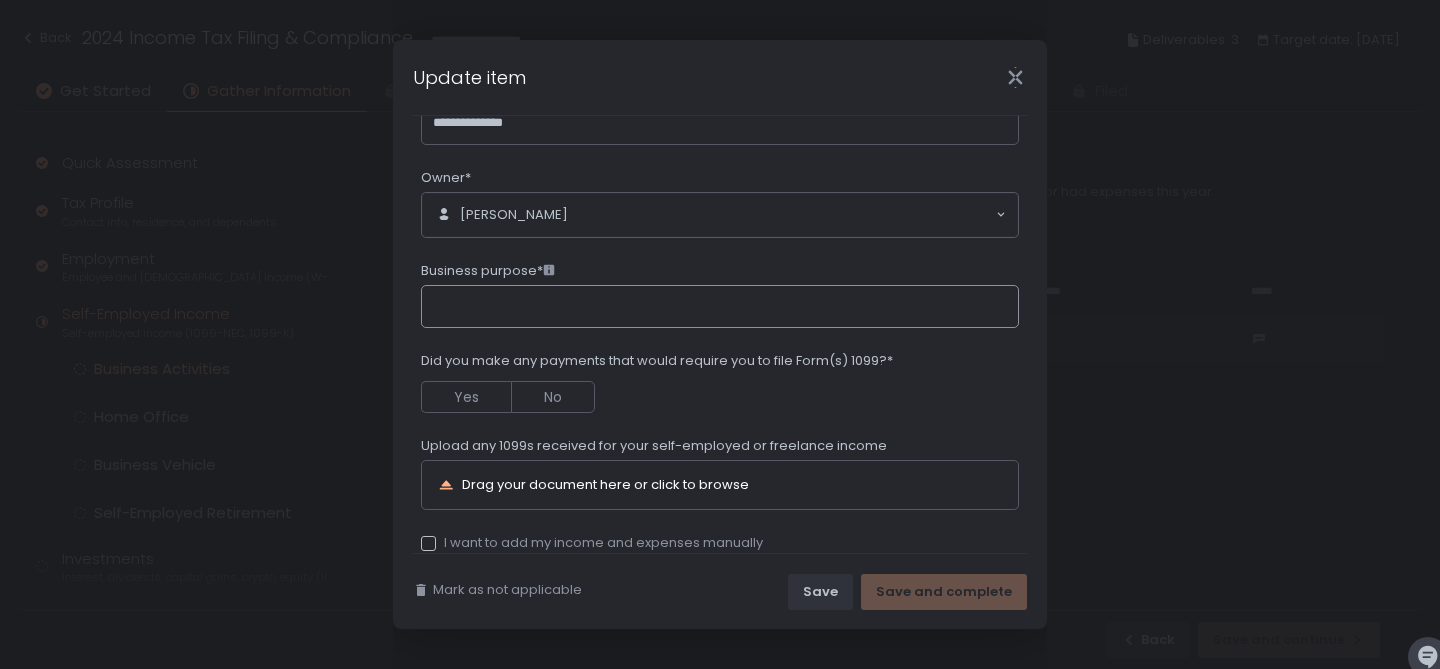 click on "Business purpose*" 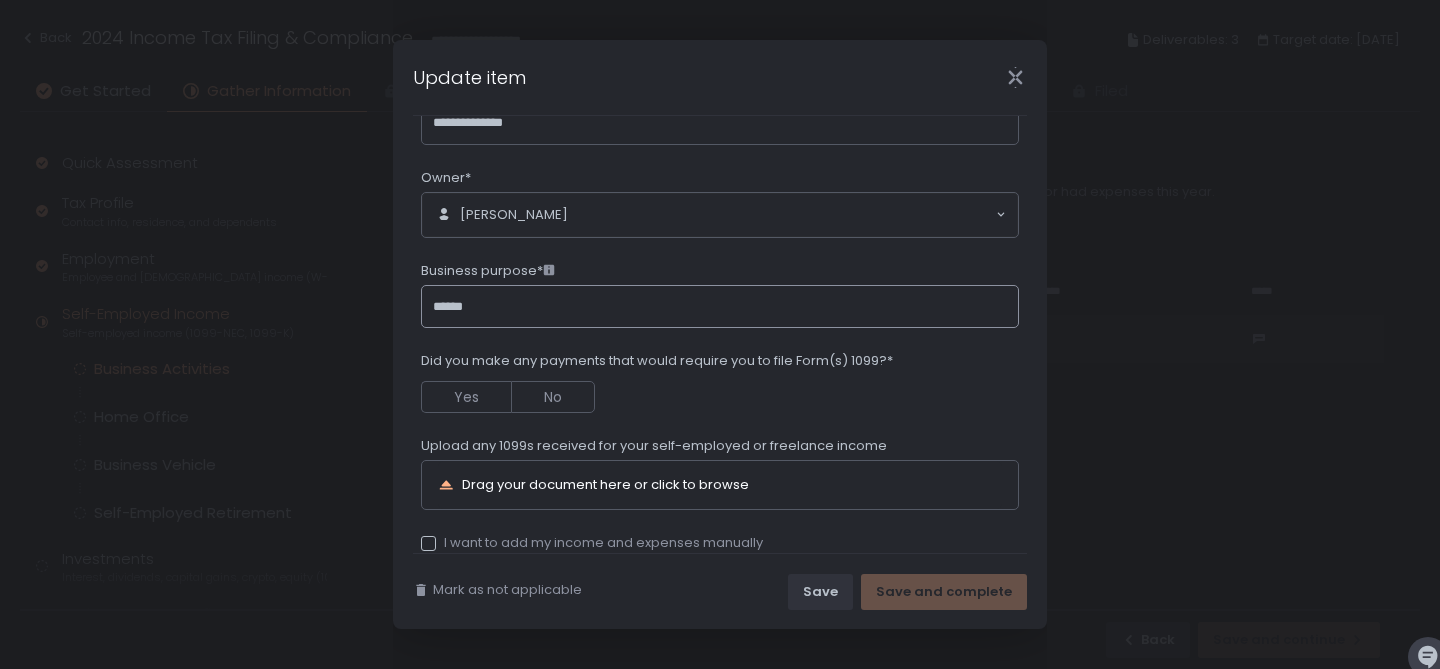 click on "******" 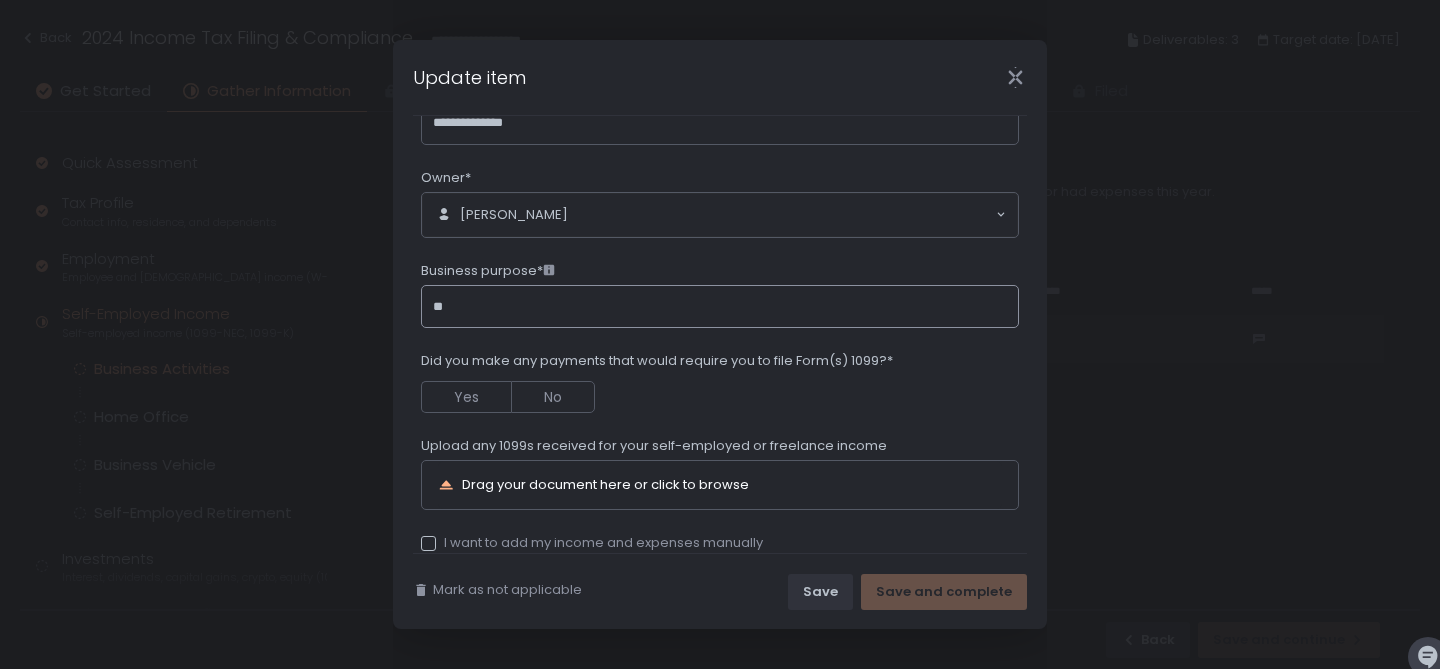 type on "*" 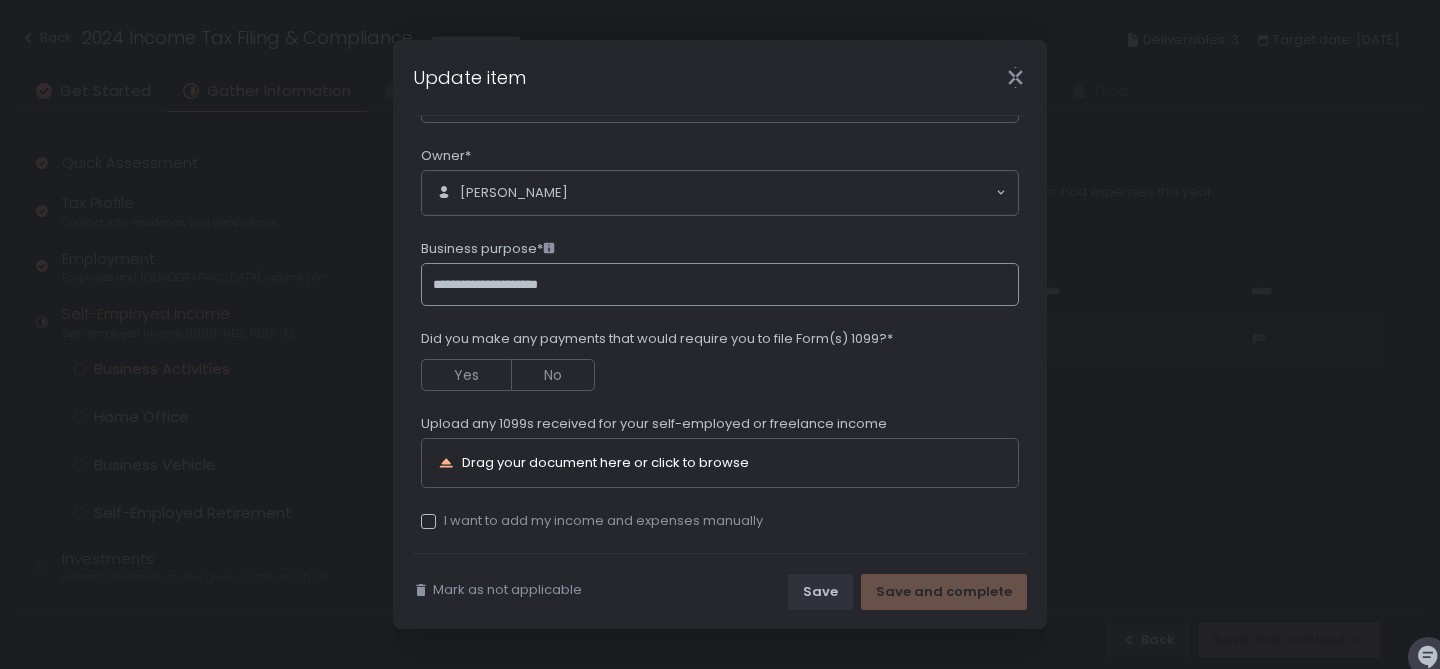 scroll, scrollTop: 205, scrollLeft: 0, axis: vertical 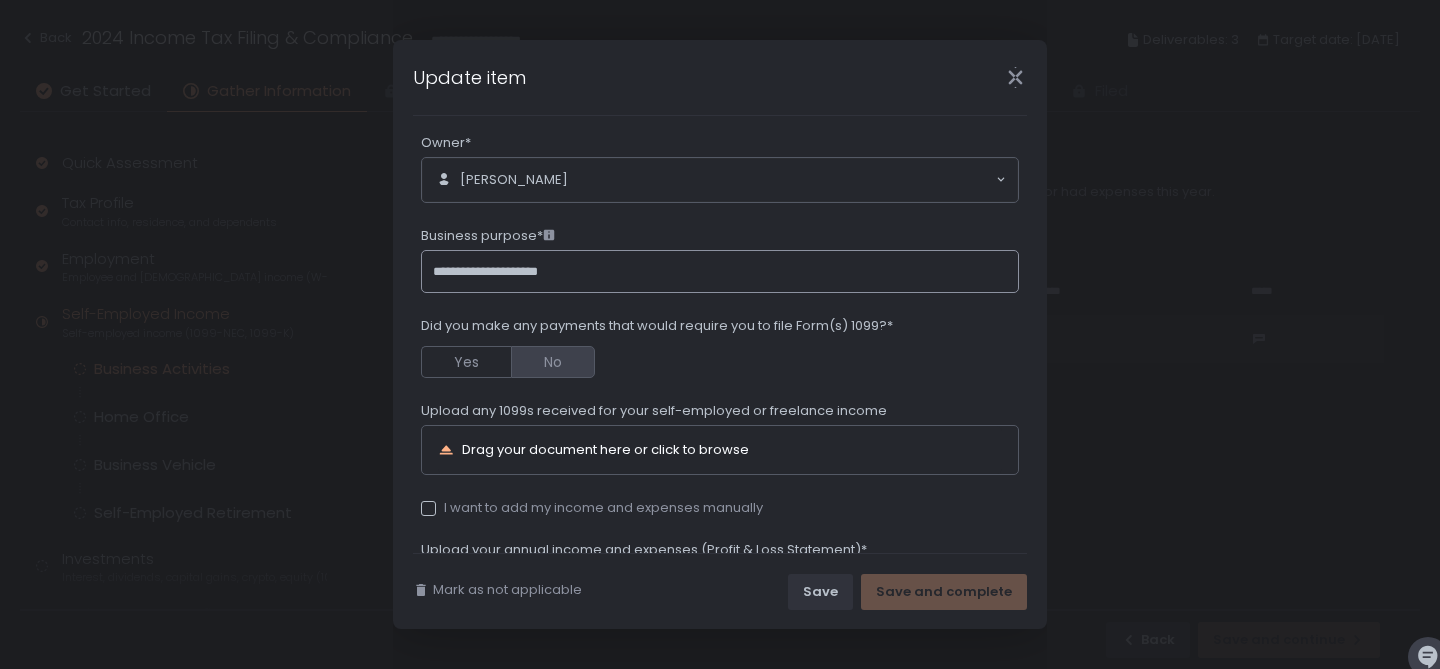 type on "**********" 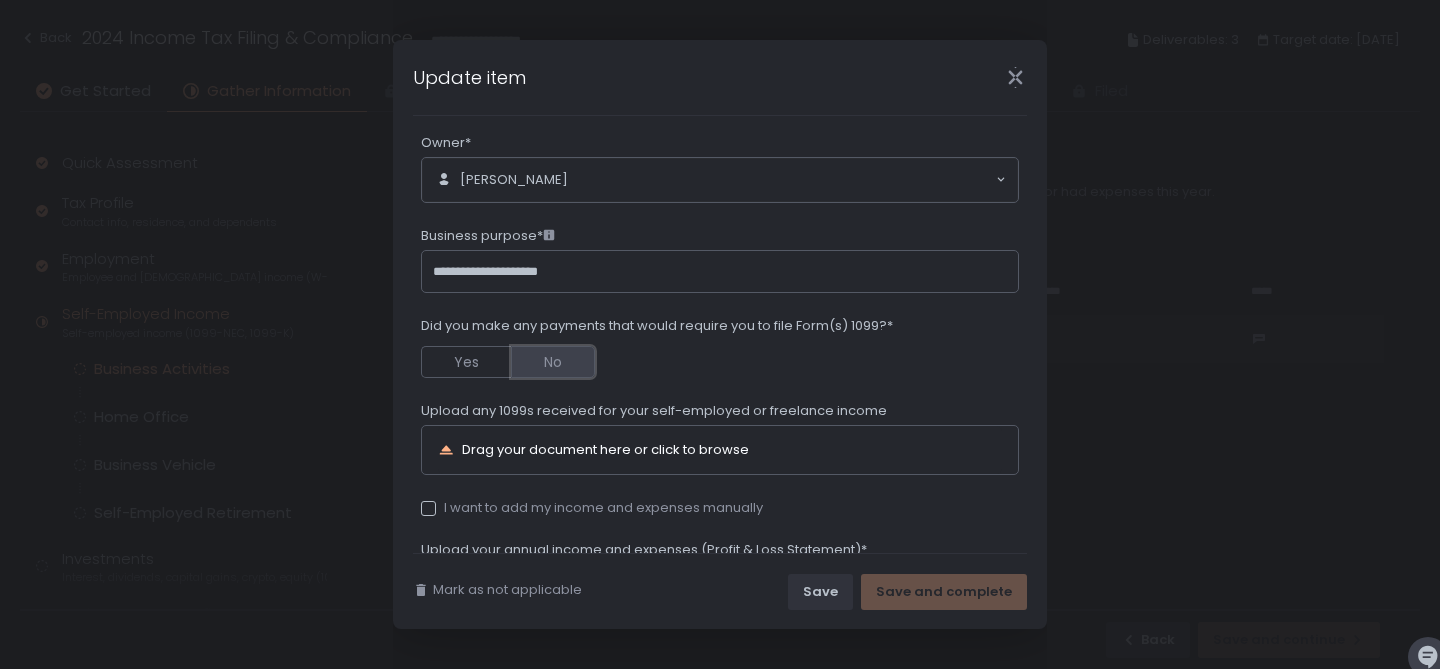 click on "No" at bounding box center [553, 362] 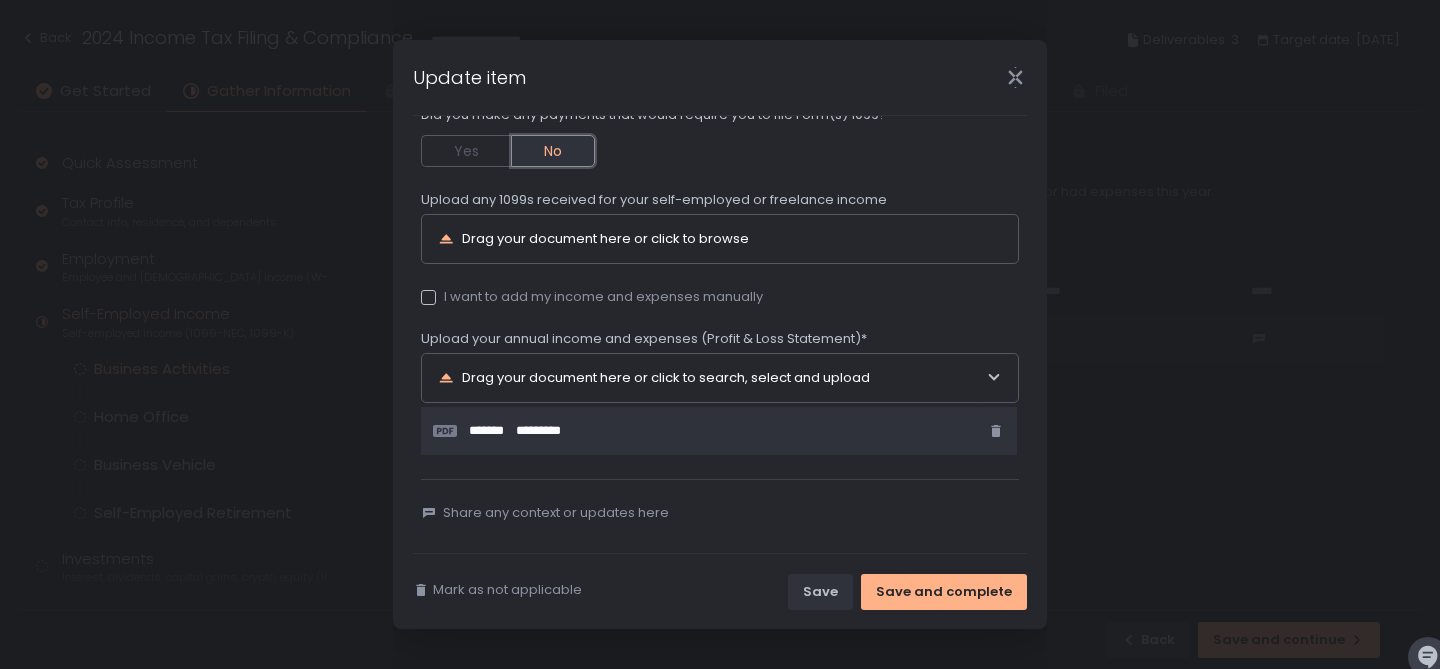 scroll, scrollTop: 425, scrollLeft: 0, axis: vertical 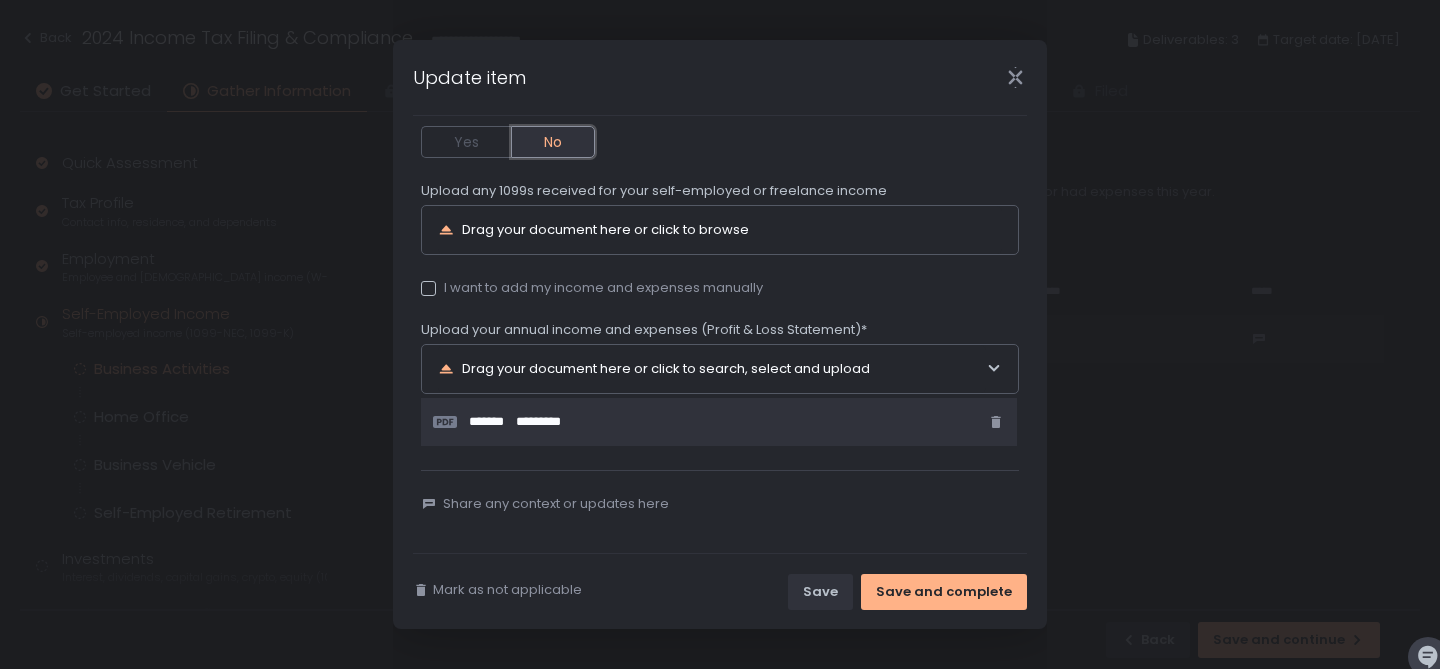 type 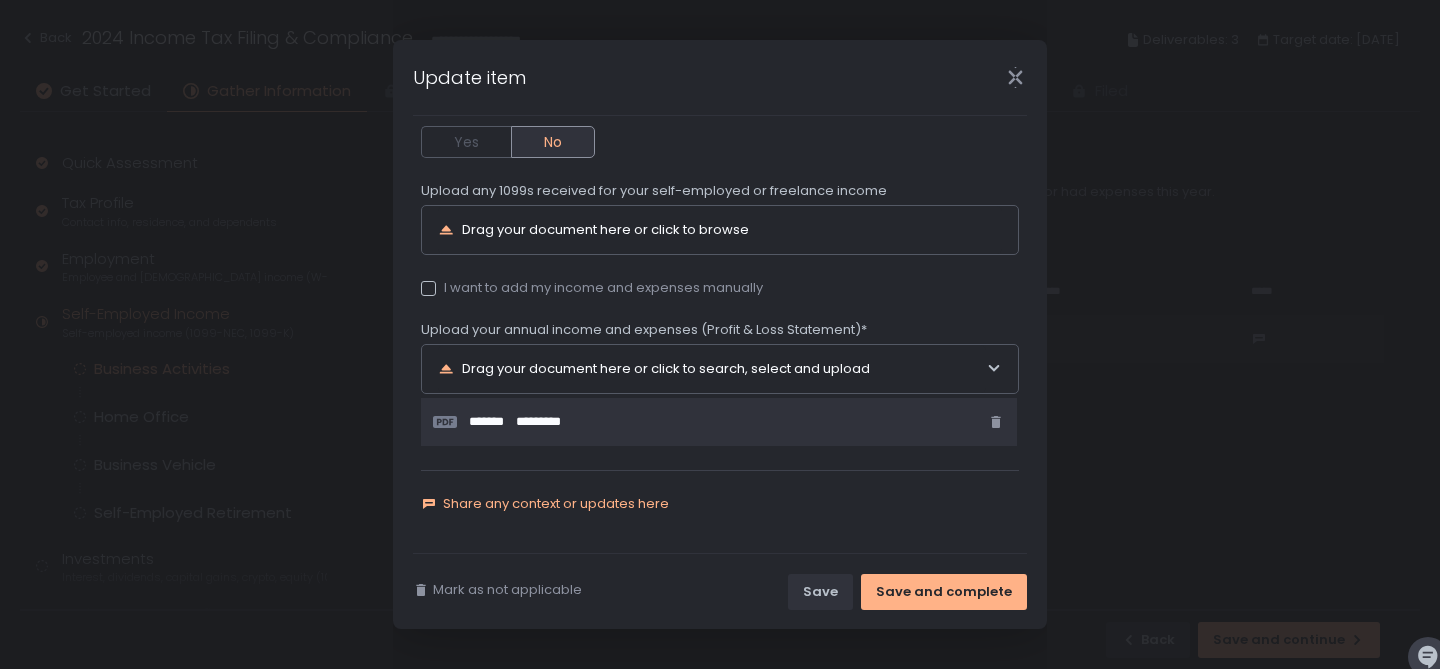 click on "Share any context or updates here" 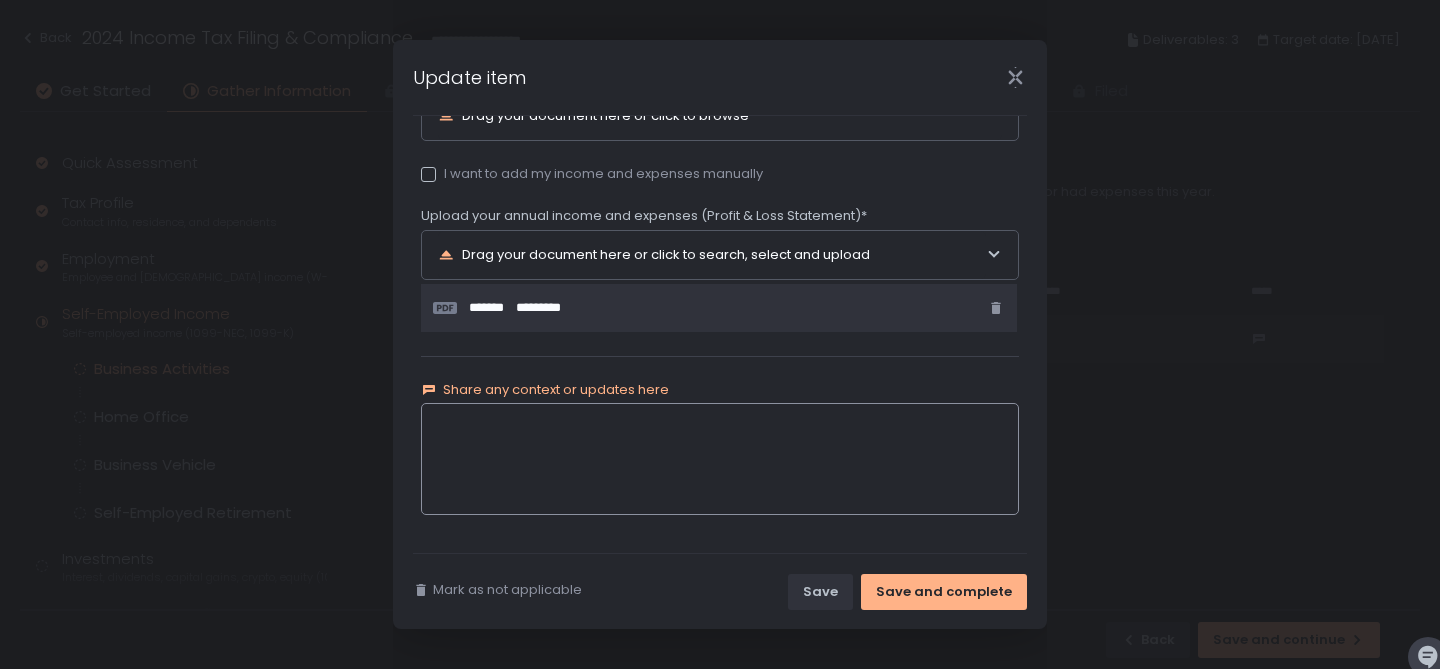 scroll, scrollTop: 541, scrollLeft: 0, axis: vertical 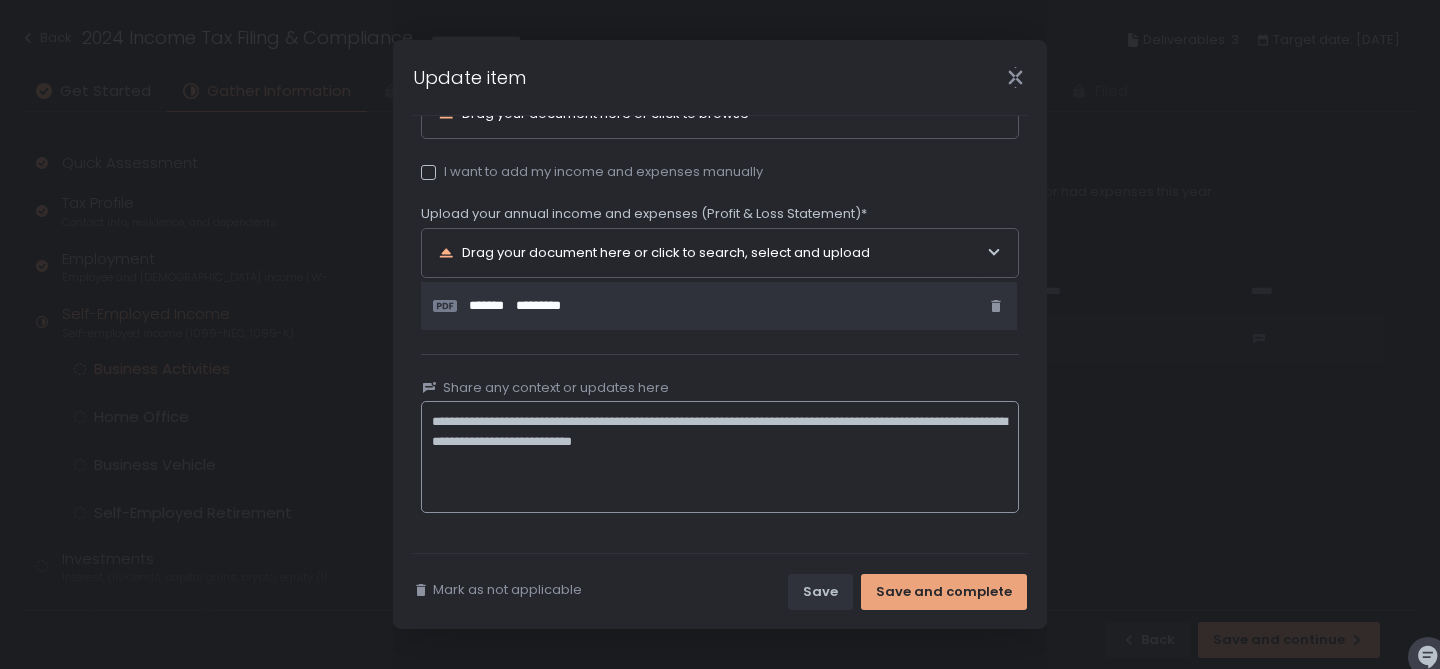 type on "**********" 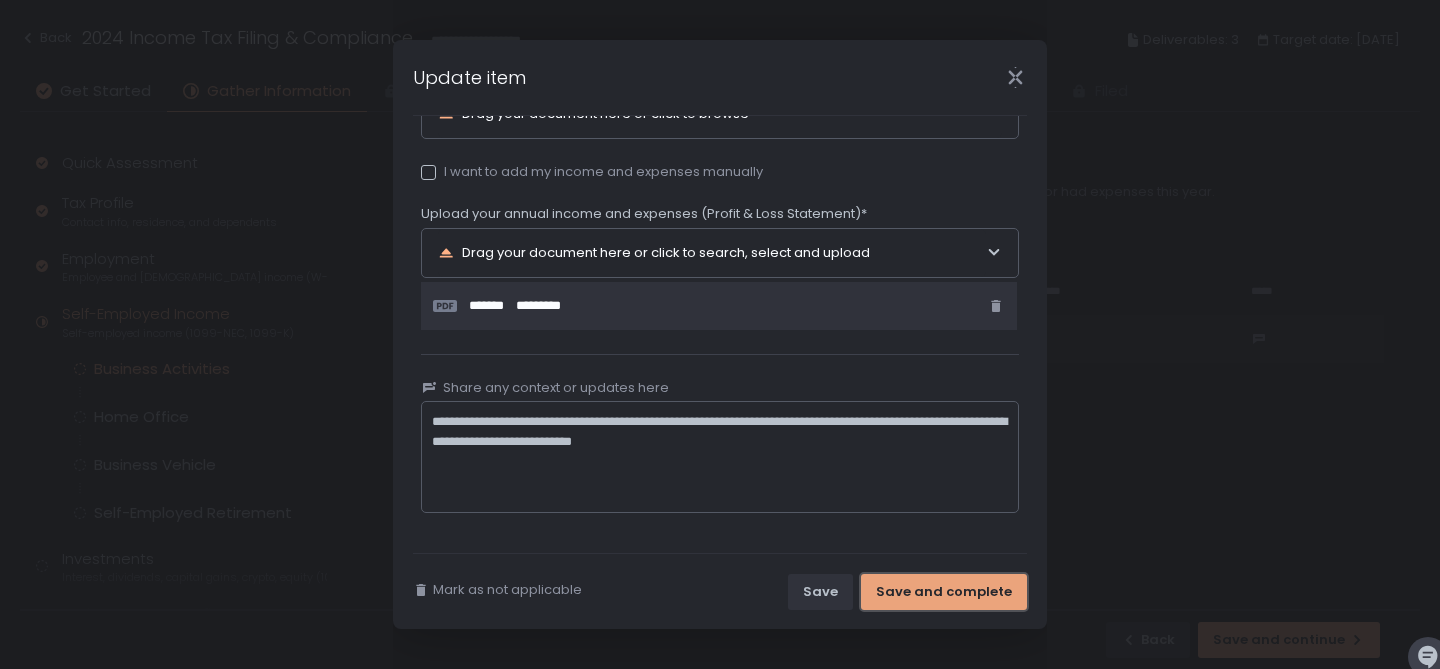 click on "Save and complete" at bounding box center (944, 592) 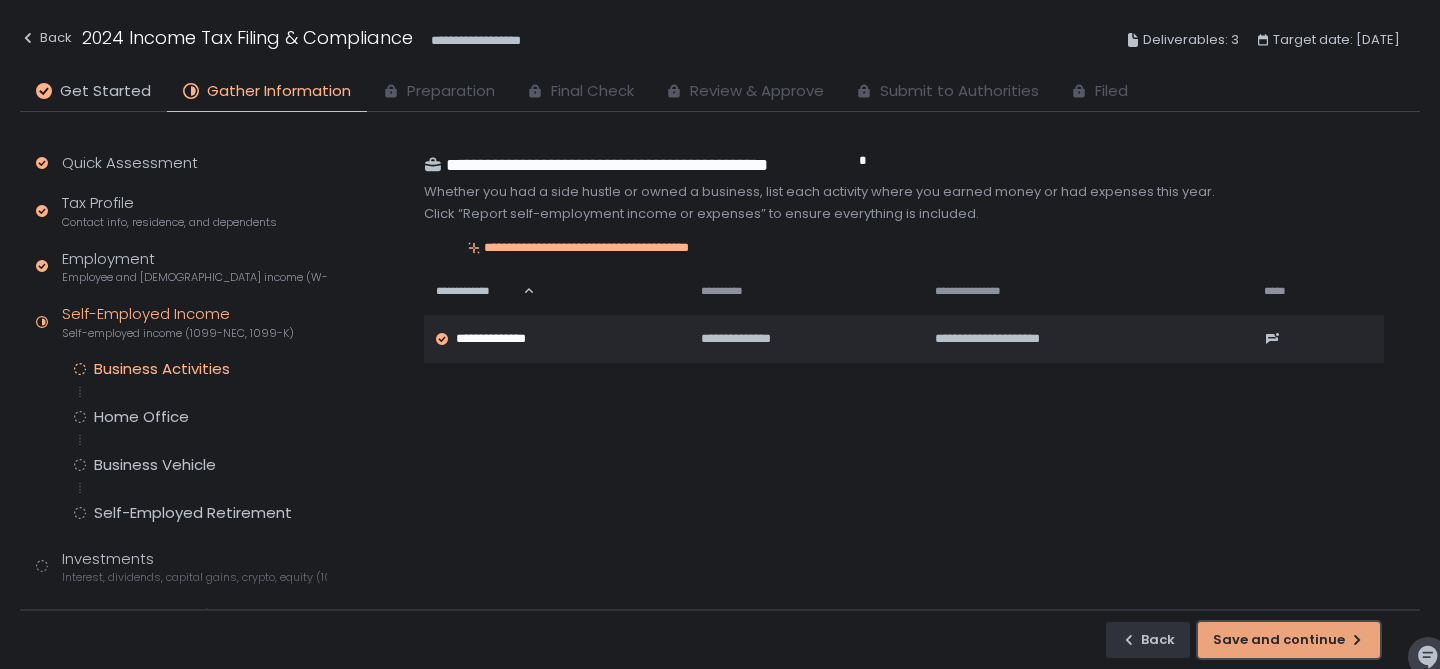 click on "Save and continue" at bounding box center [1289, 640] 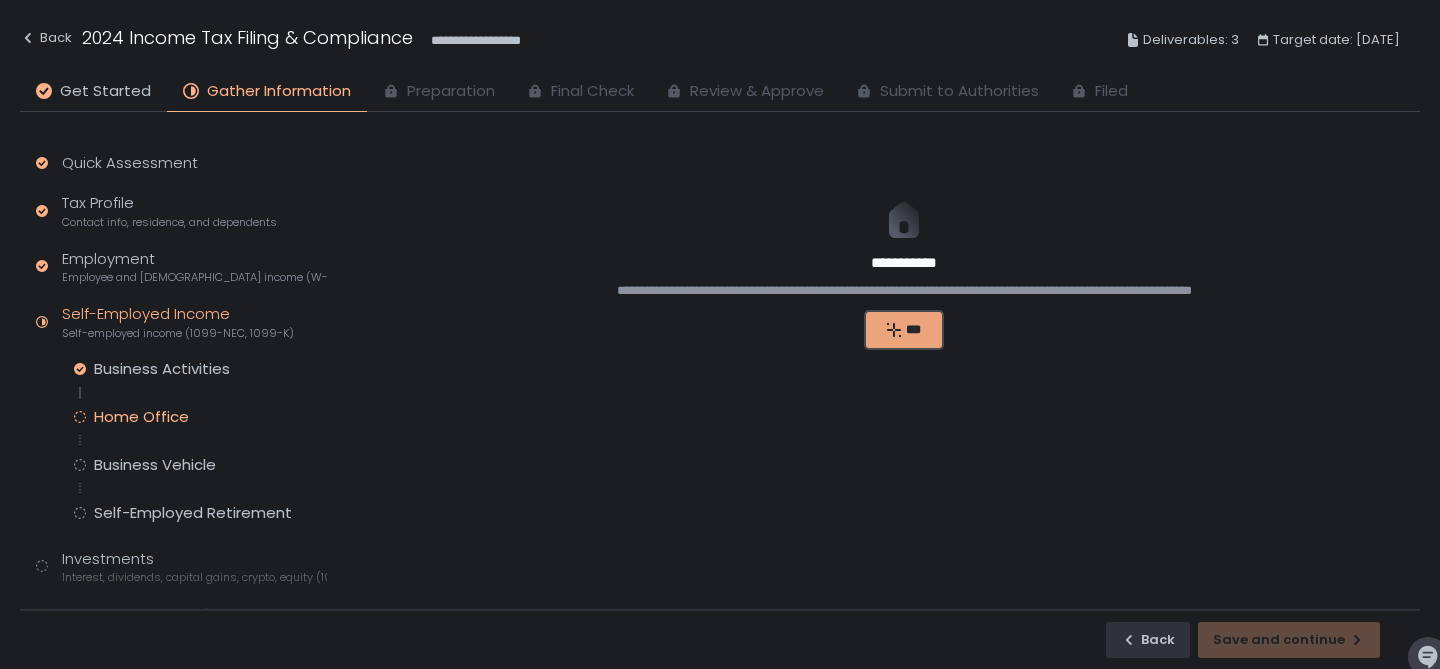 click on "***" 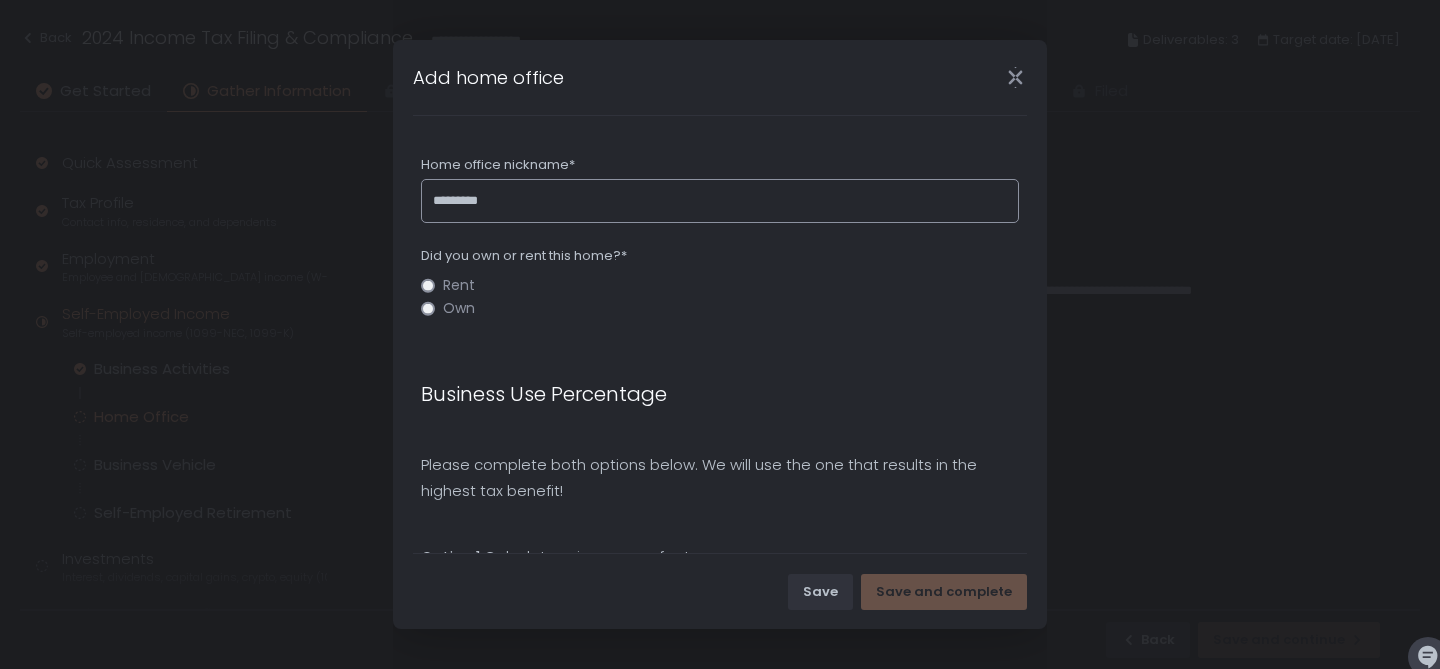 type on "*********" 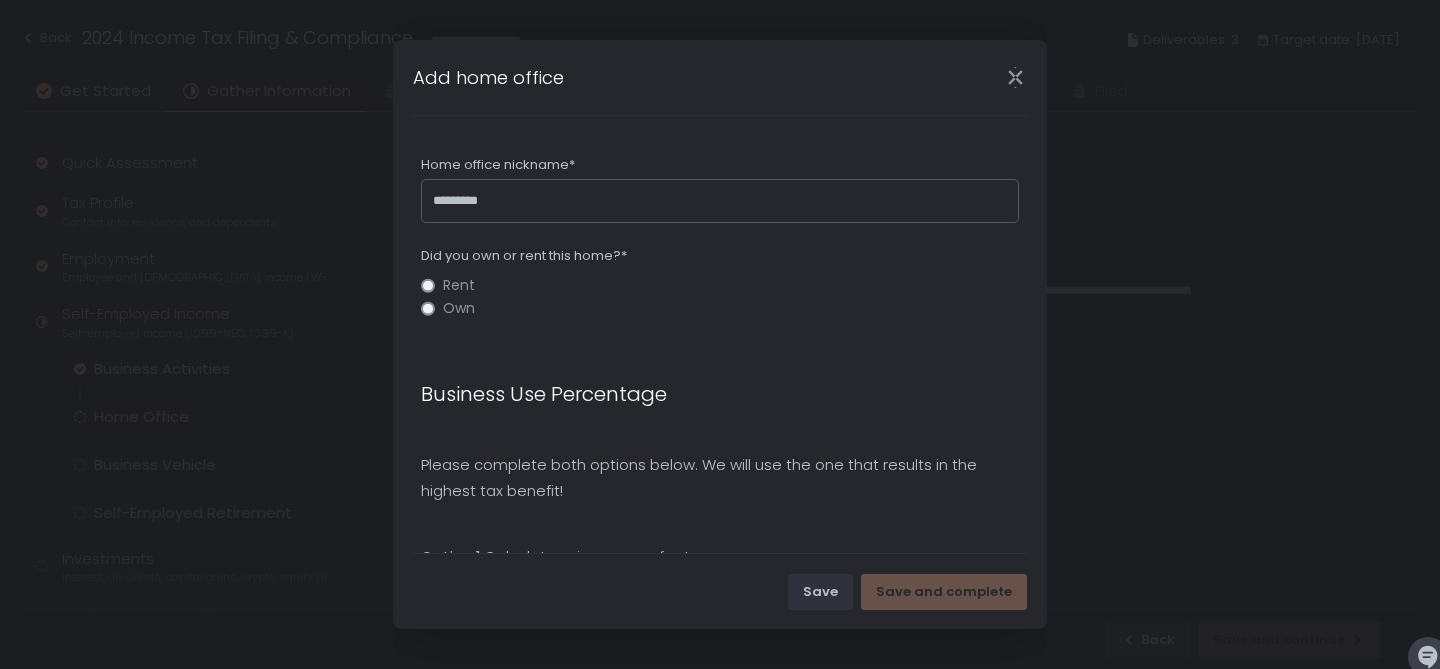 click on "Rent" 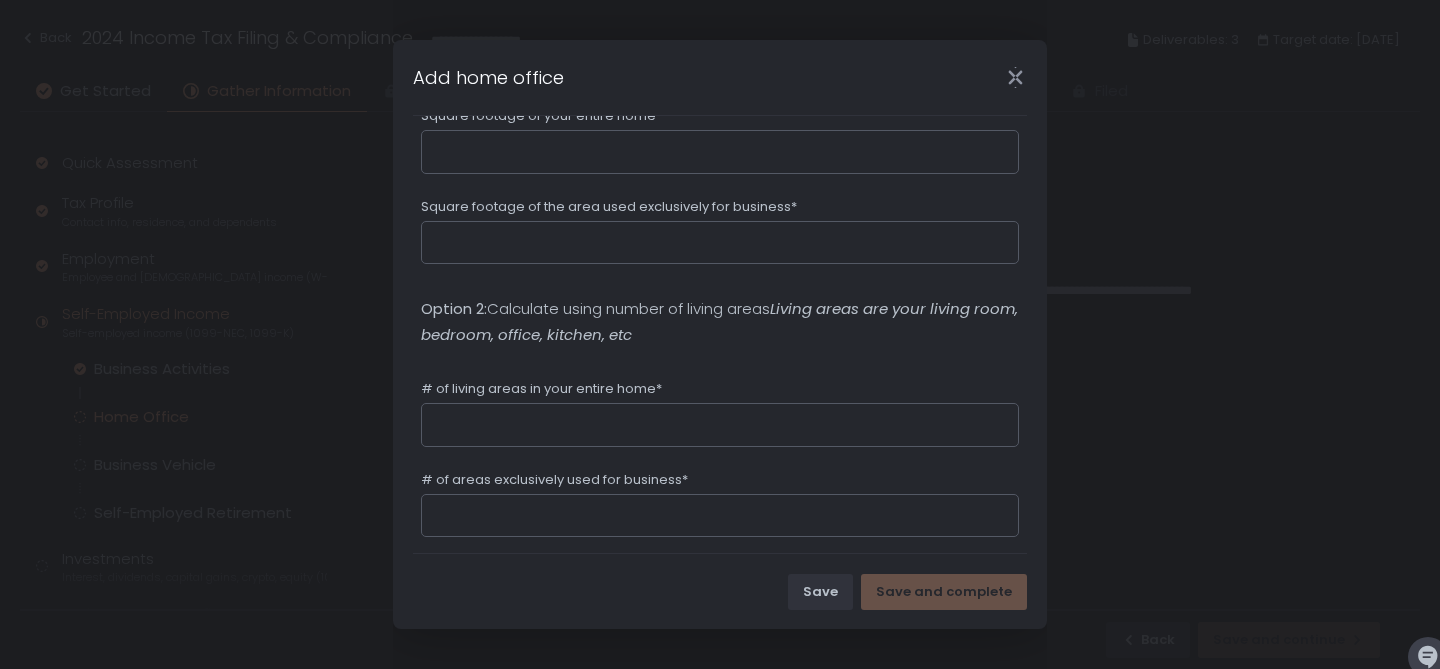 scroll, scrollTop: 500, scrollLeft: 0, axis: vertical 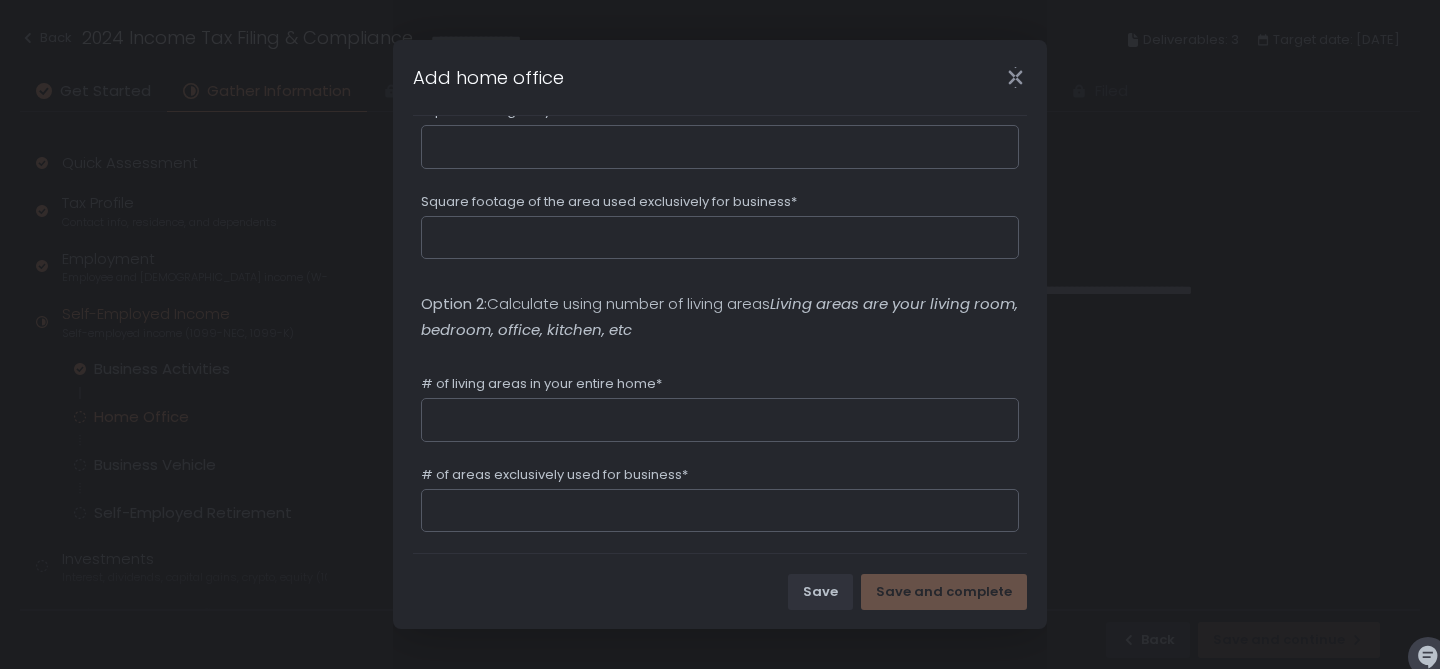 click on "# of living areas in your entire home*" at bounding box center (720, 420) 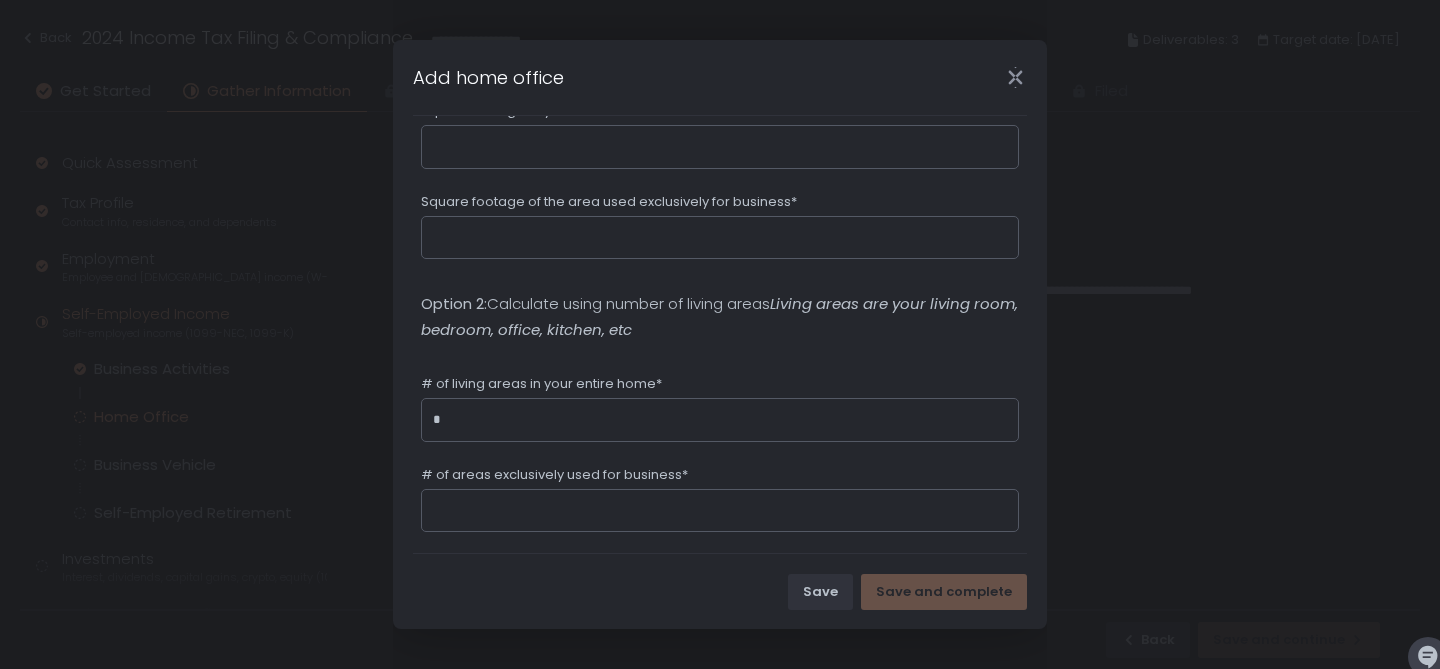 type on "*" 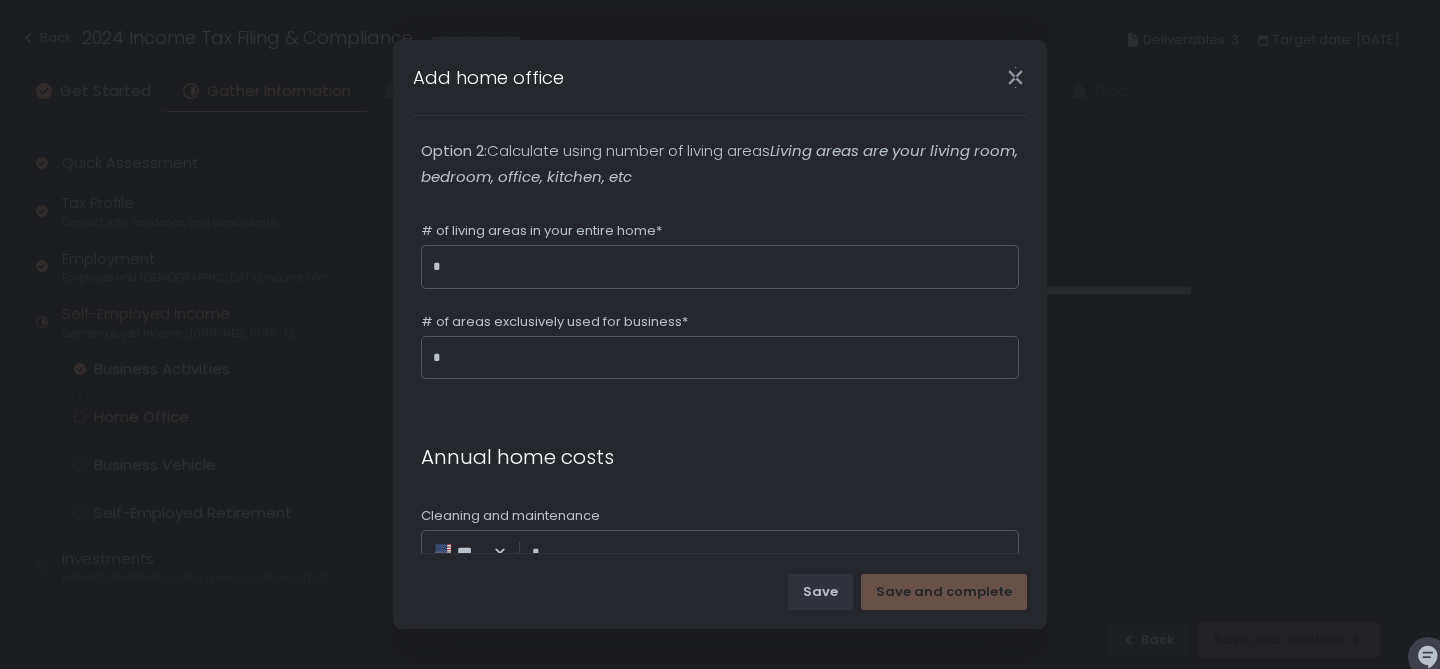 scroll, scrollTop: 642, scrollLeft: 0, axis: vertical 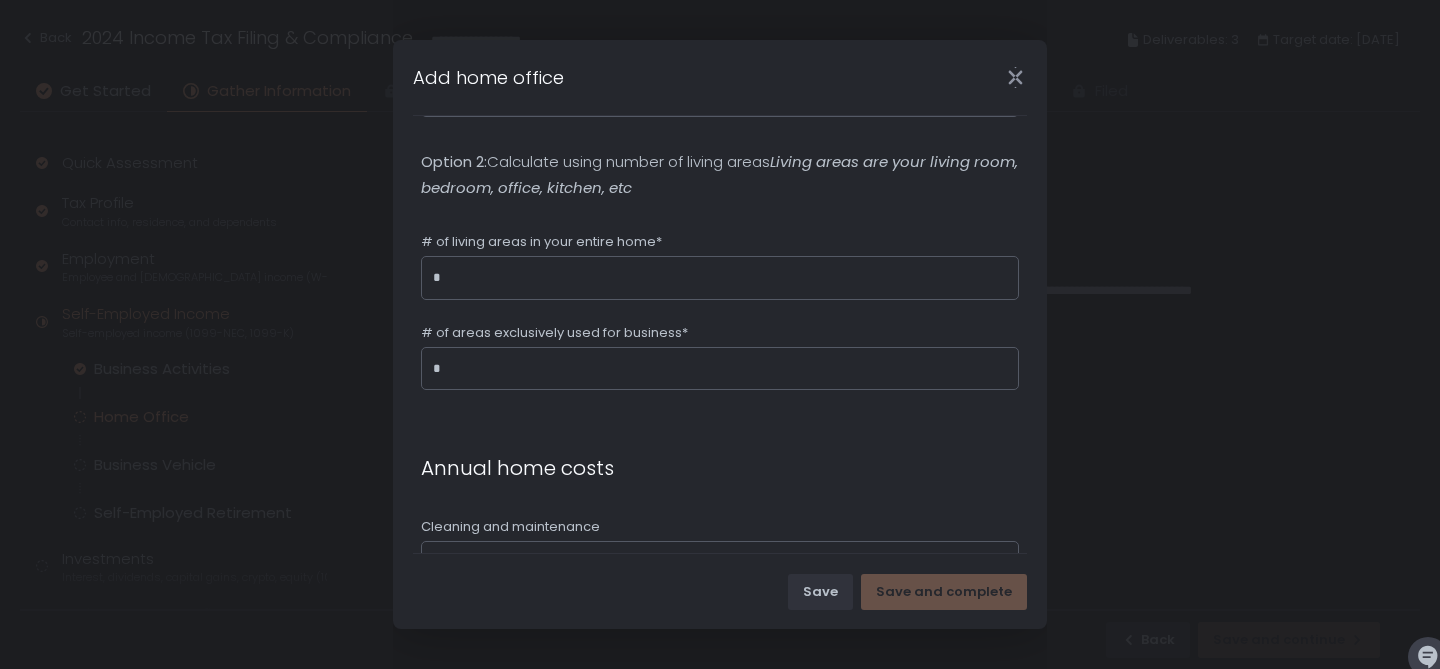 type on "*" 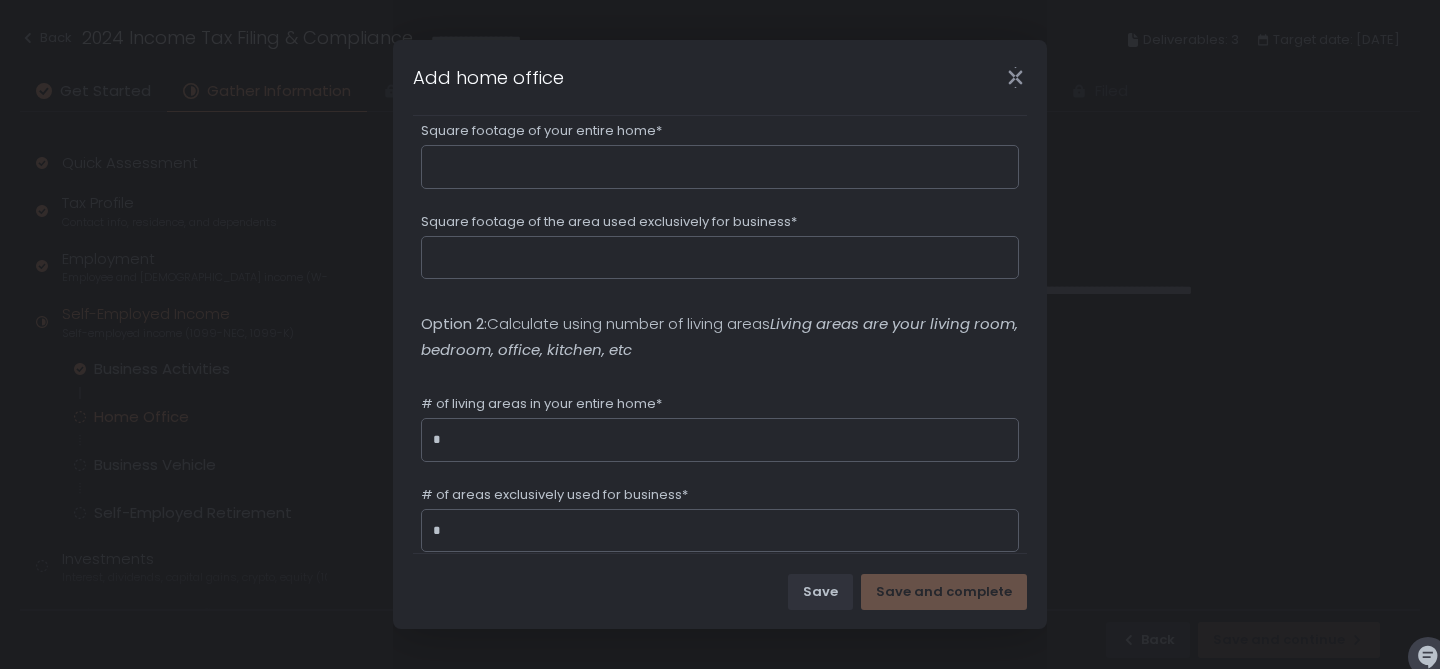scroll, scrollTop: 937, scrollLeft: 0, axis: vertical 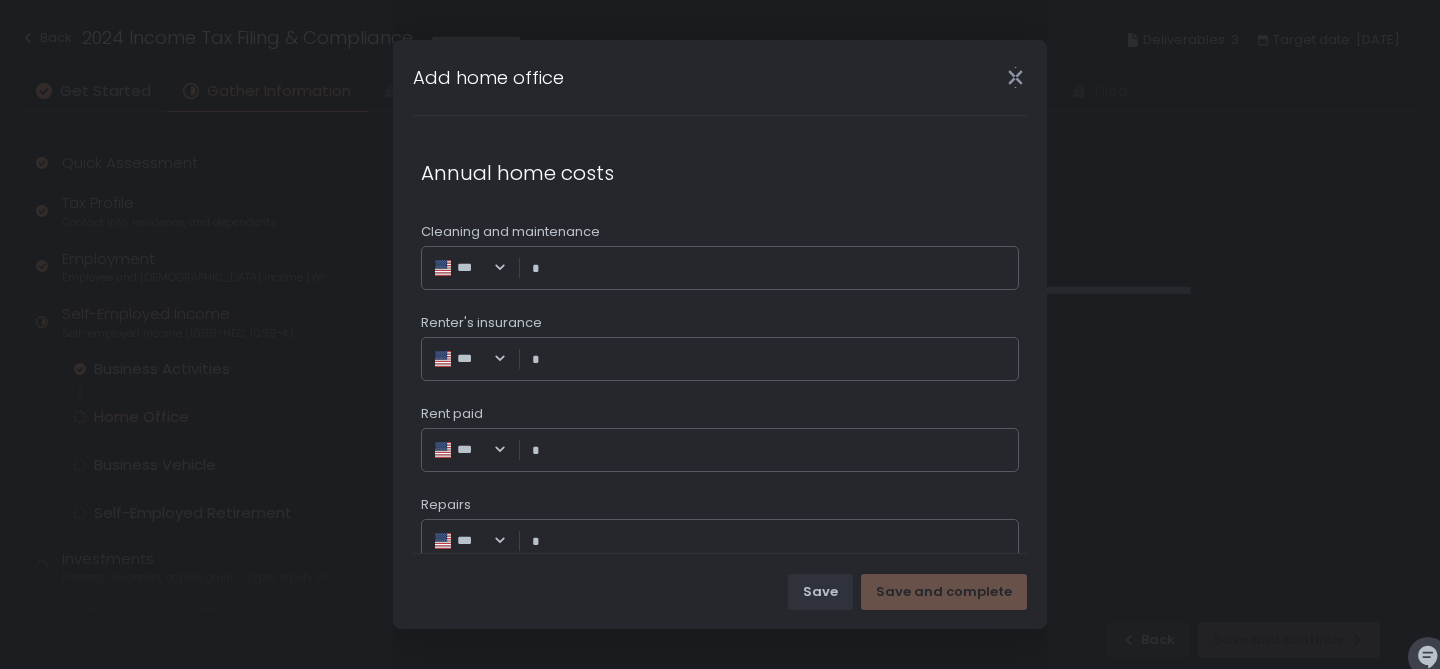 click on "Cleaning and maintenance" at bounding box center [775, 268] 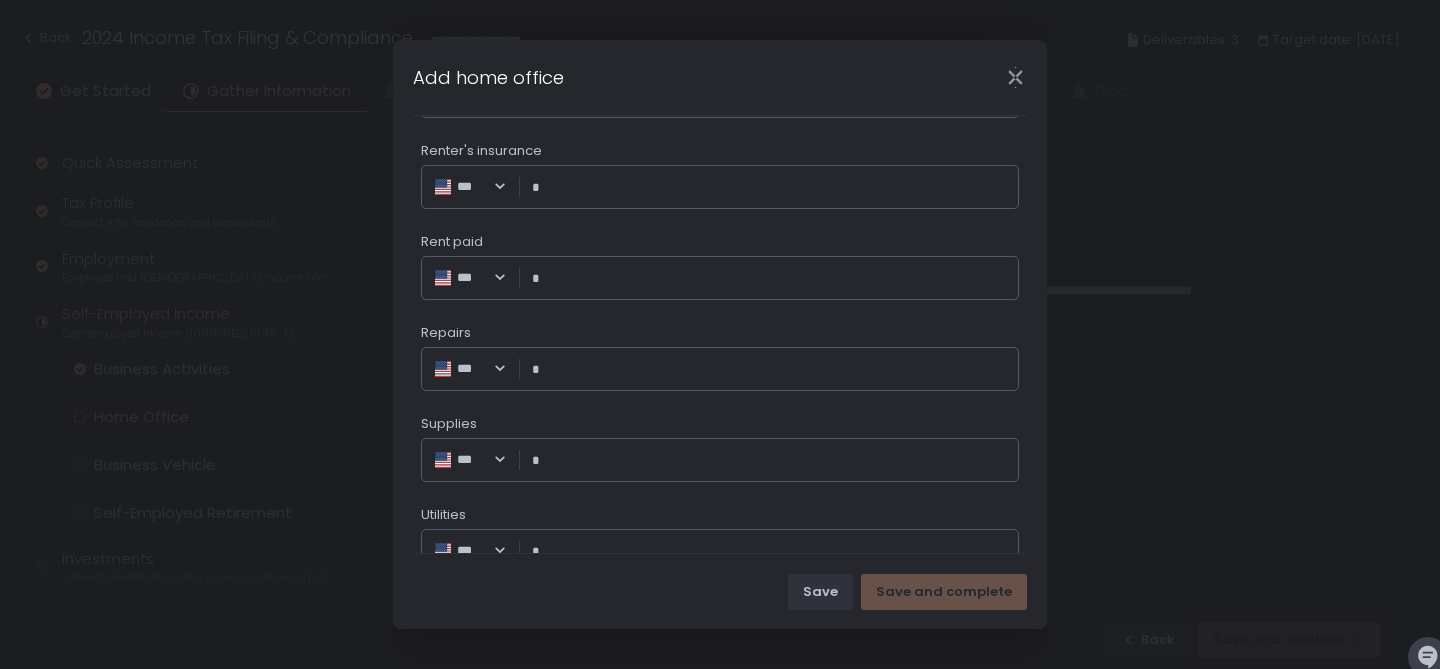 scroll, scrollTop: 1113, scrollLeft: 0, axis: vertical 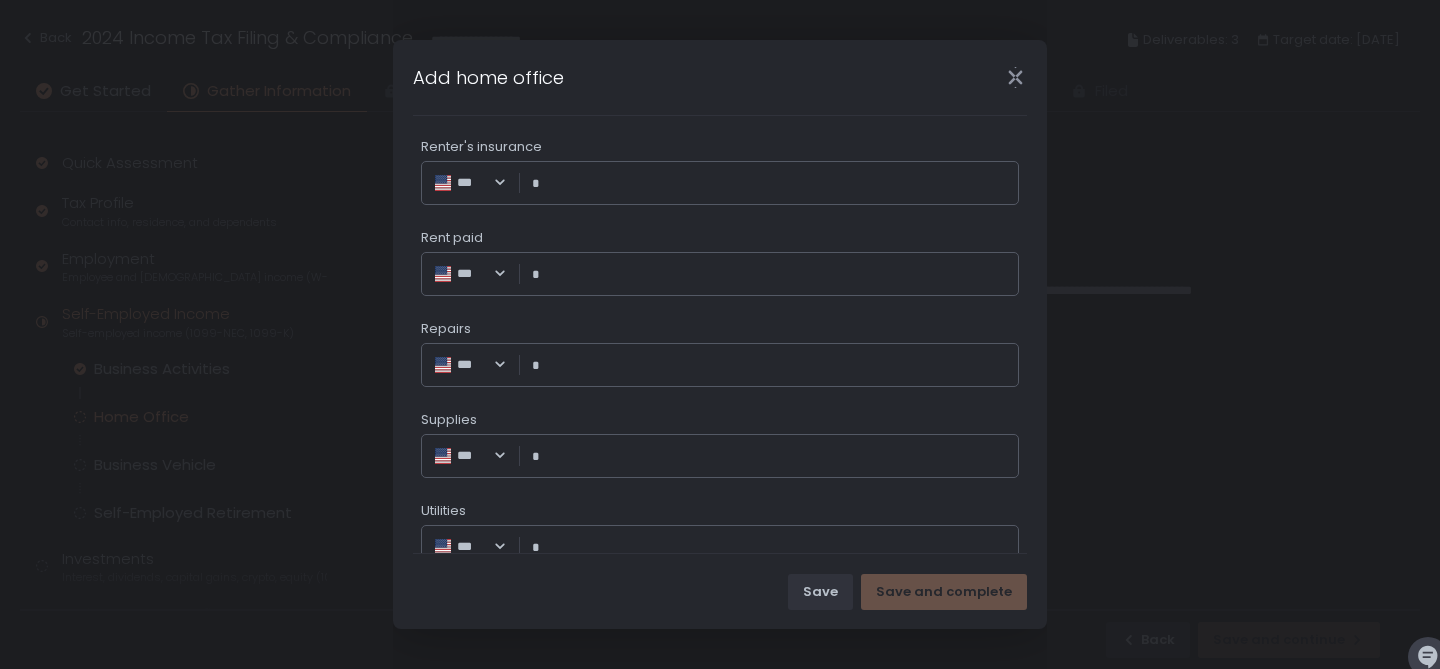 click on "Rent paid" at bounding box center (775, 274) 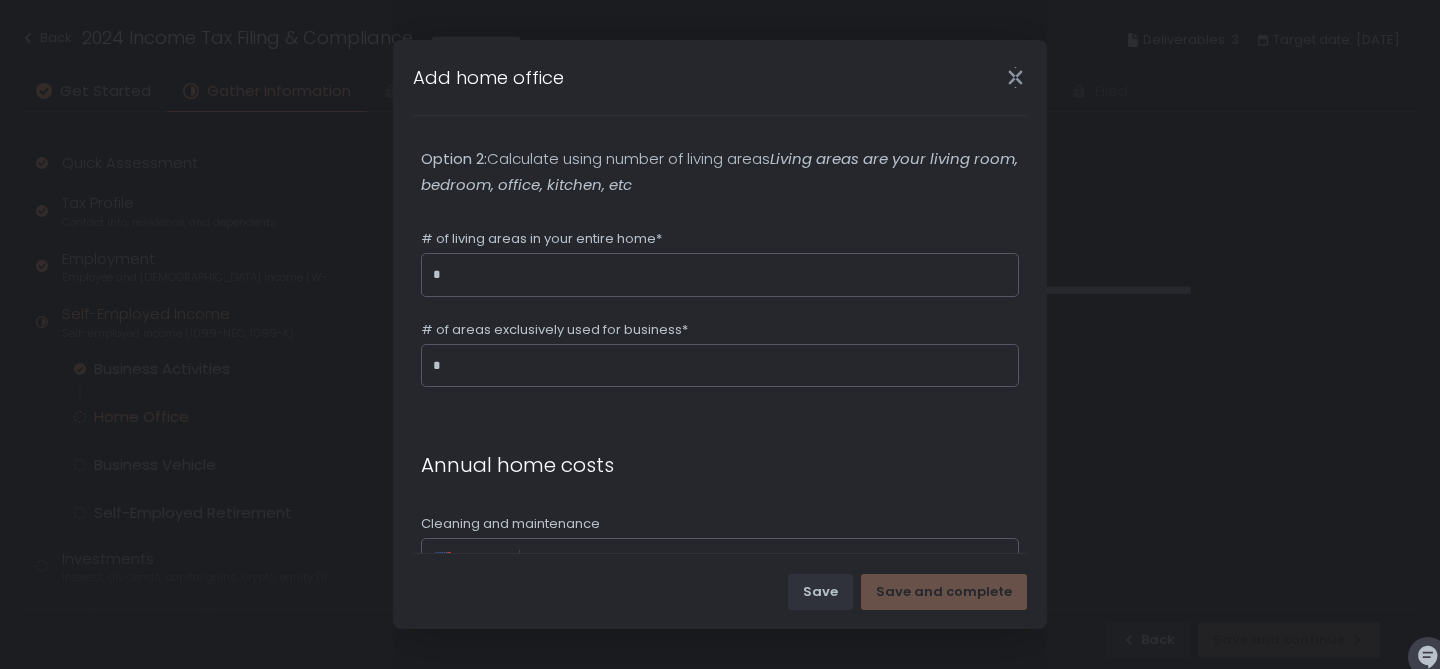 scroll, scrollTop: 579, scrollLeft: 0, axis: vertical 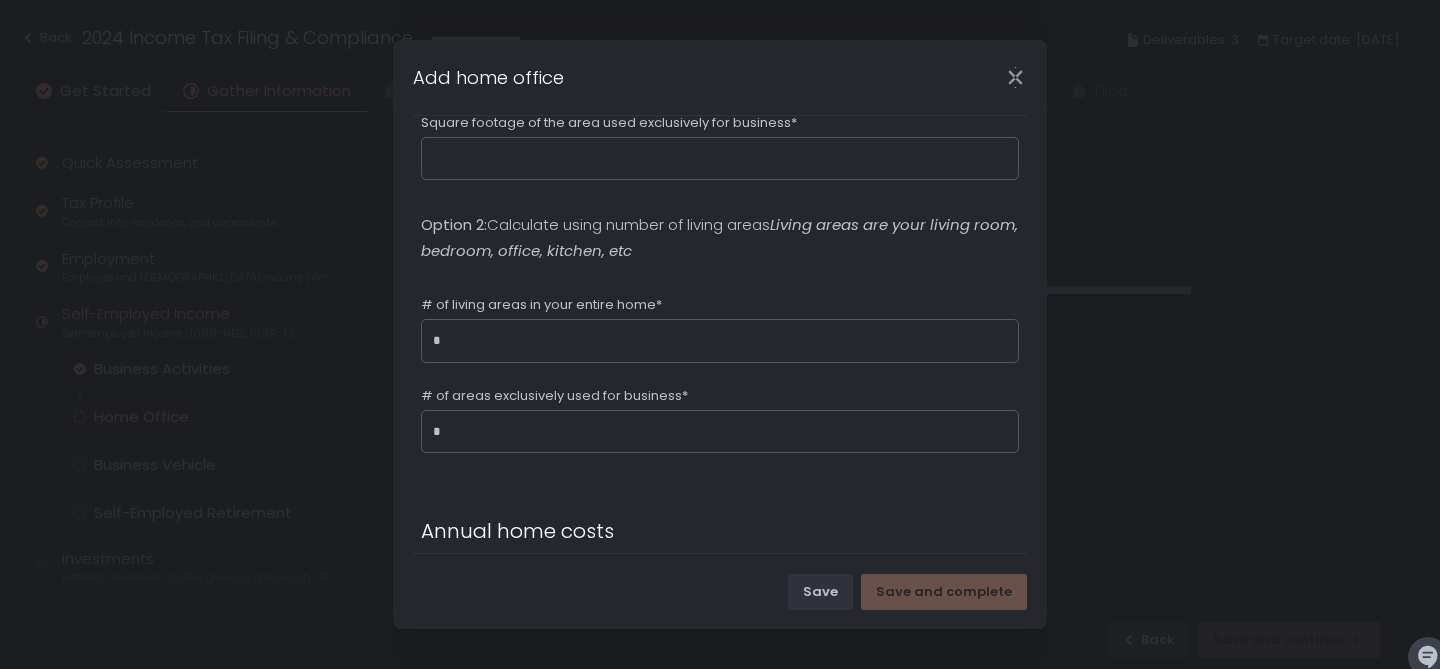 type on "*********" 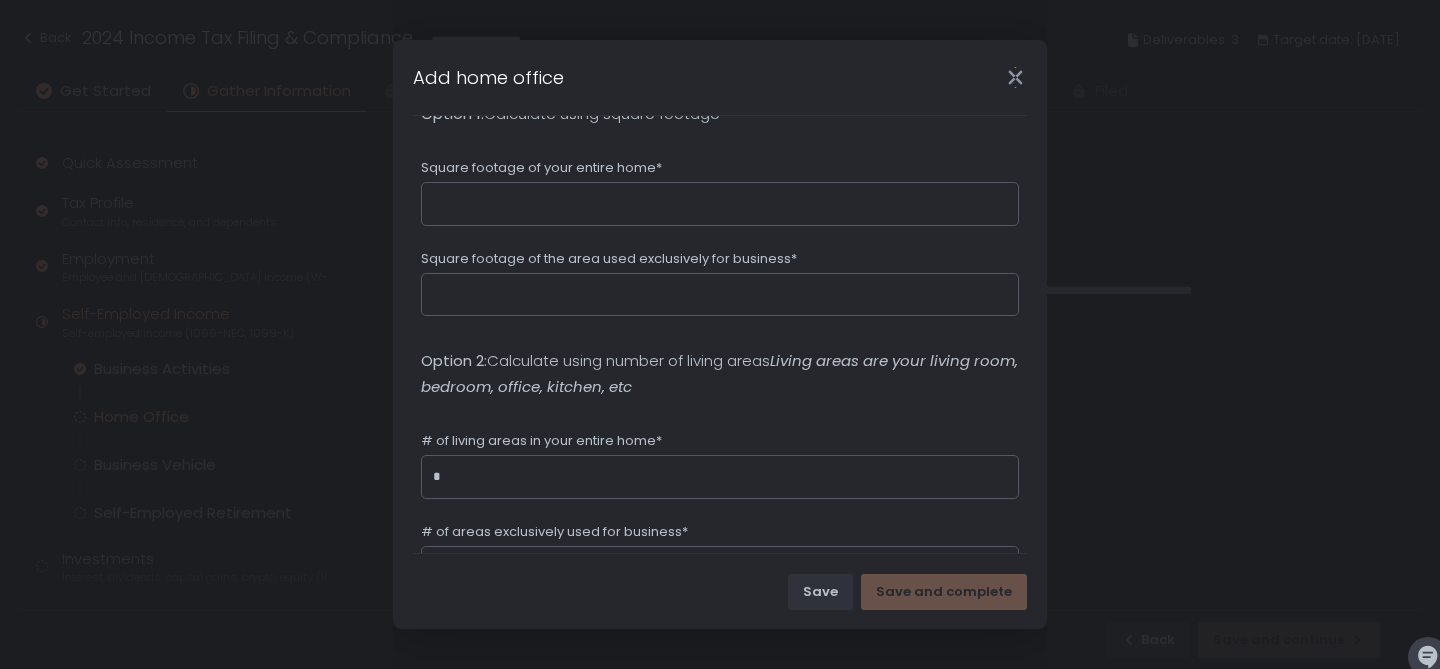 scroll, scrollTop: 444, scrollLeft: 0, axis: vertical 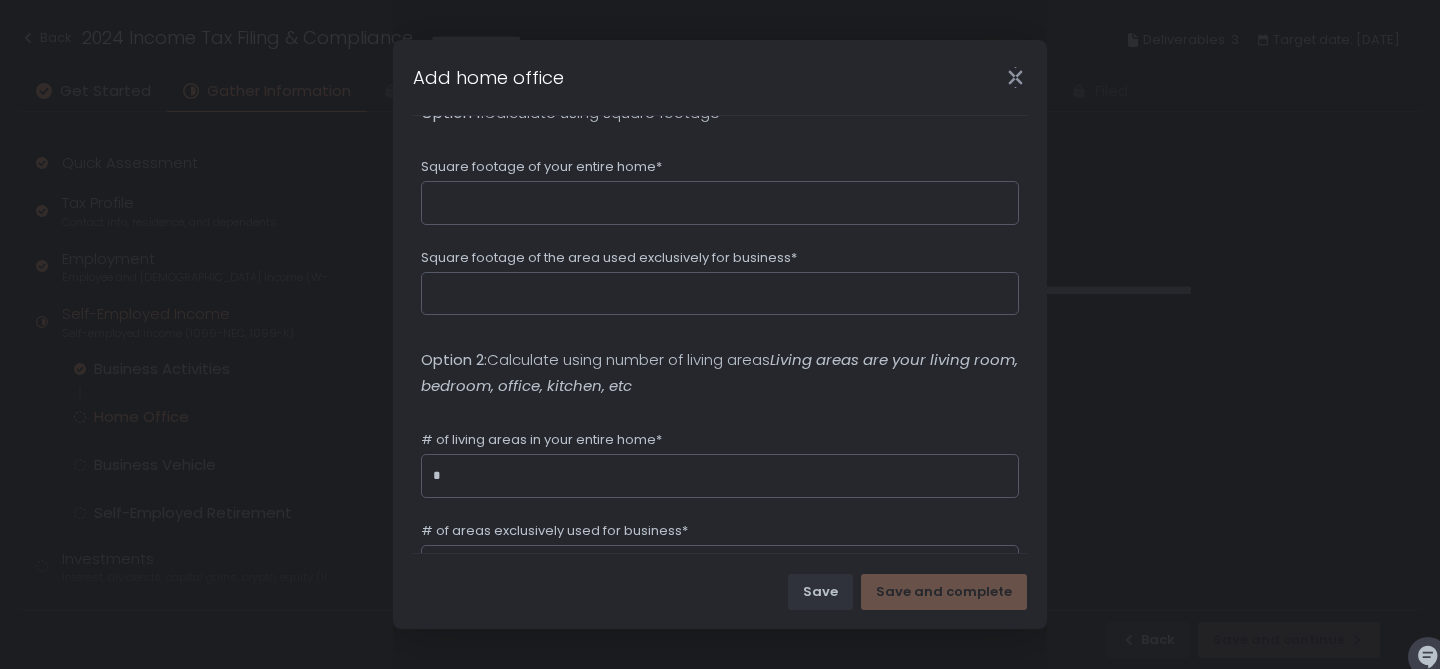 type on "*" 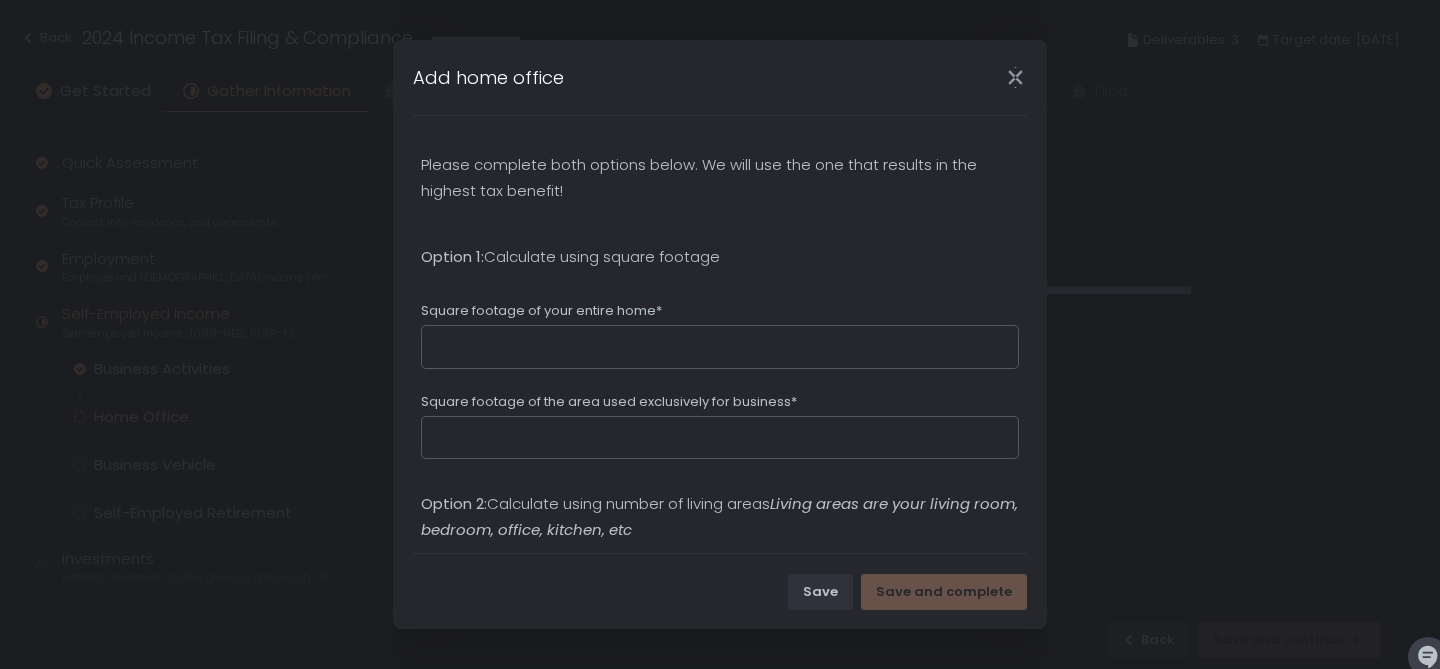 scroll, scrollTop: 304, scrollLeft: 0, axis: vertical 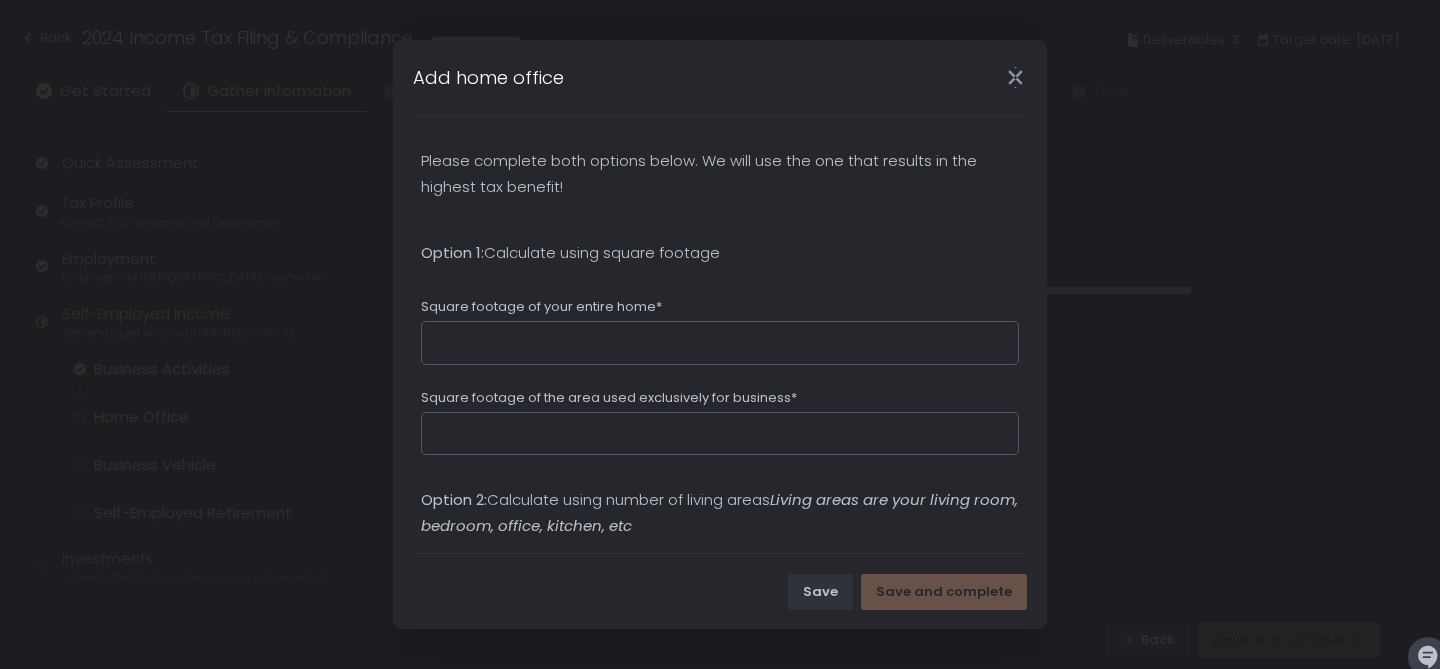 click on "Square footage of your entire home*" at bounding box center (720, 343) 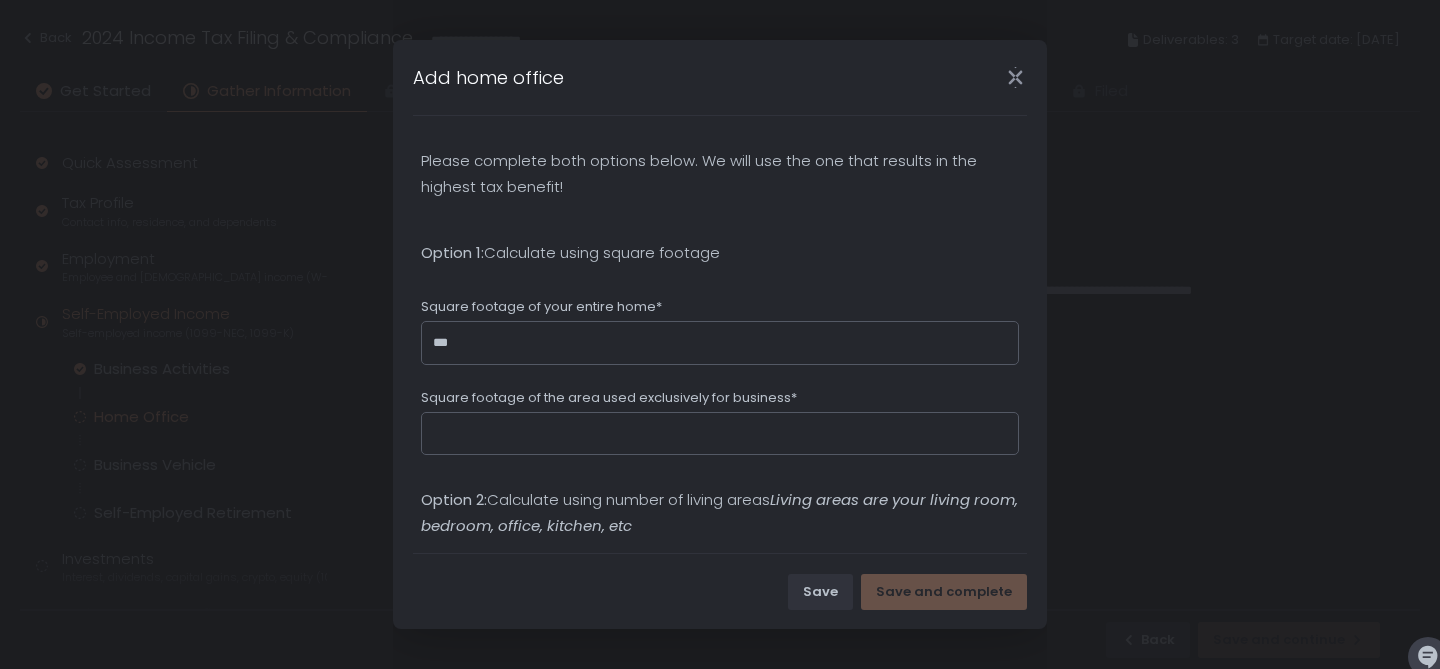 type on "***" 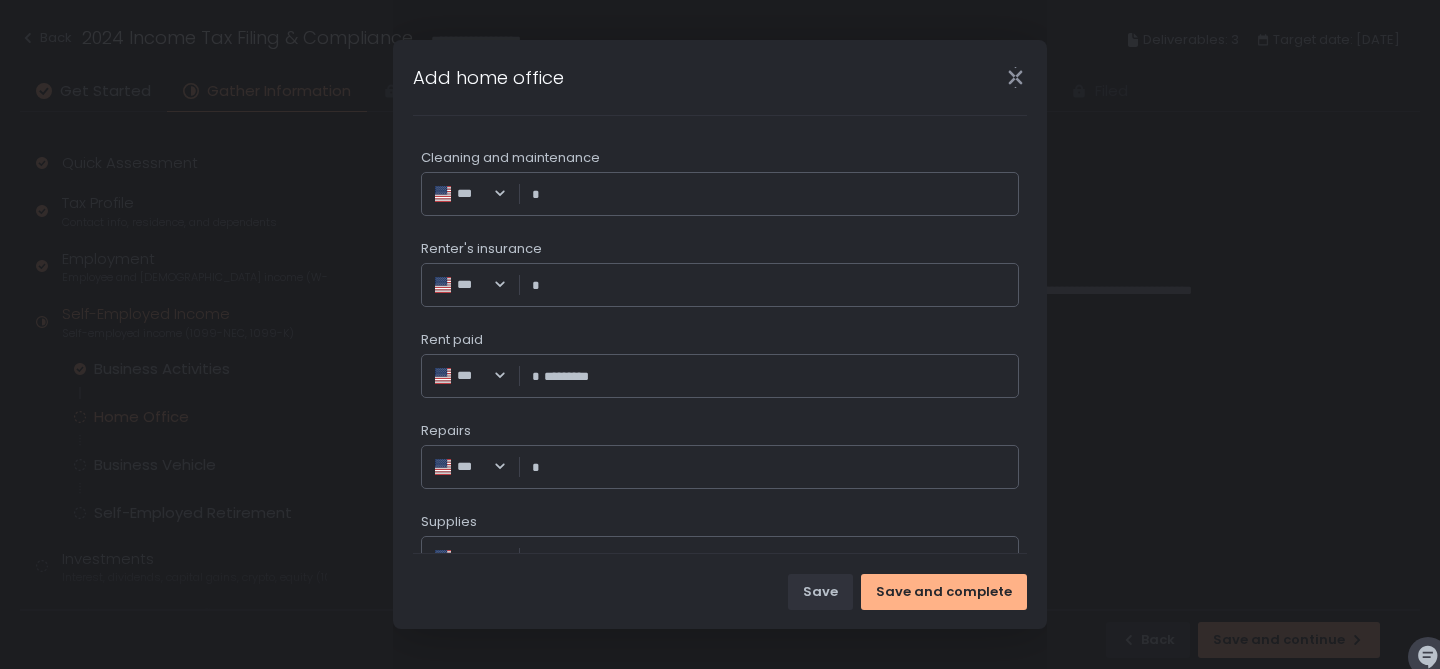 scroll, scrollTop: 1044, scrollLeft: 0, axis: vertical 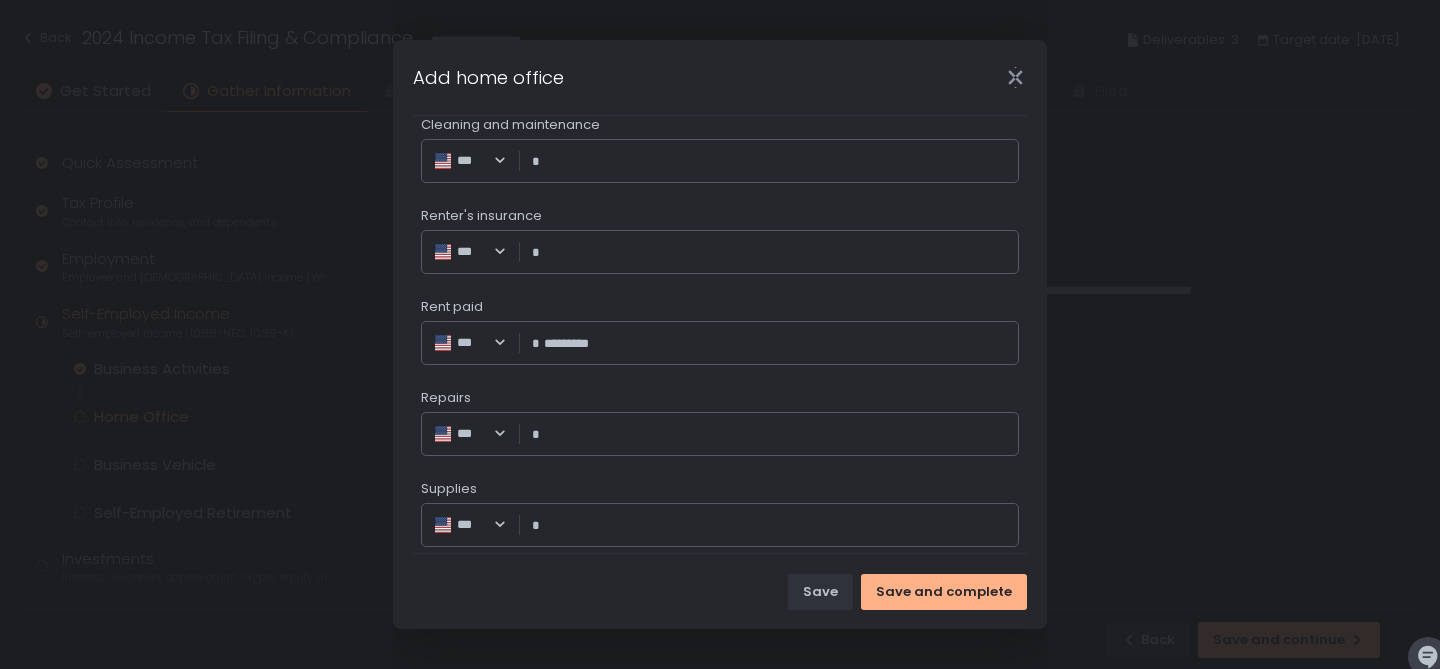 type on "***" 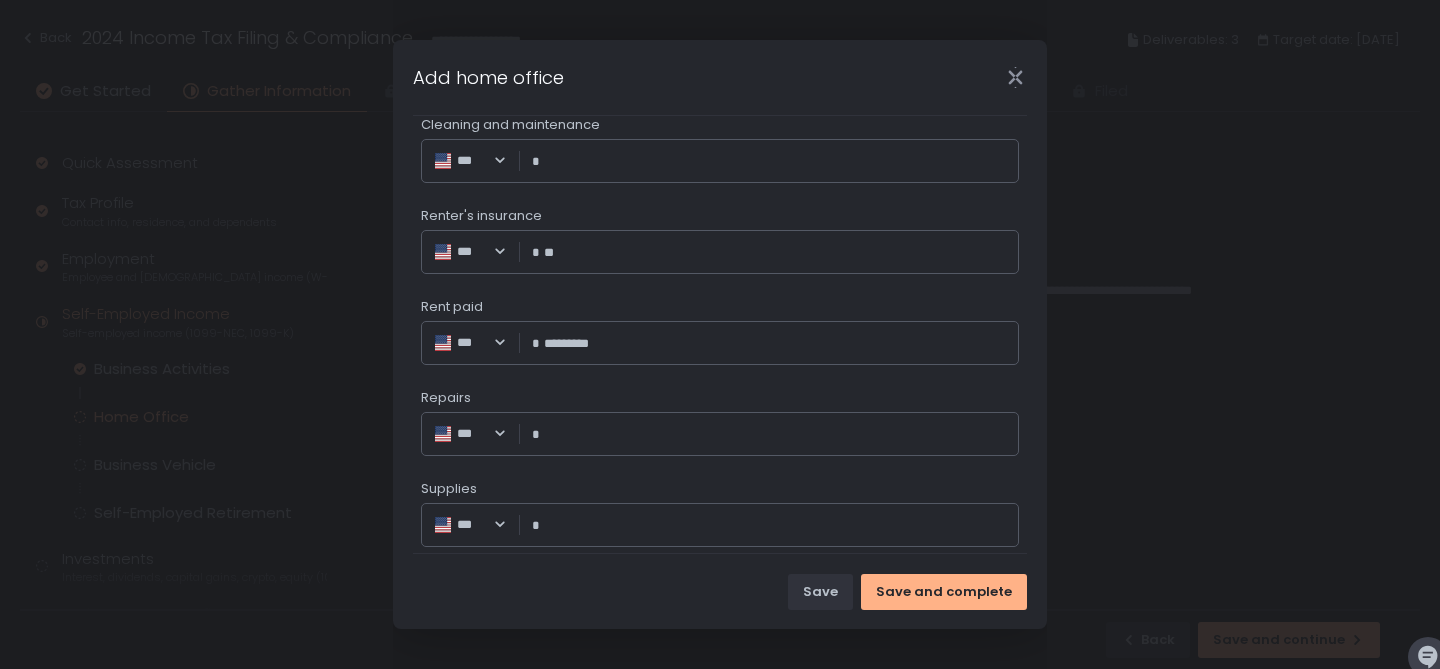 type on "*****" 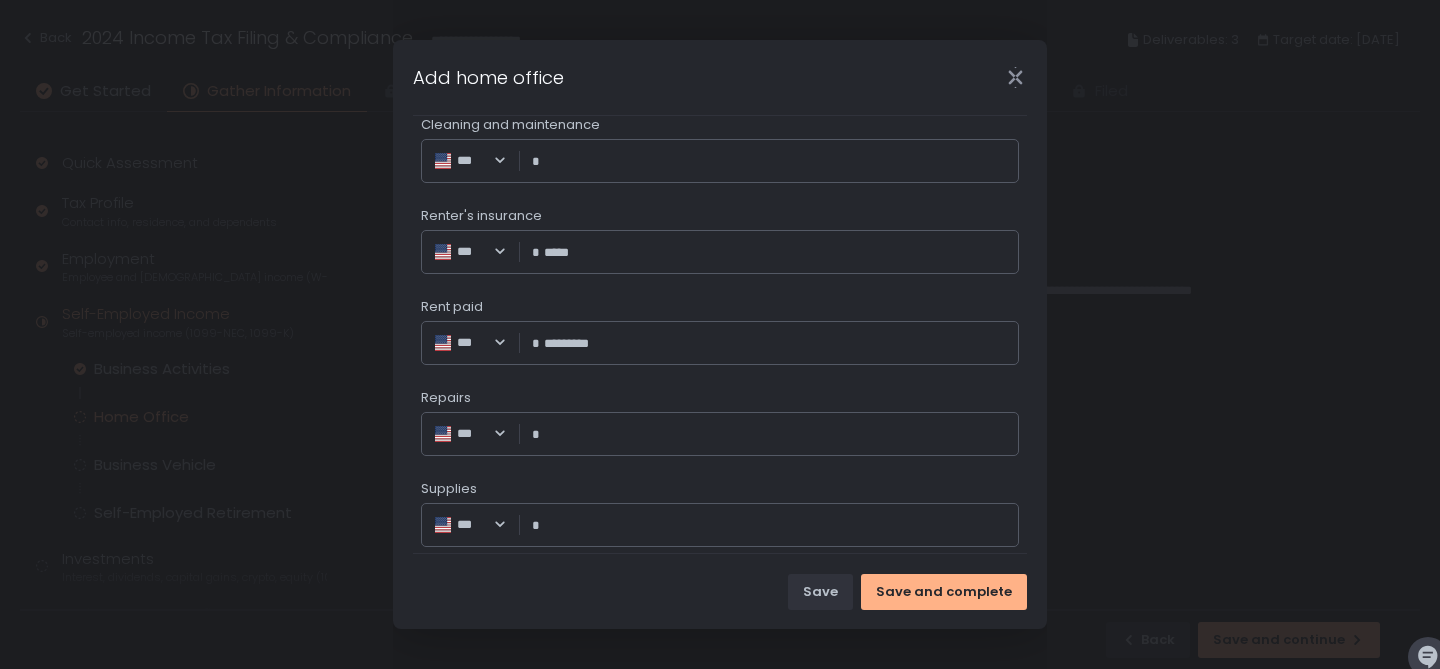 click on "Cleaning and maintenance" at bounding box center (775, 161) 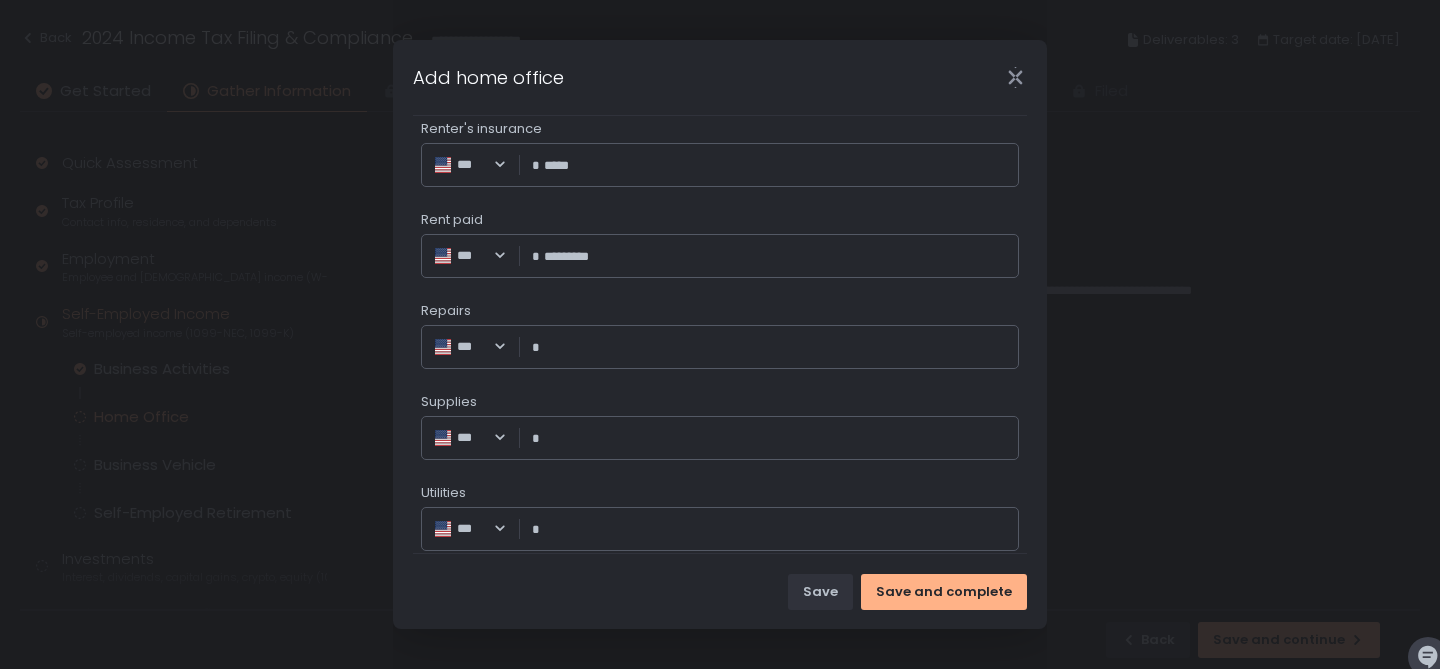 scroll, scrollTop: 1134, scrollLeft: 0, axis: vertical 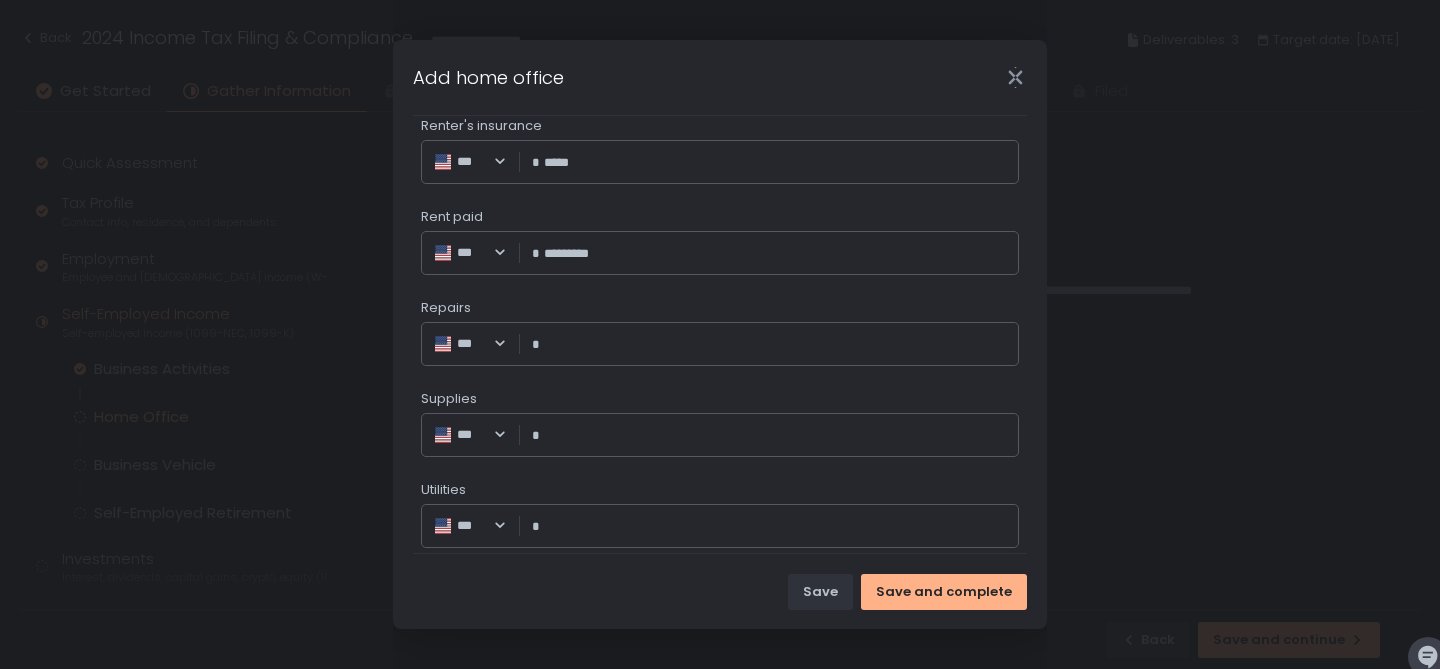 type on "******" 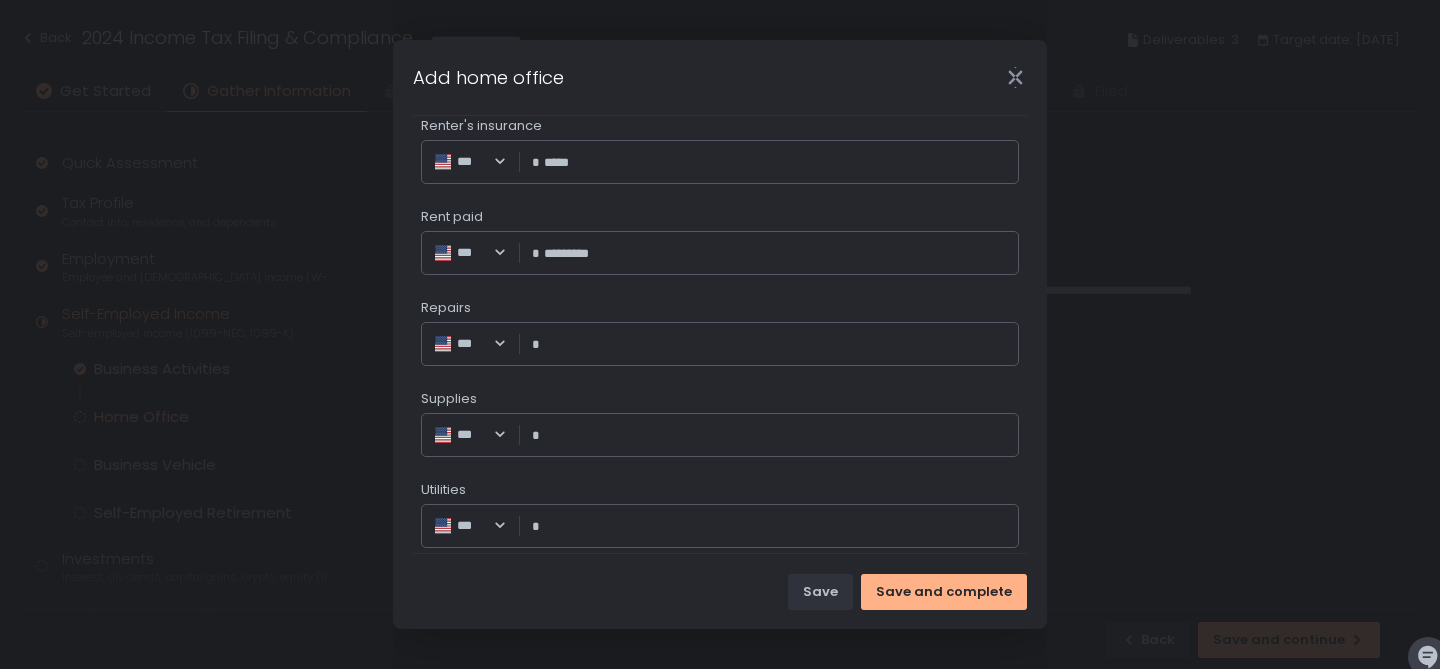 click on "Repairs" at bounding box center (775, 344) 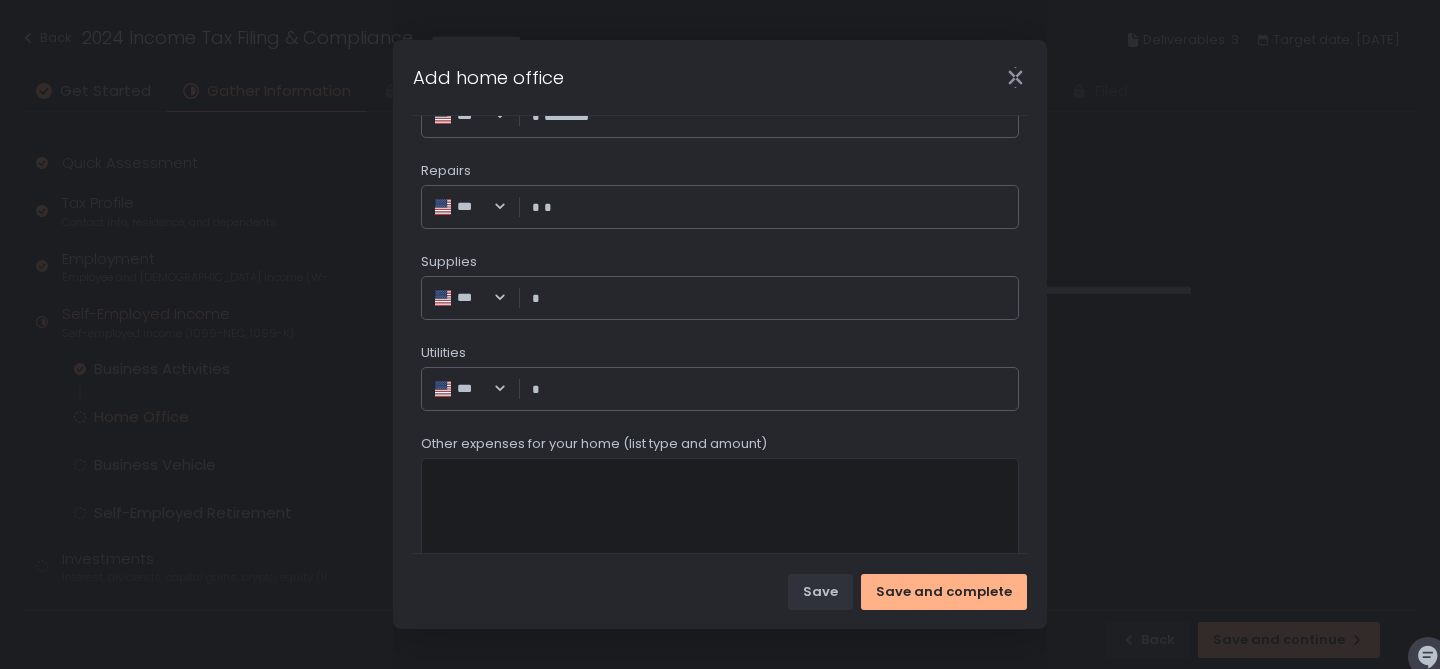 scroll, scrollTop: 1278, scrollLeft: 0, axis: vertical 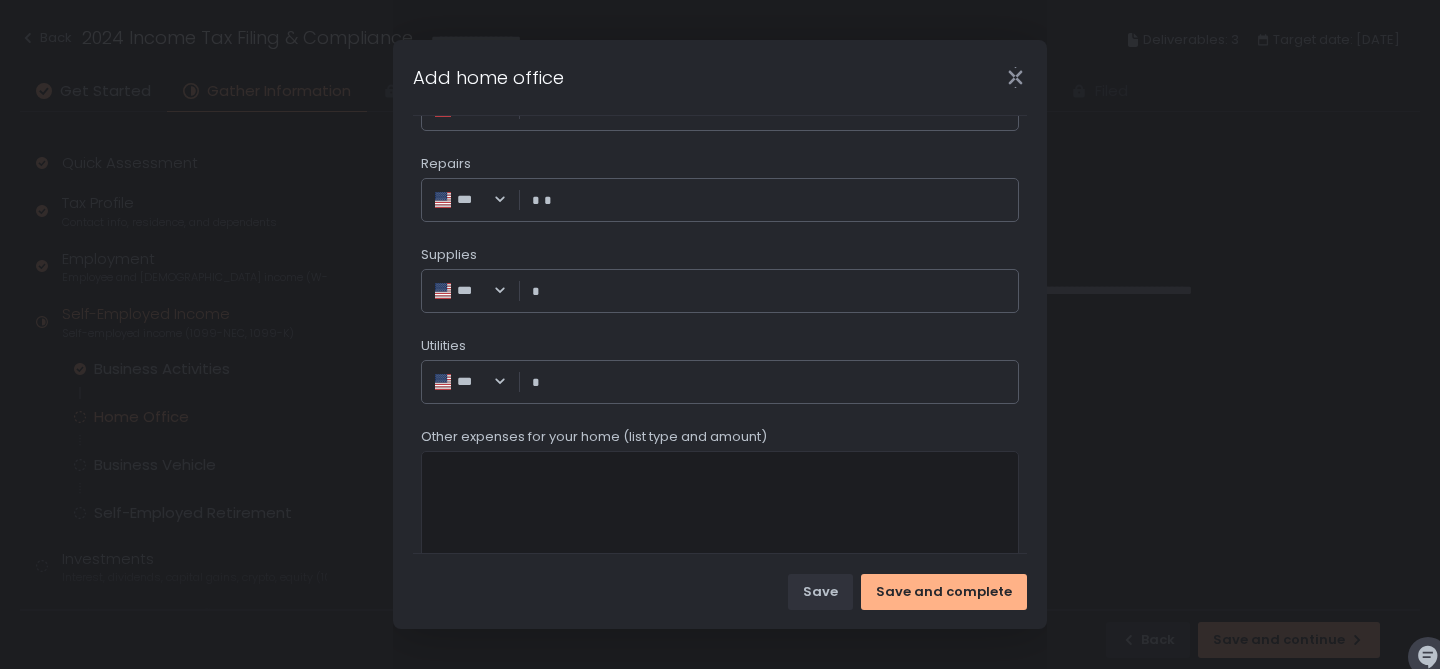 type on "****" 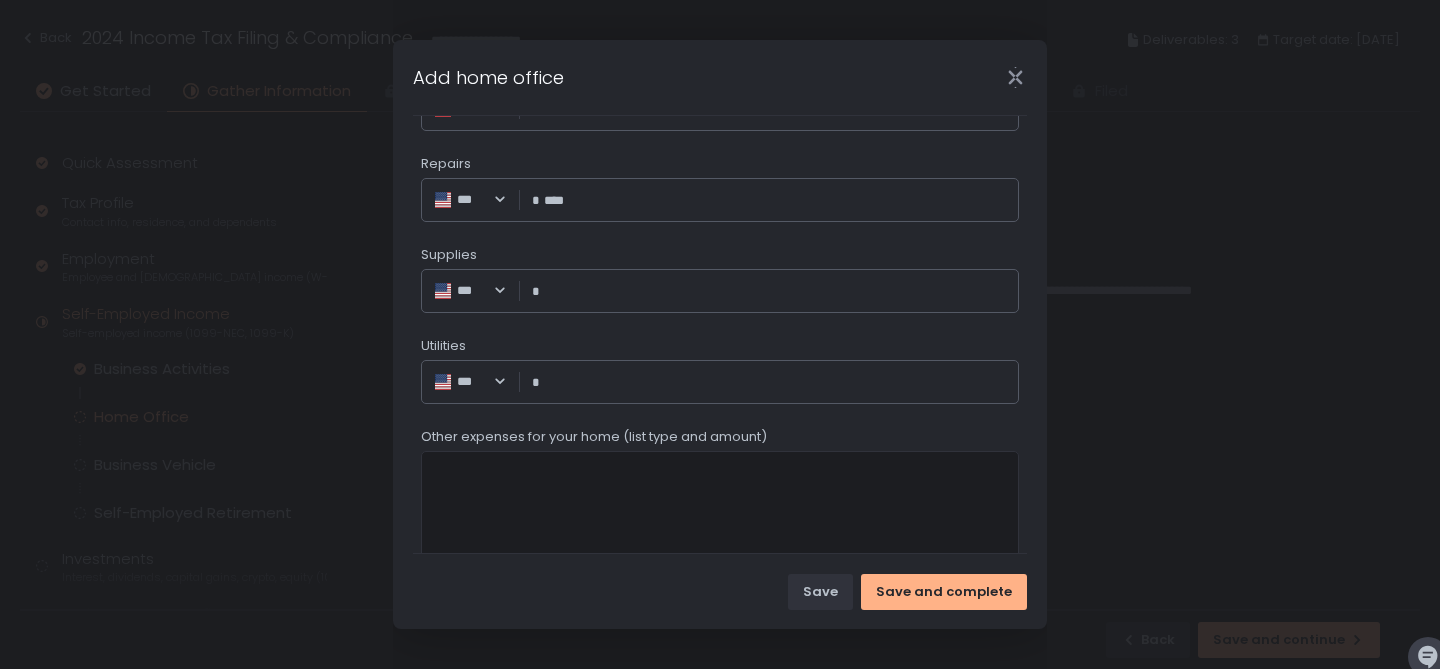 click on "Supplies" at bounding box center [775, 291] 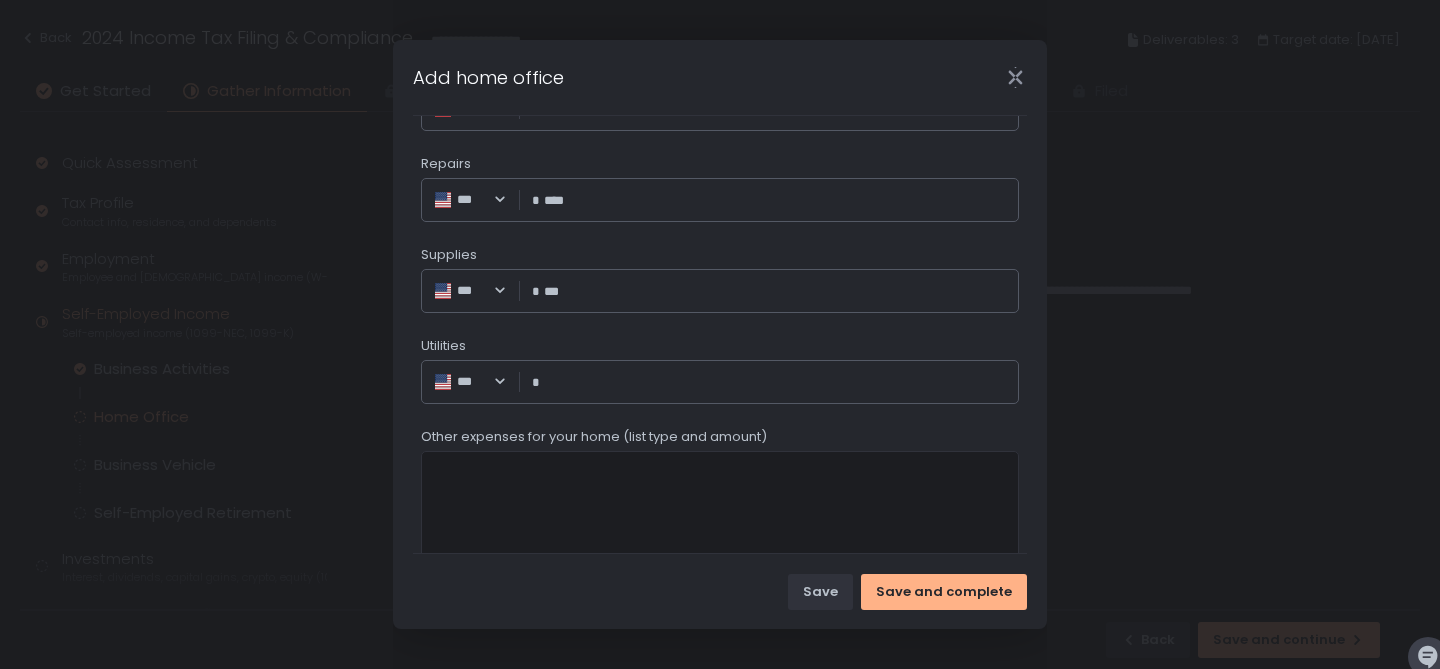click on "*** Loading... *" 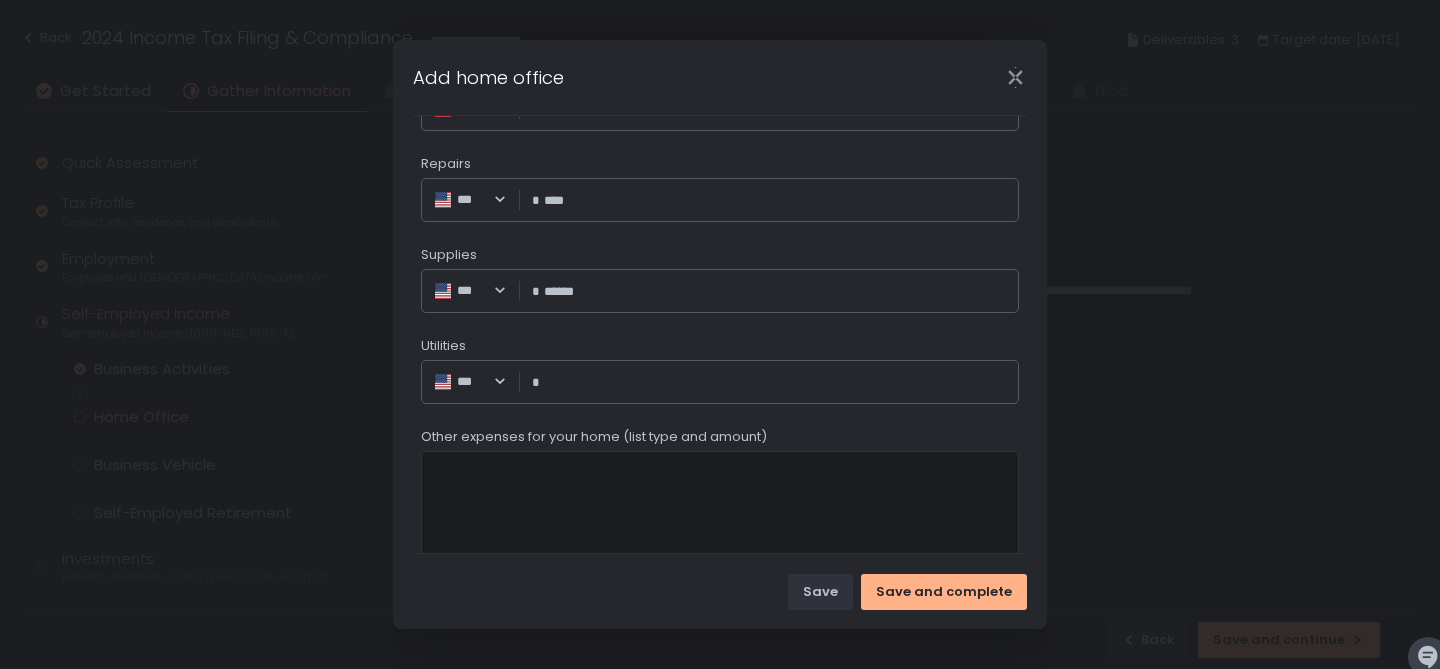 click on "Utilities" at bounding box center (775, 382) 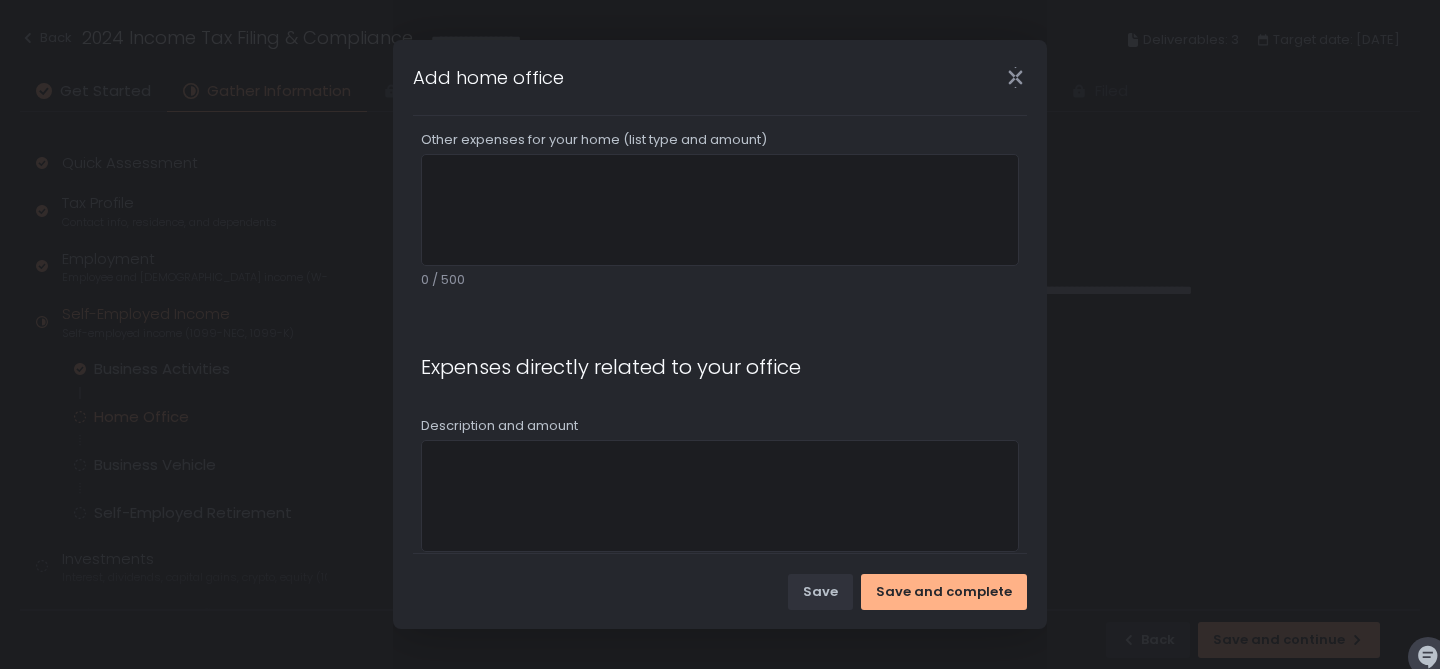 scroll, scrollTop: 1585, scrollLeft: 0, axis: vertical 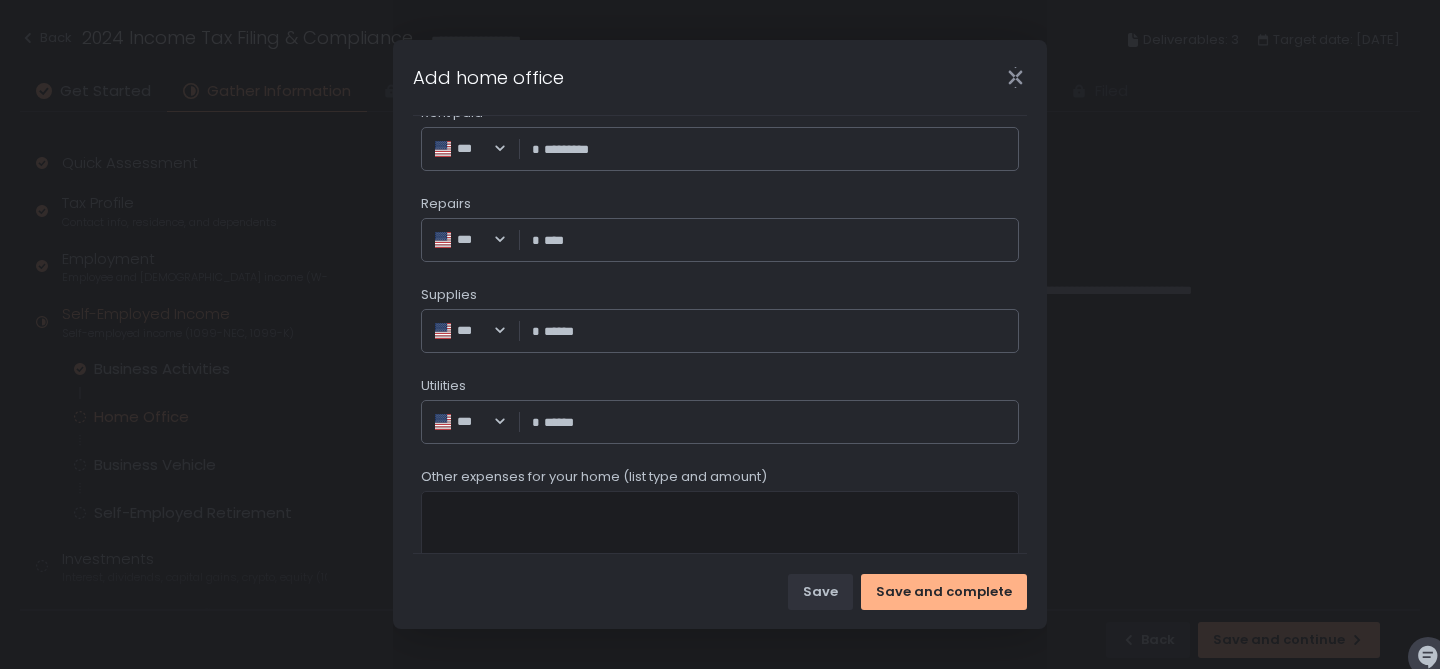 type on "******" 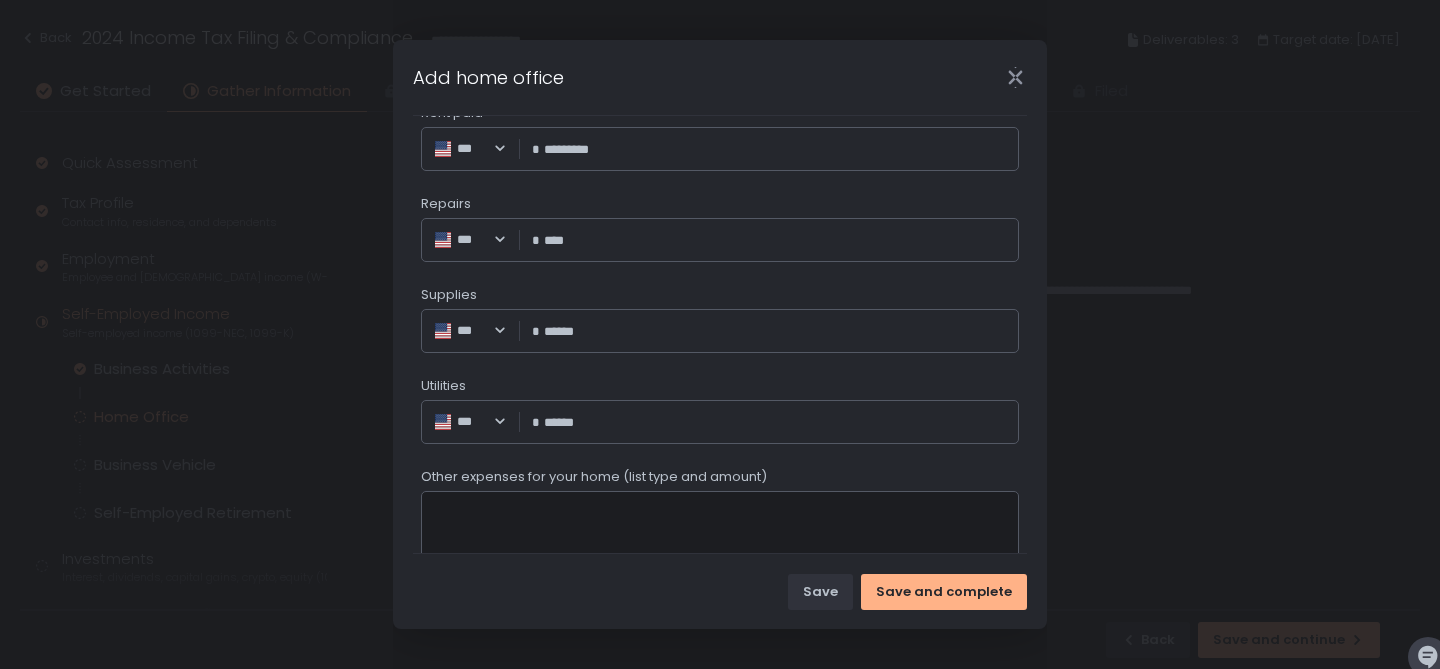click on "Other expenses for your home (list type and amount)" 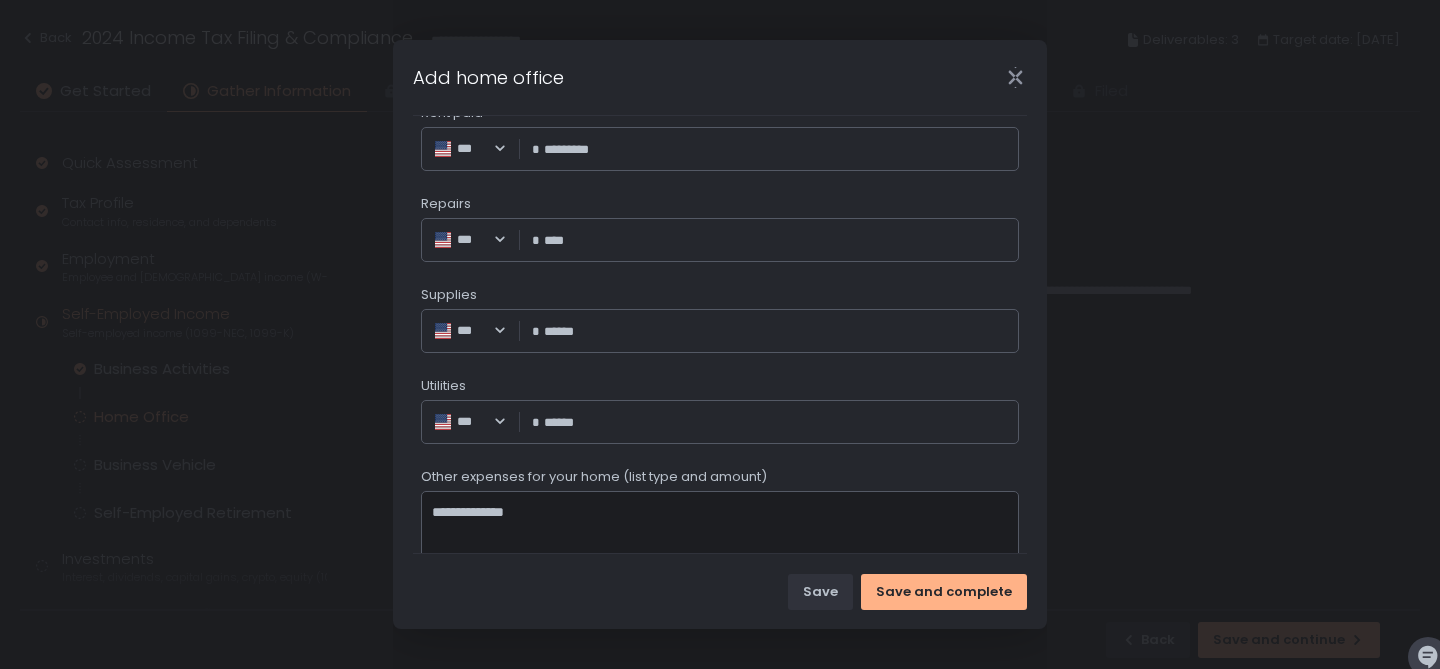 paste on "*******" 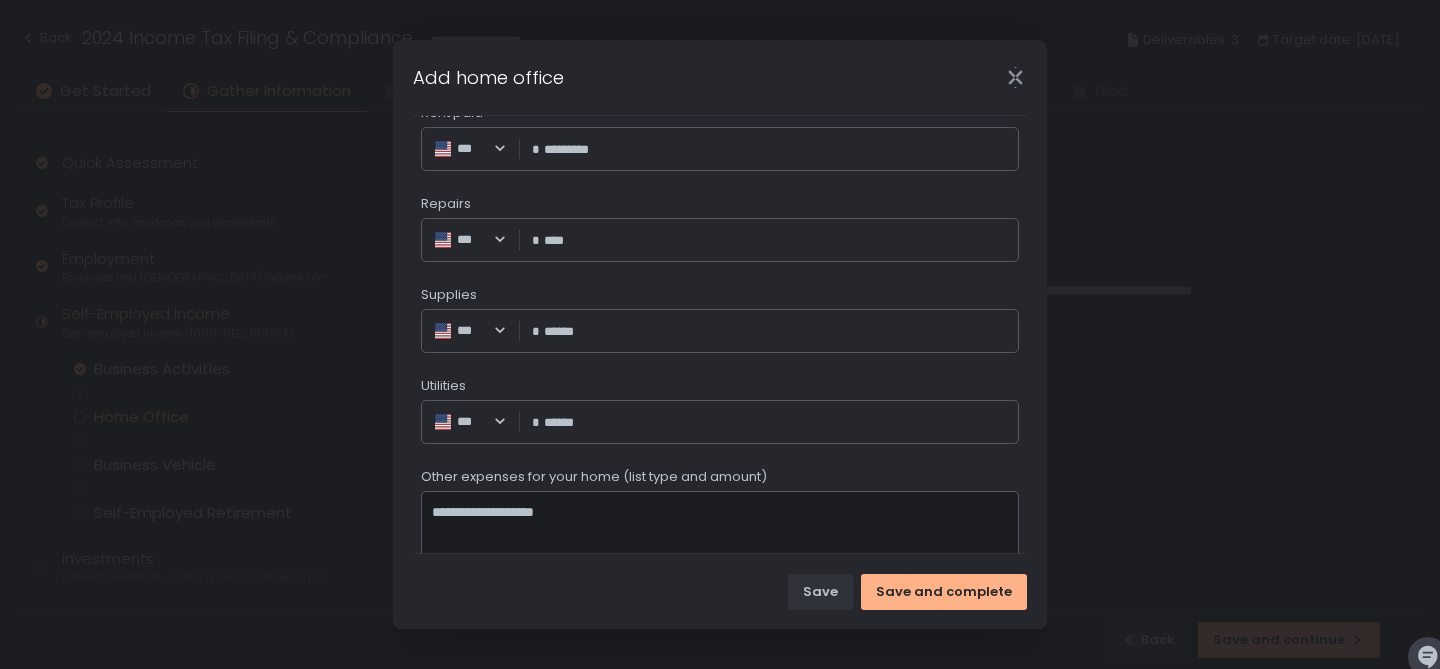 click on "**********" 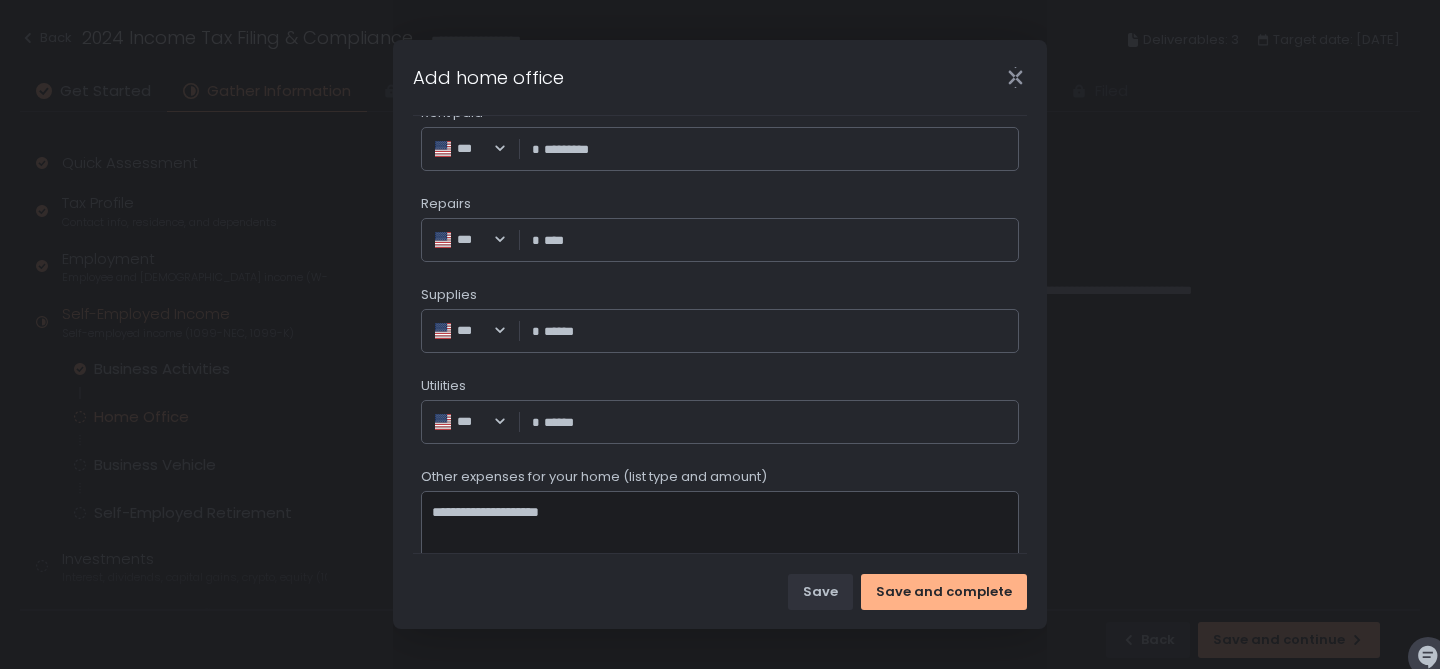 click on "**********" 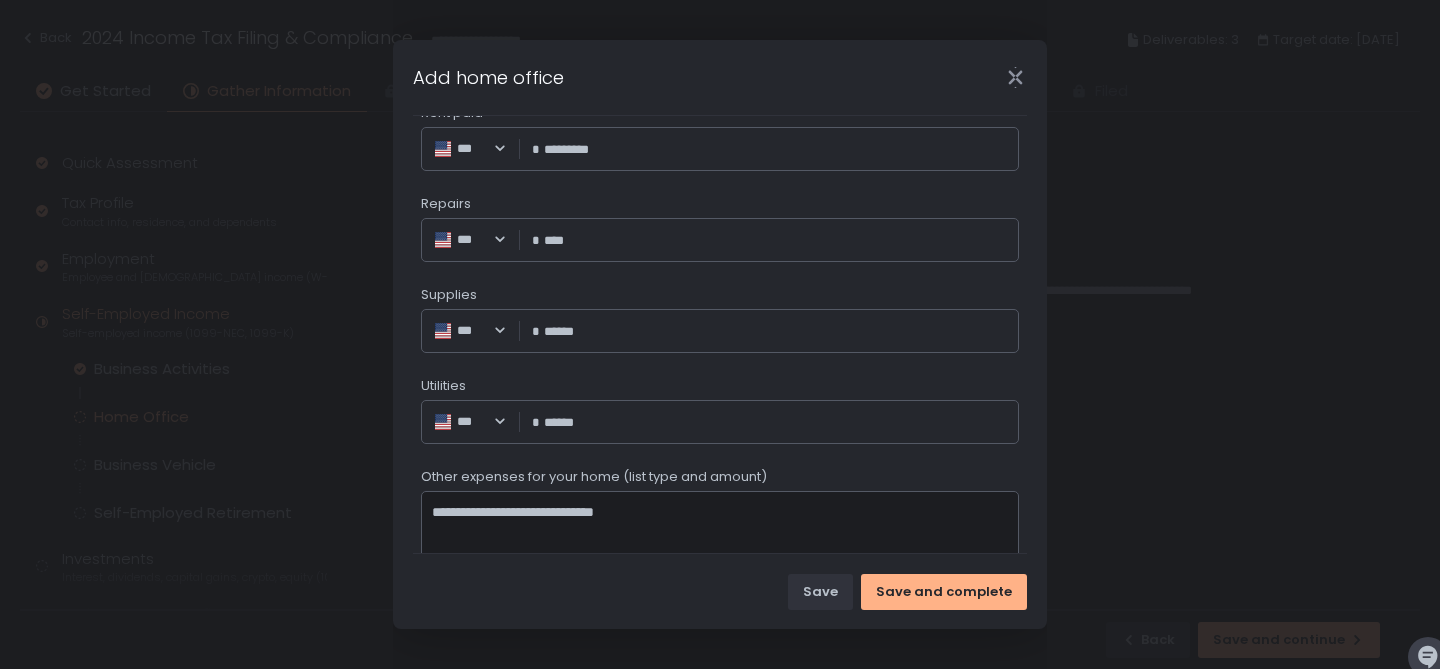 paste on "*******" 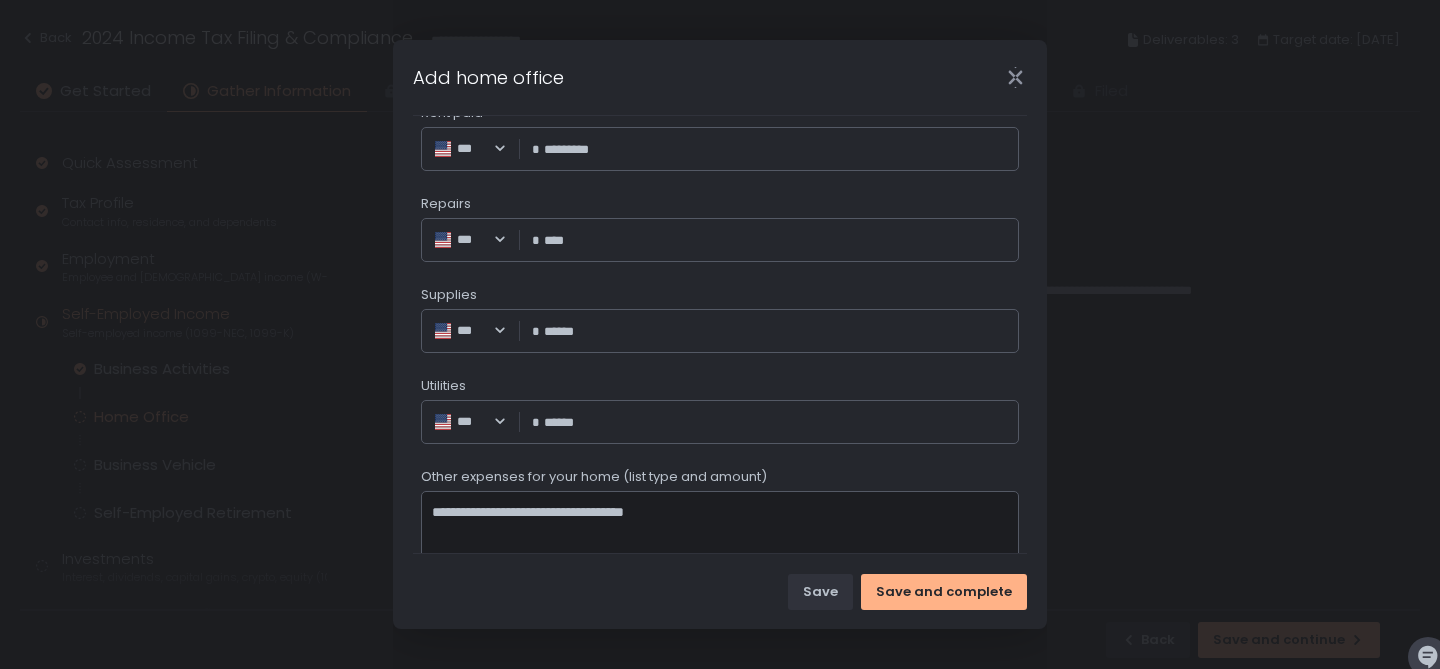 click on "**********" 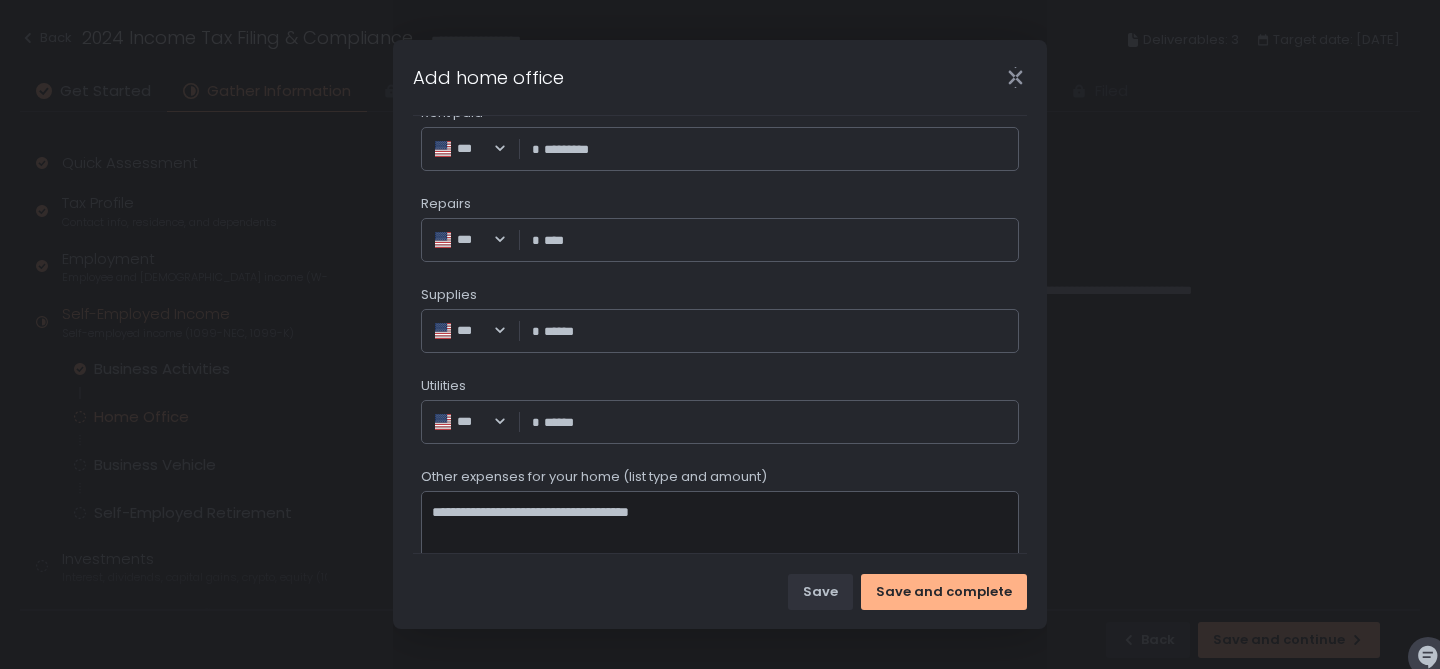 type on "**********" 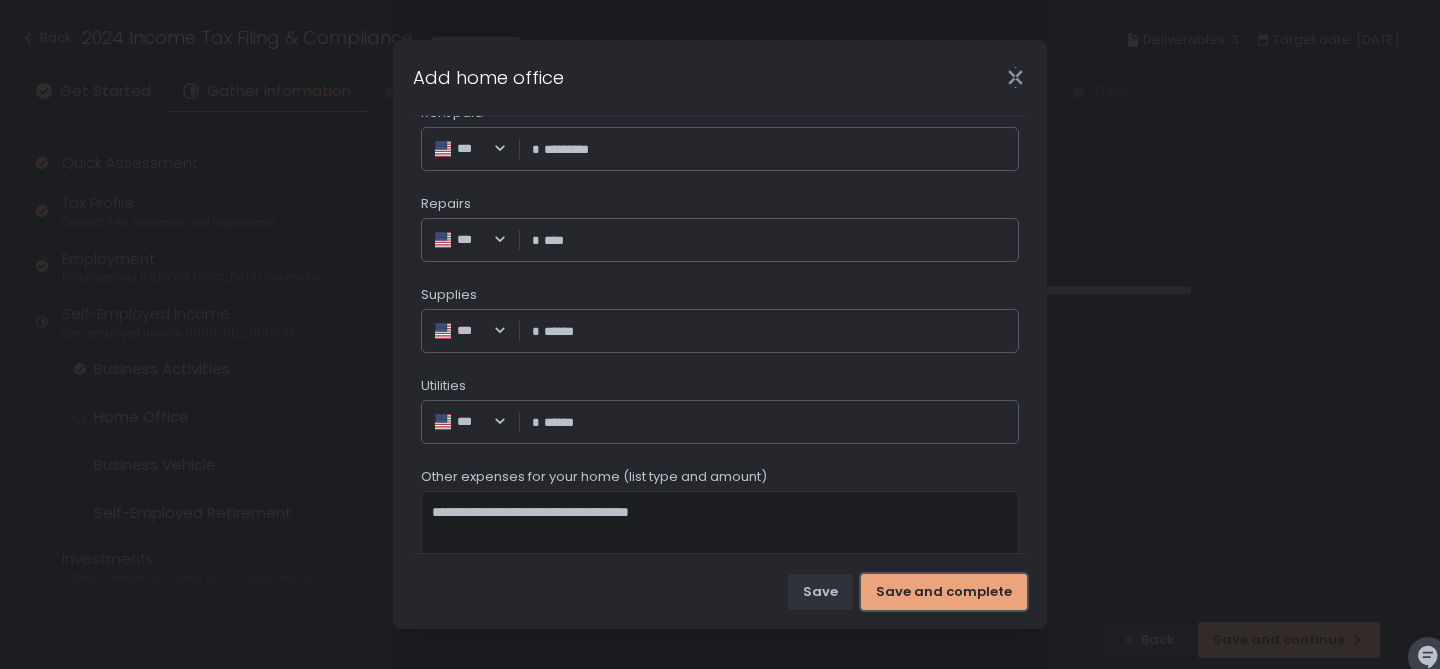 click on "Save and complete" at bounding box center (944, 592) 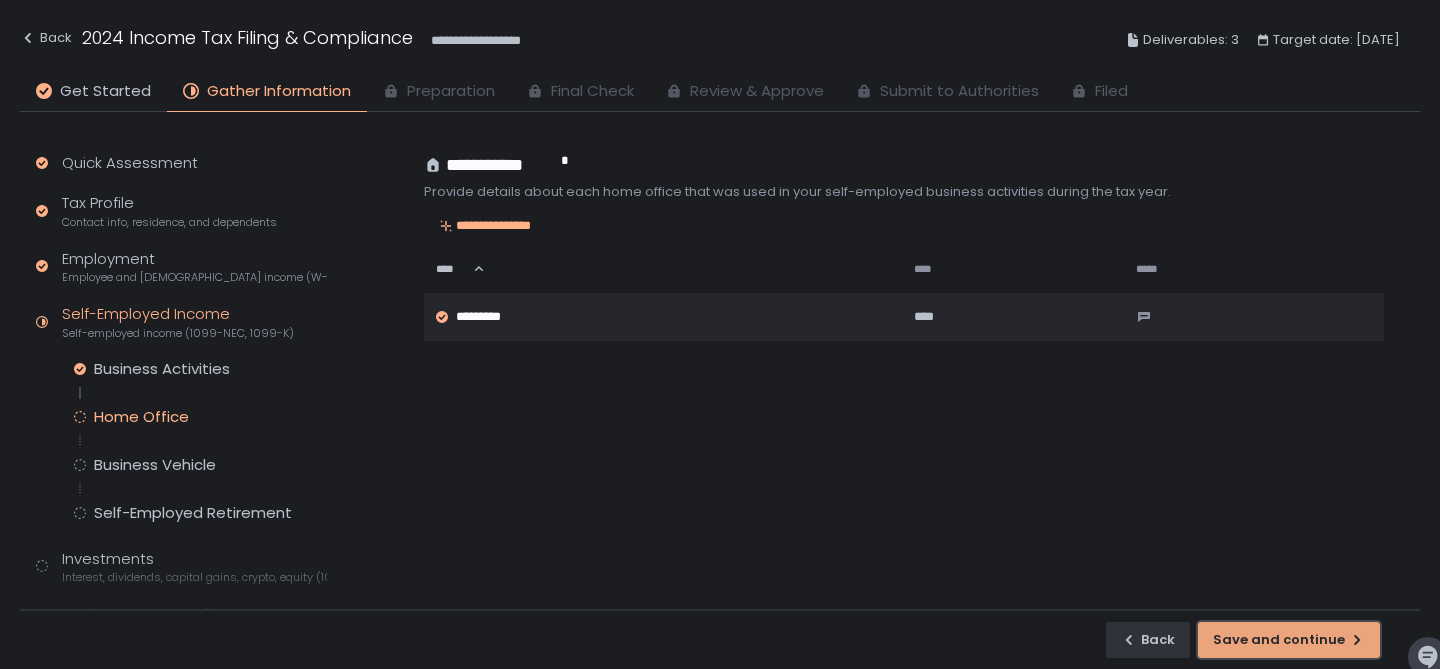 click on "Save and continue" 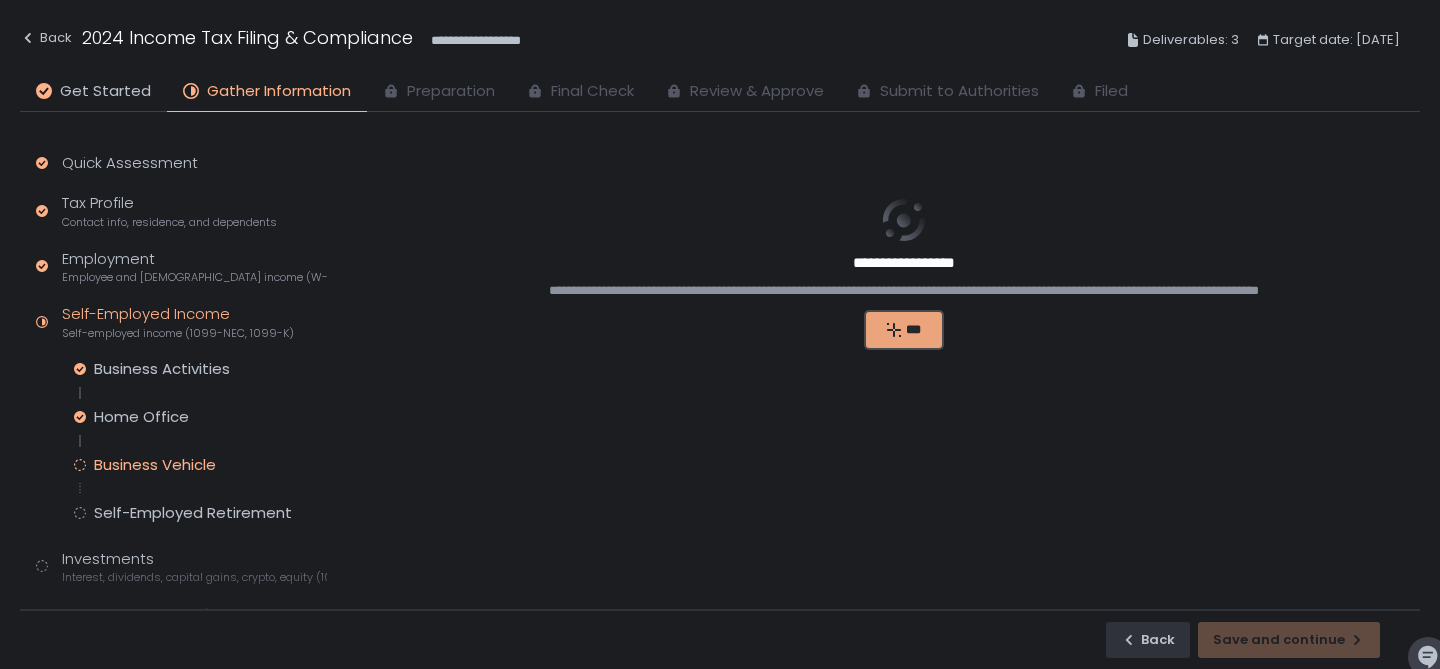 click on "***" 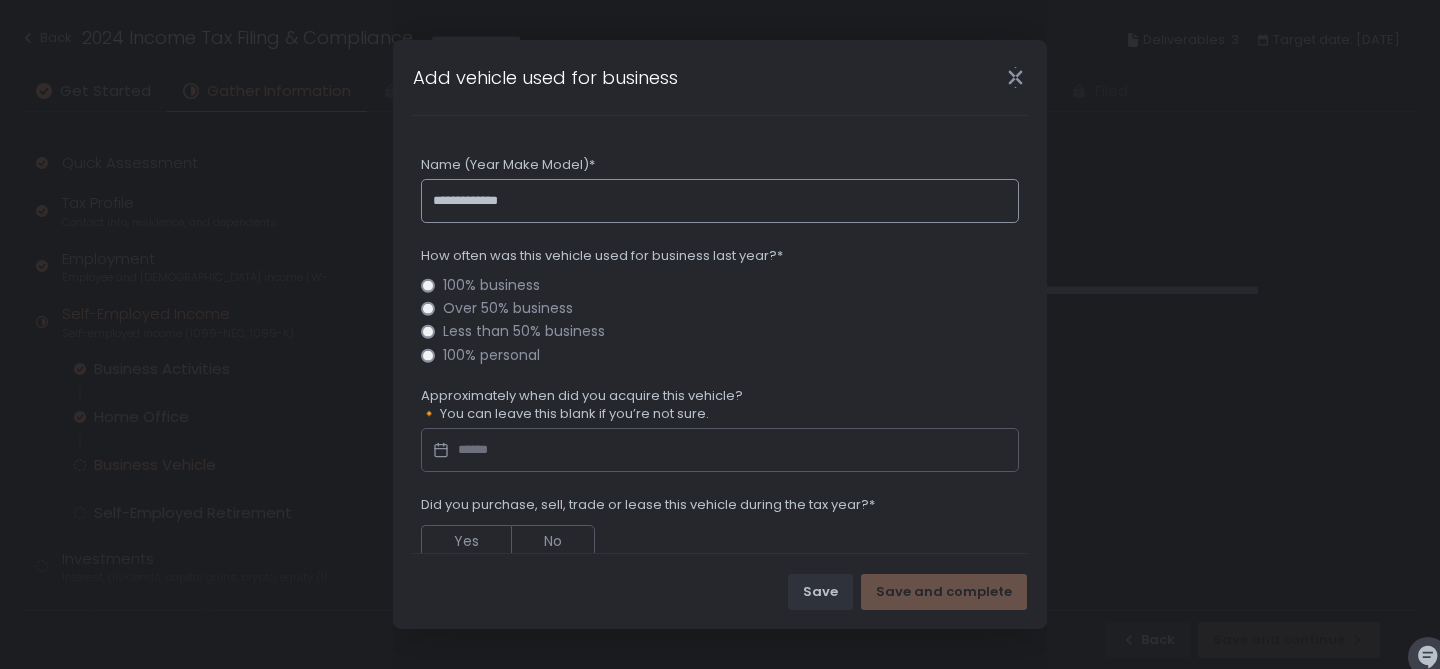 click on "**********" 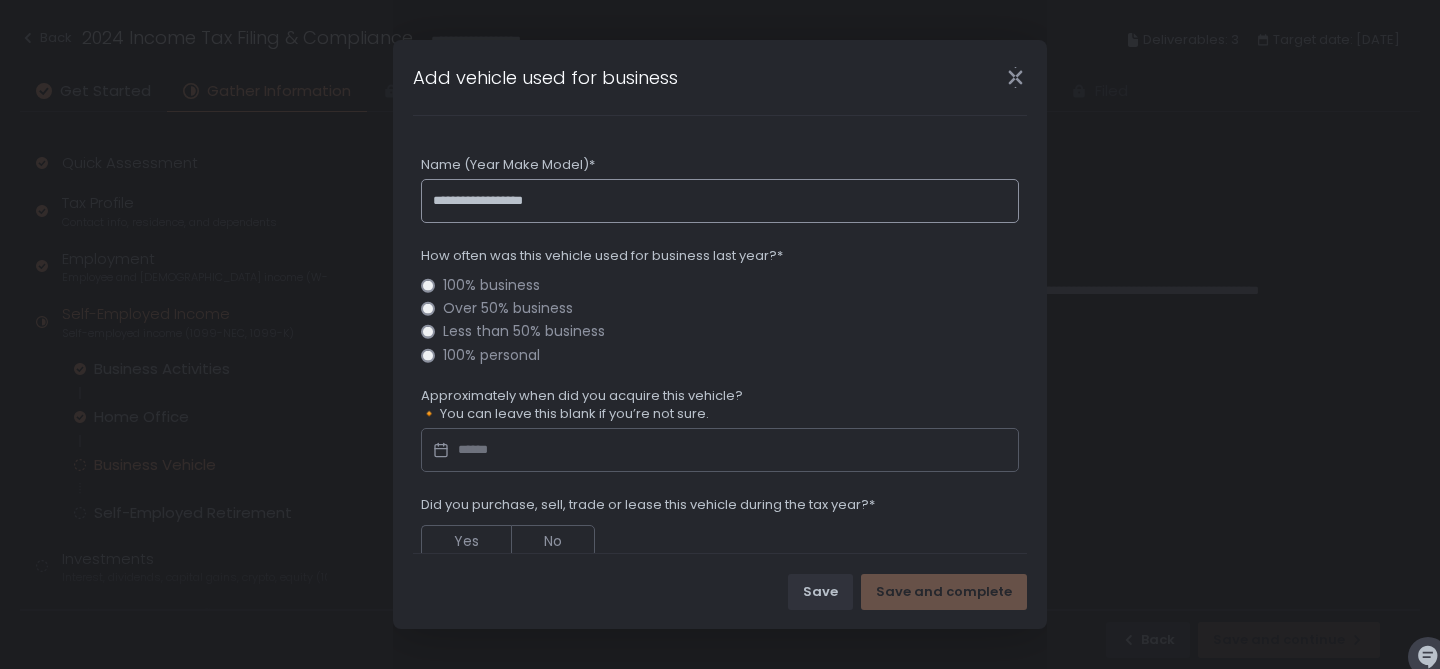 type on "**********" 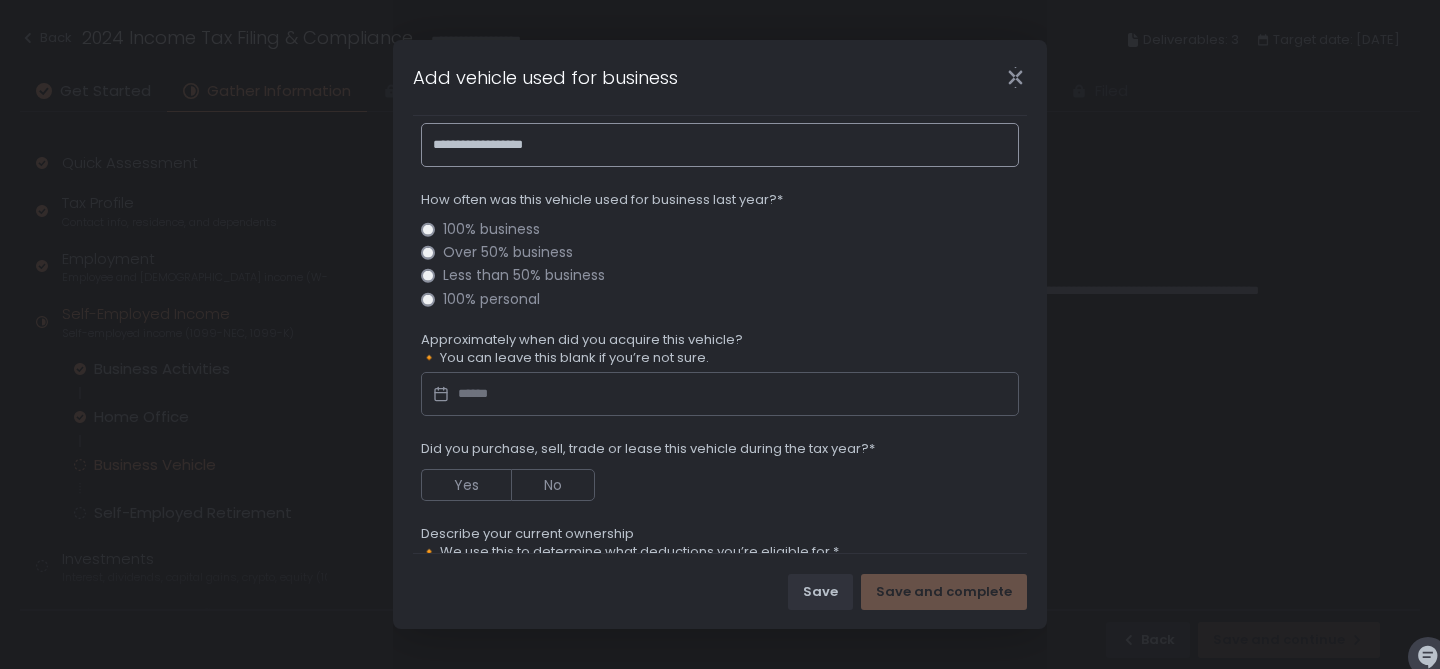 scroll, scrollTop: 62, scrollLeft: 0, axis: vertical 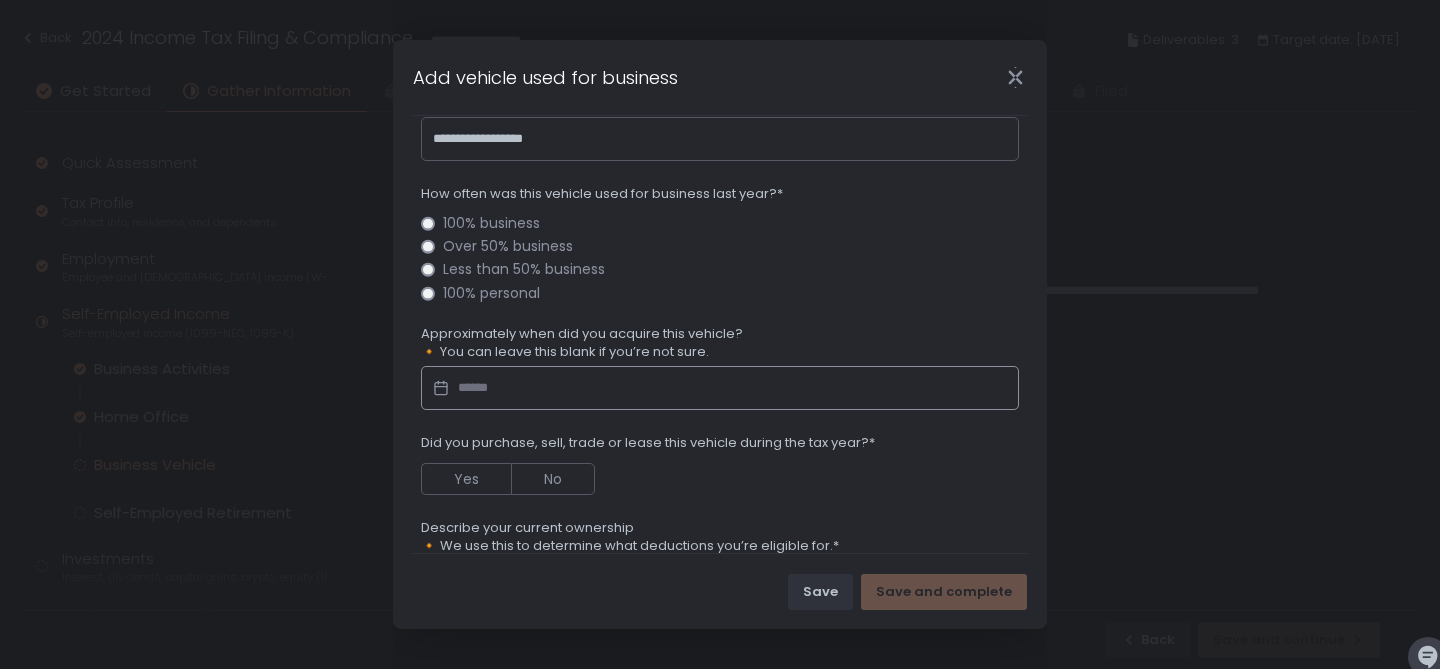 click at bounding box center (720, 388) 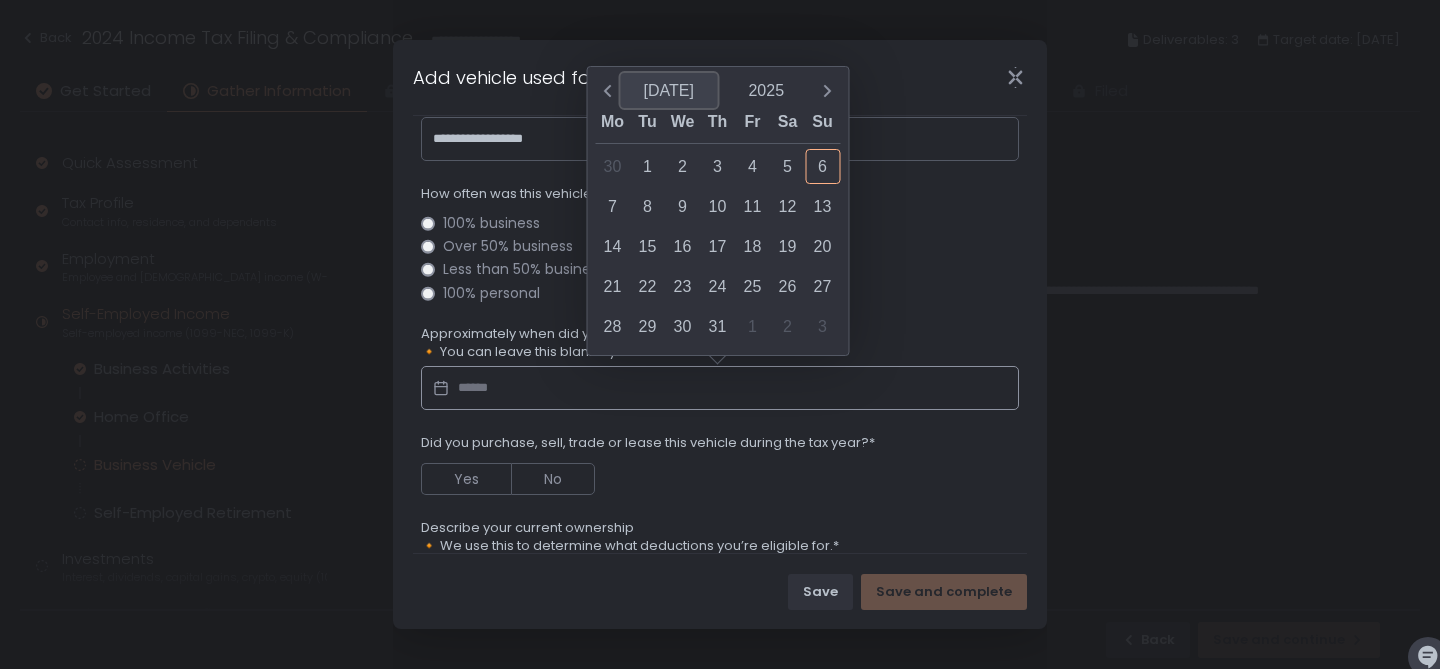 click on "[DATE]" 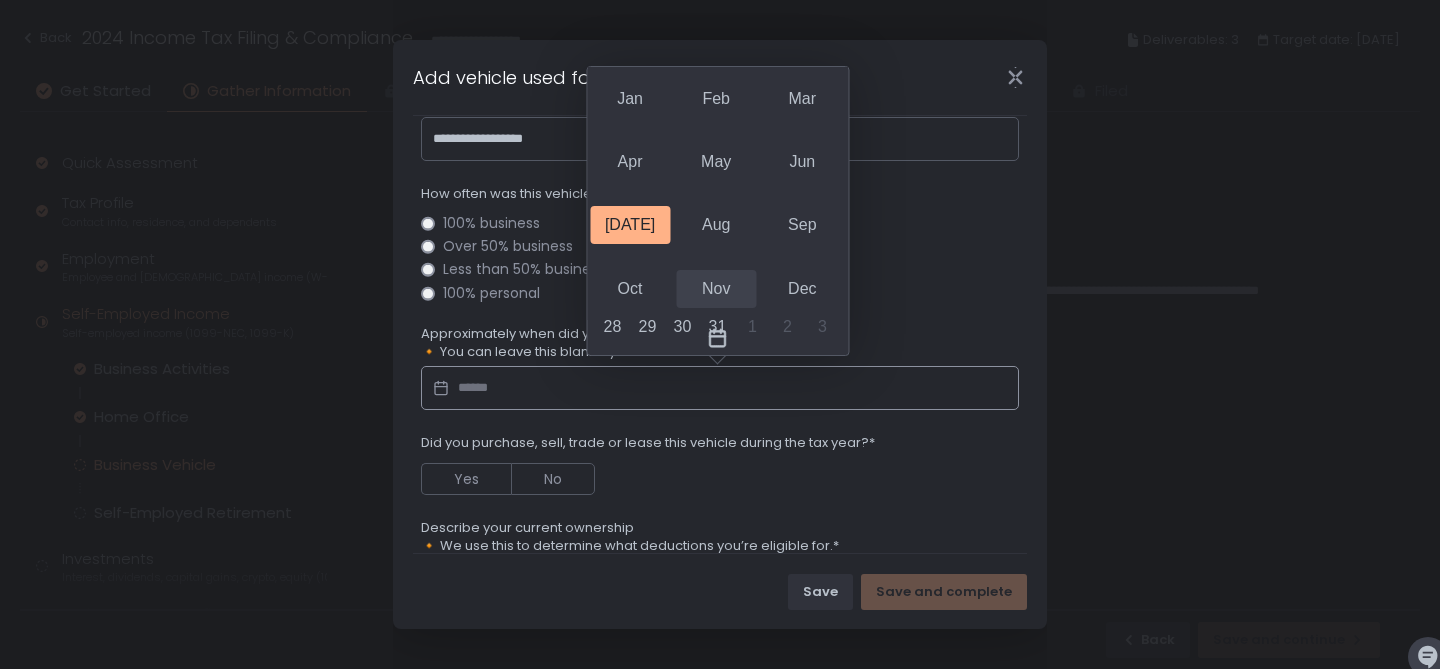 click on "Nov" at bounding box center (716, 289) 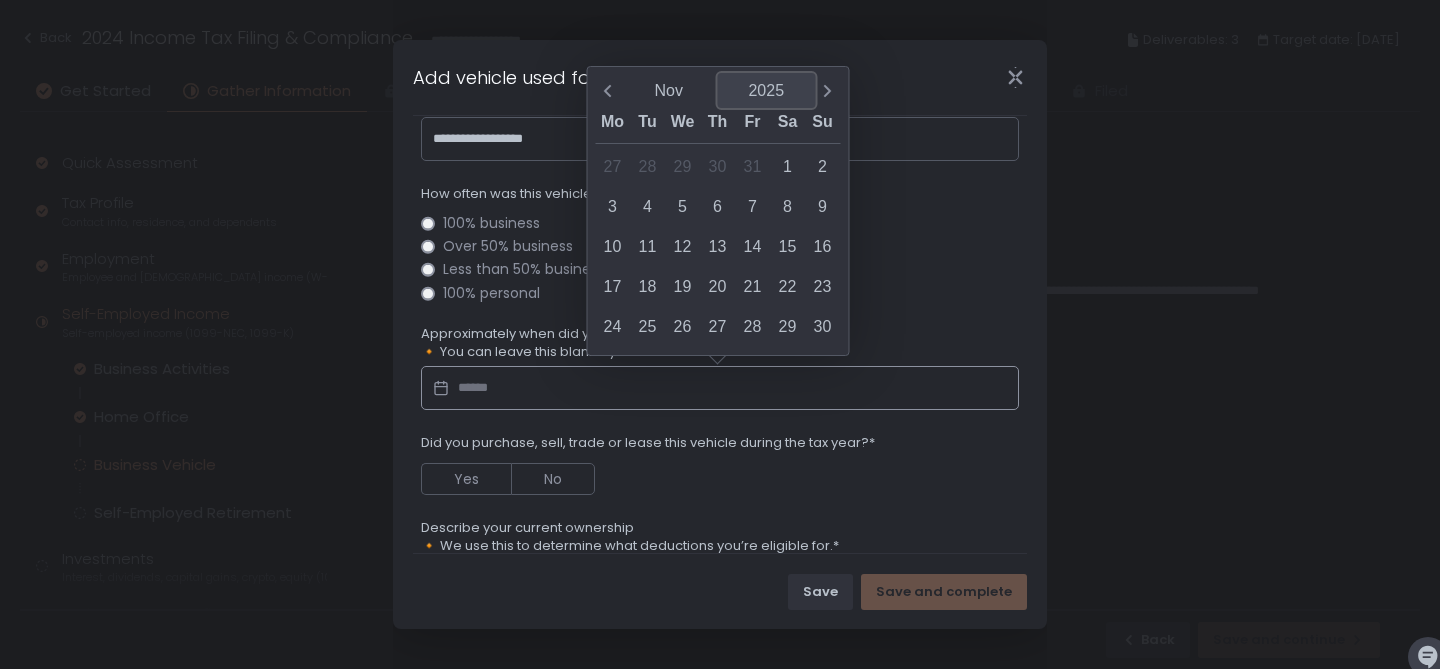 click on "2025" 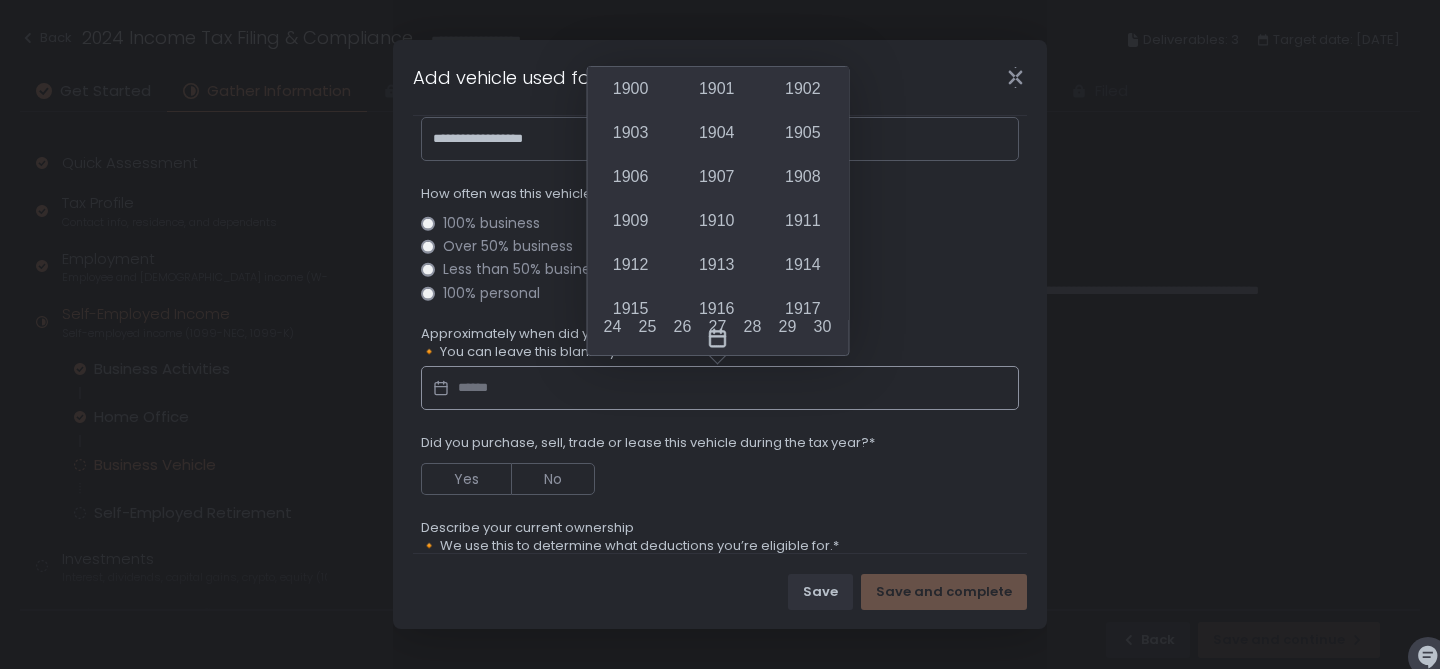 scroll, scrollTop: 1686, scrollLeft: 0, axis: vertical 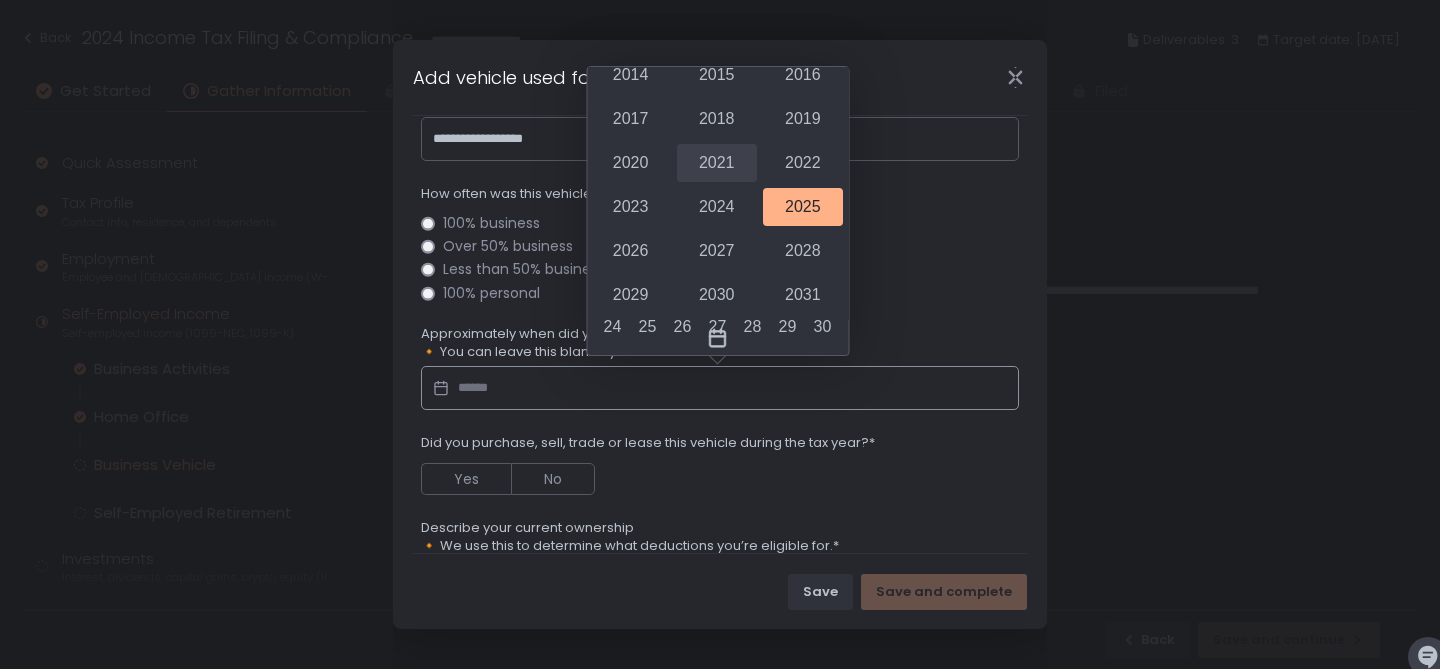 click on "2021" at bounding box center (716, 163) 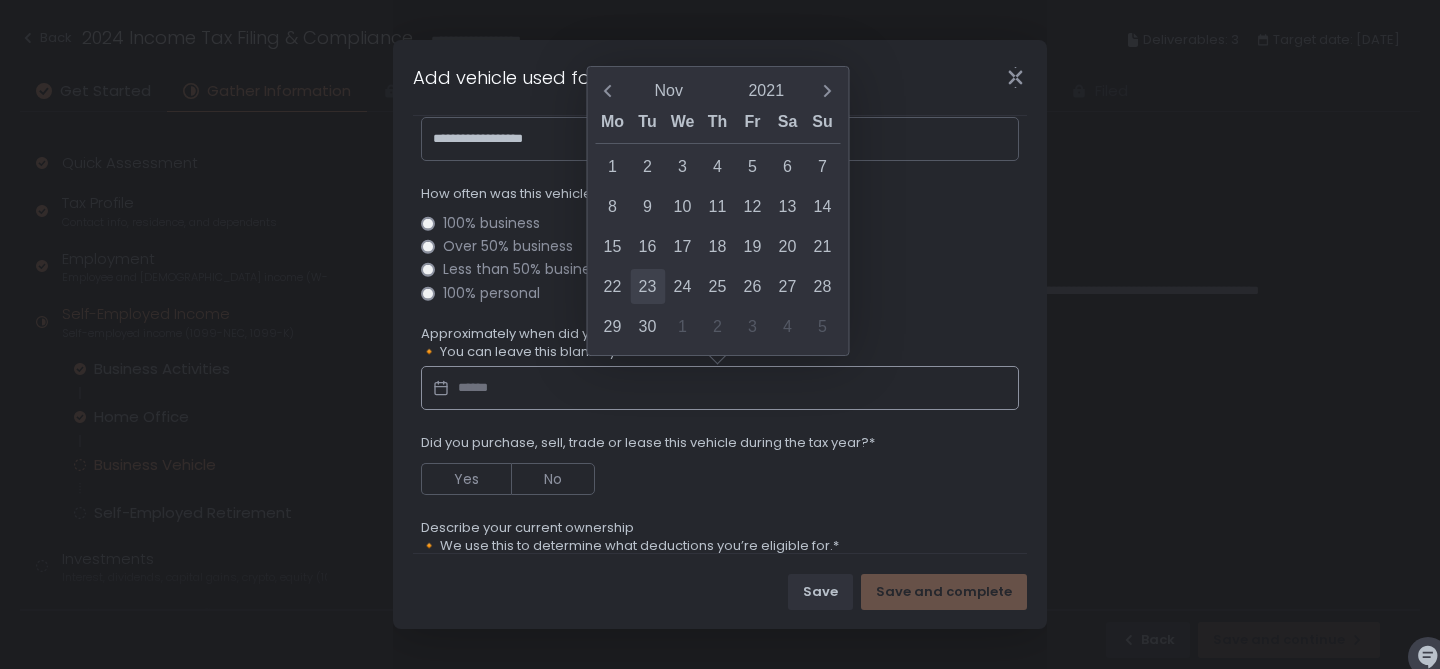 click on "23" at bounding box center [647, 286] 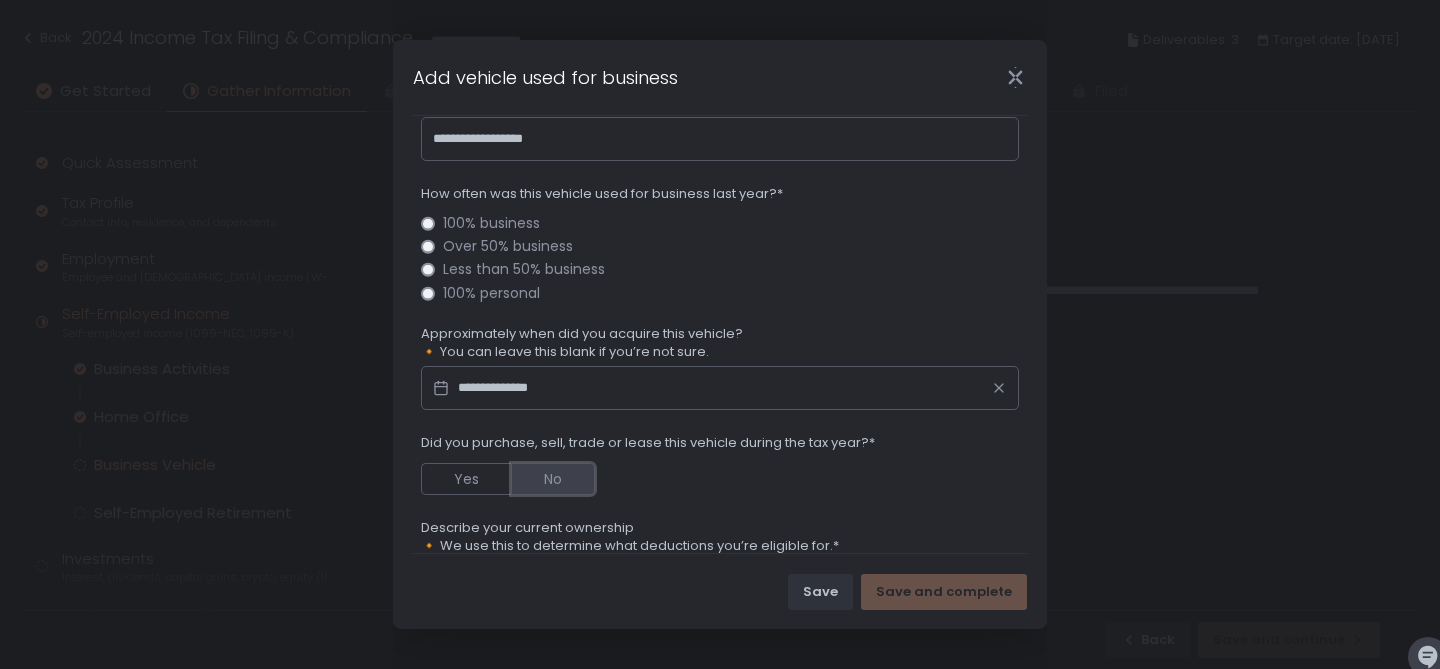 click on "No" at bounding box center [553, 479] 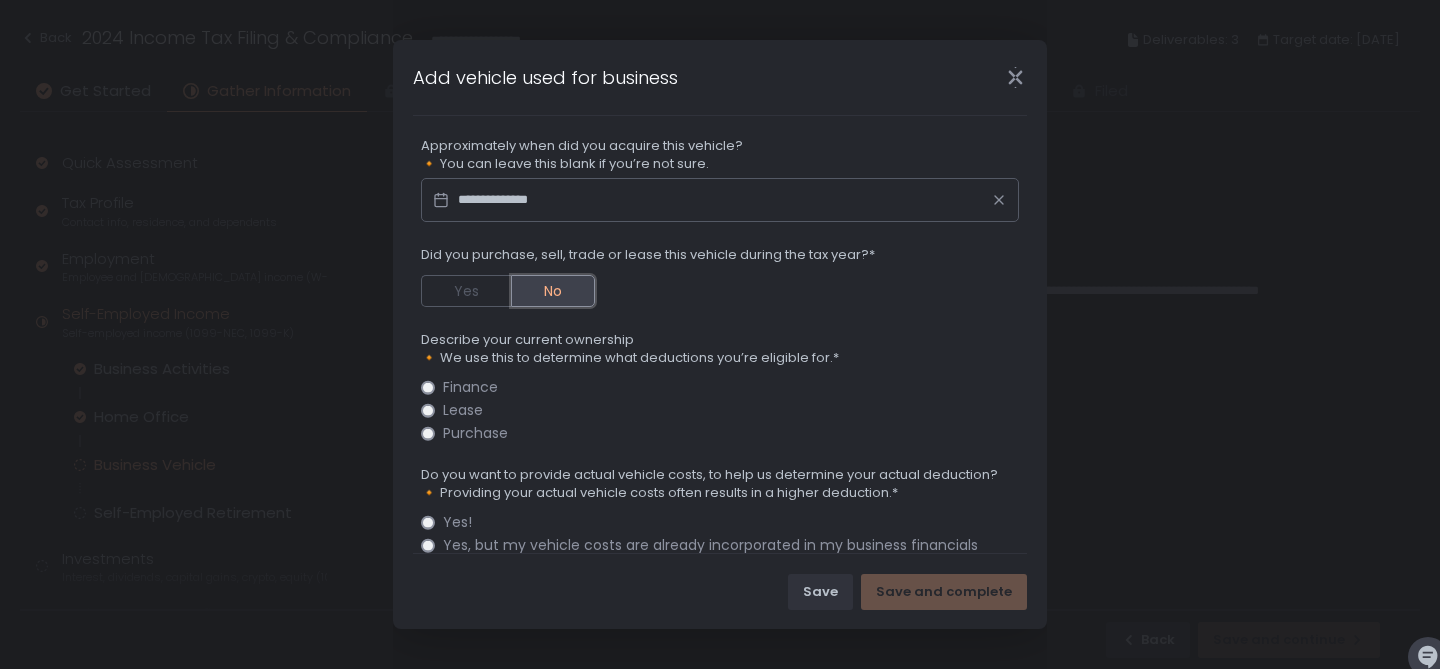 scroll, scrollTop: 256, scrollLeft: 0, axis: vertical 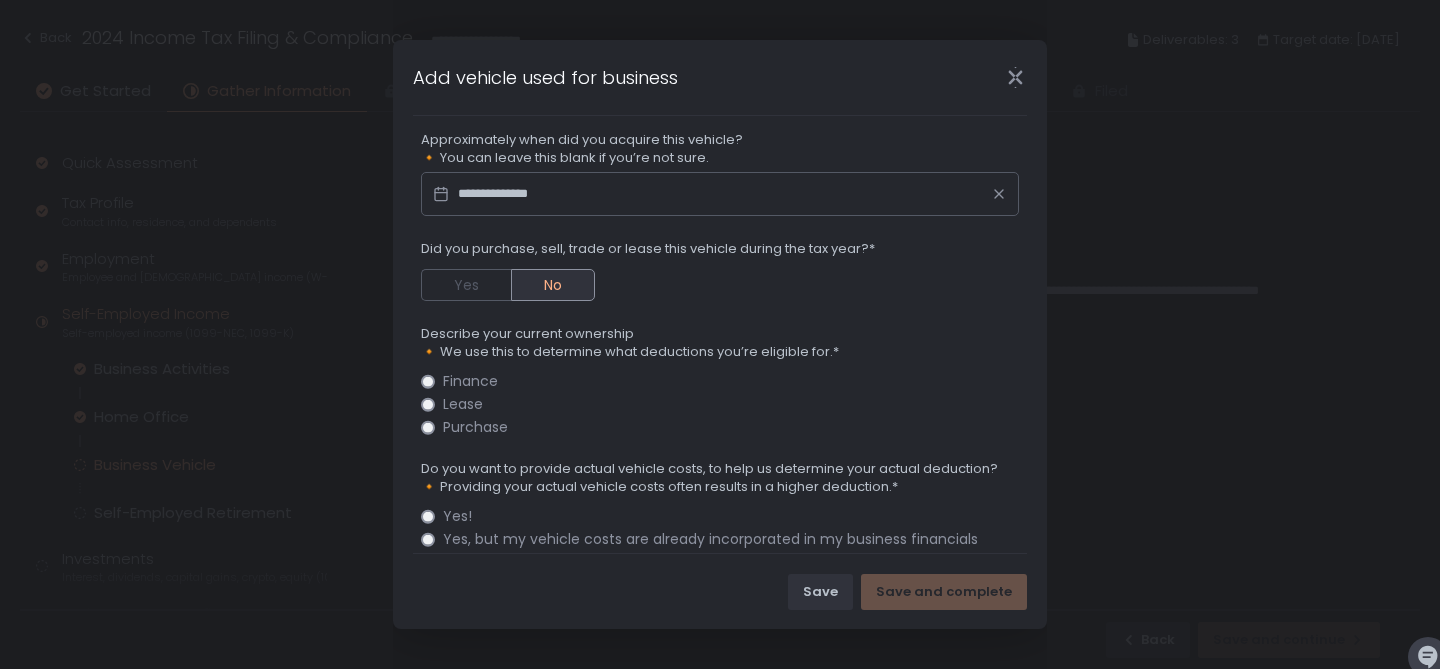 click on "Purchase" 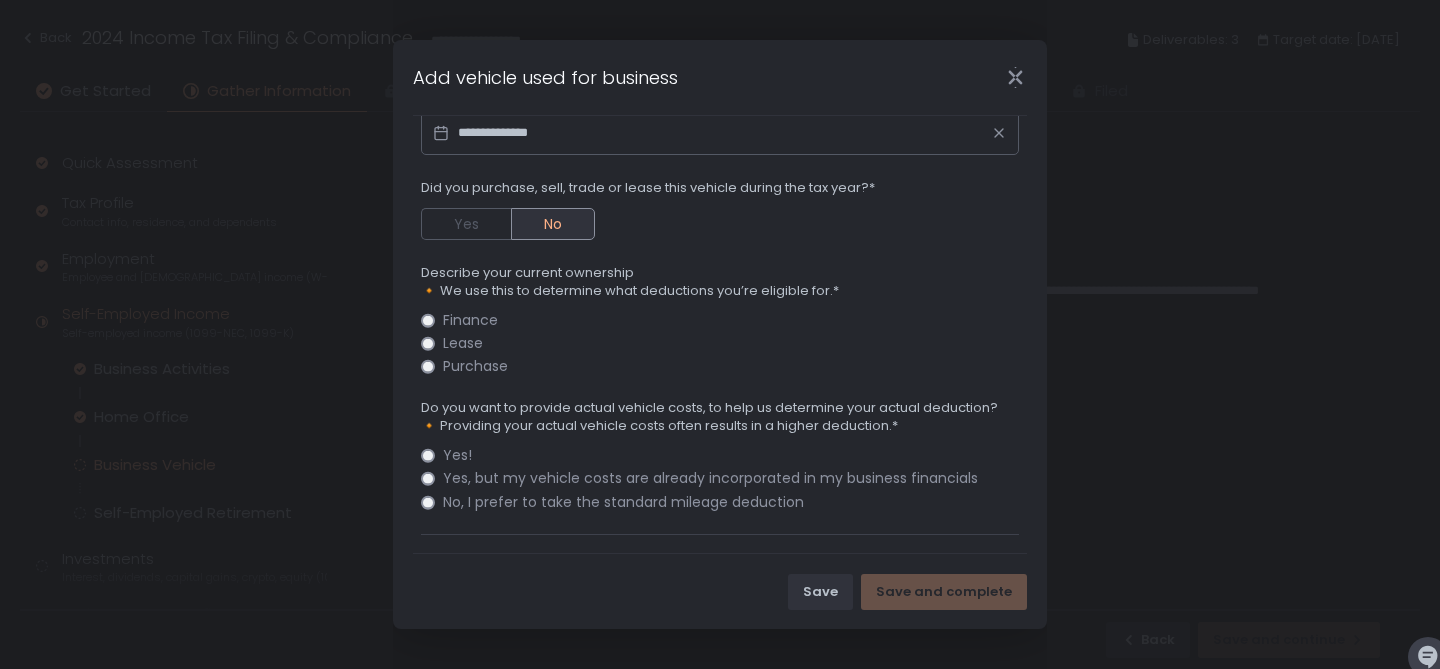 scroll, scrollTop: 381, scrollLeft: 0, axis: vertical 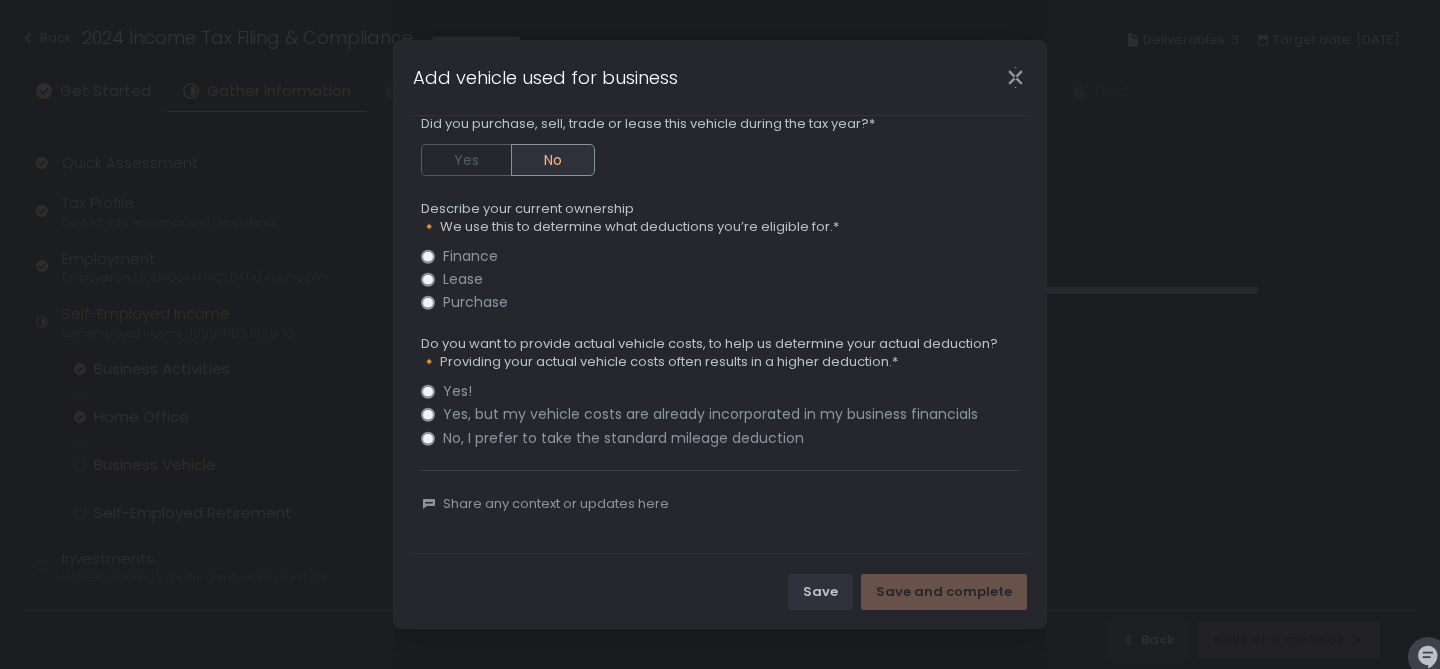 click on "No, I prefer to take the standard mileage deduction" 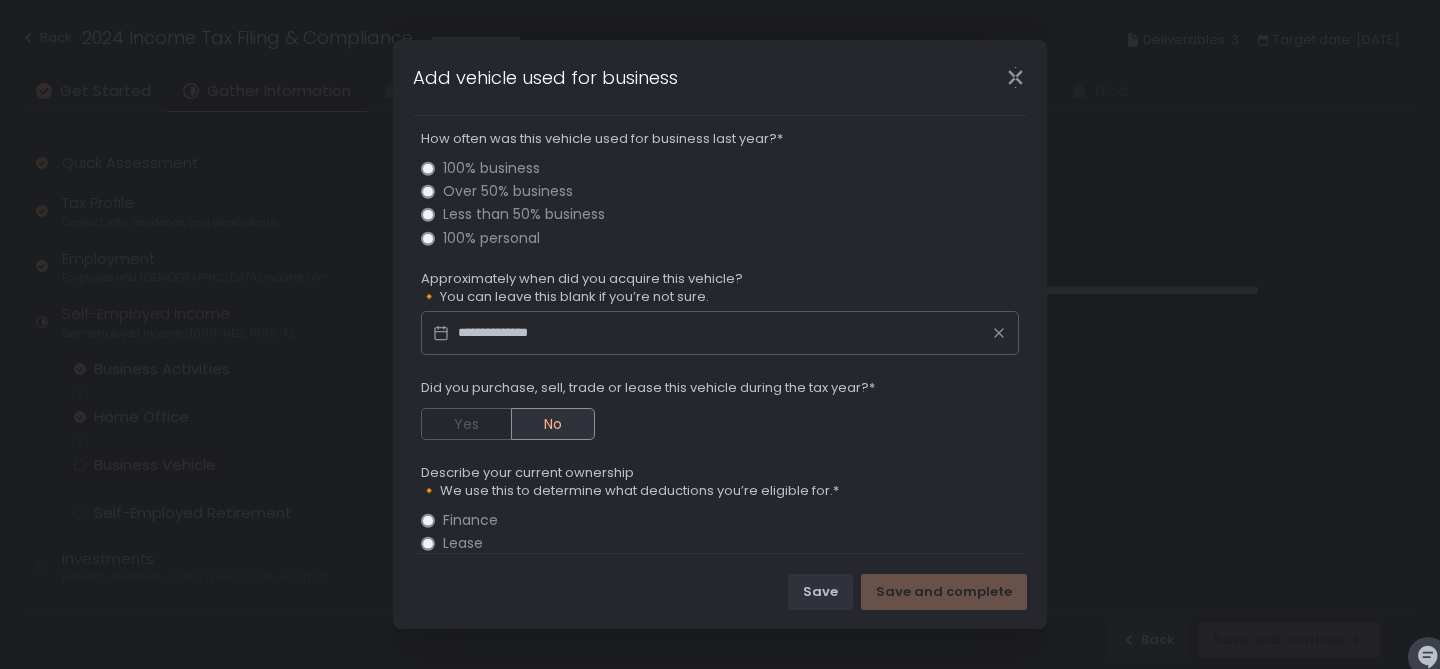 scroll, scrollTop: 0, scrollLeft: 0, axis: both 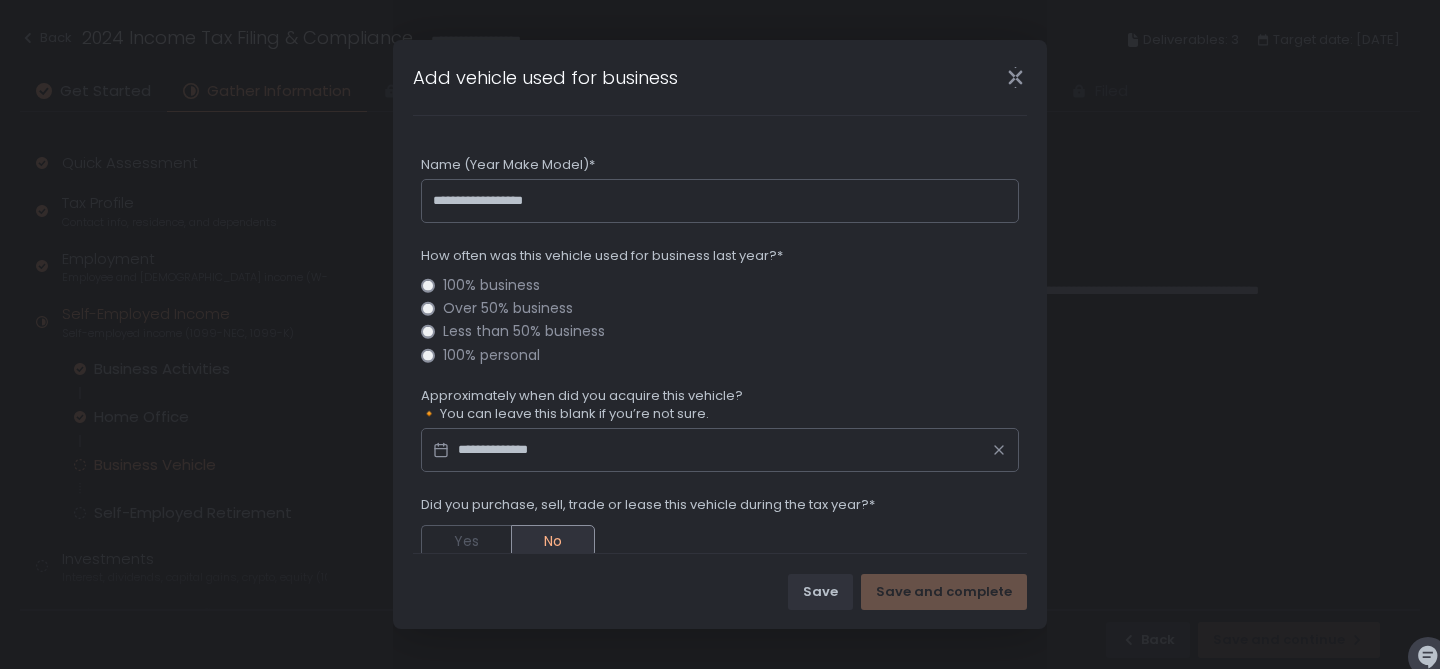 click on "100% business Over 50% business Less than 50% business 100% personal" 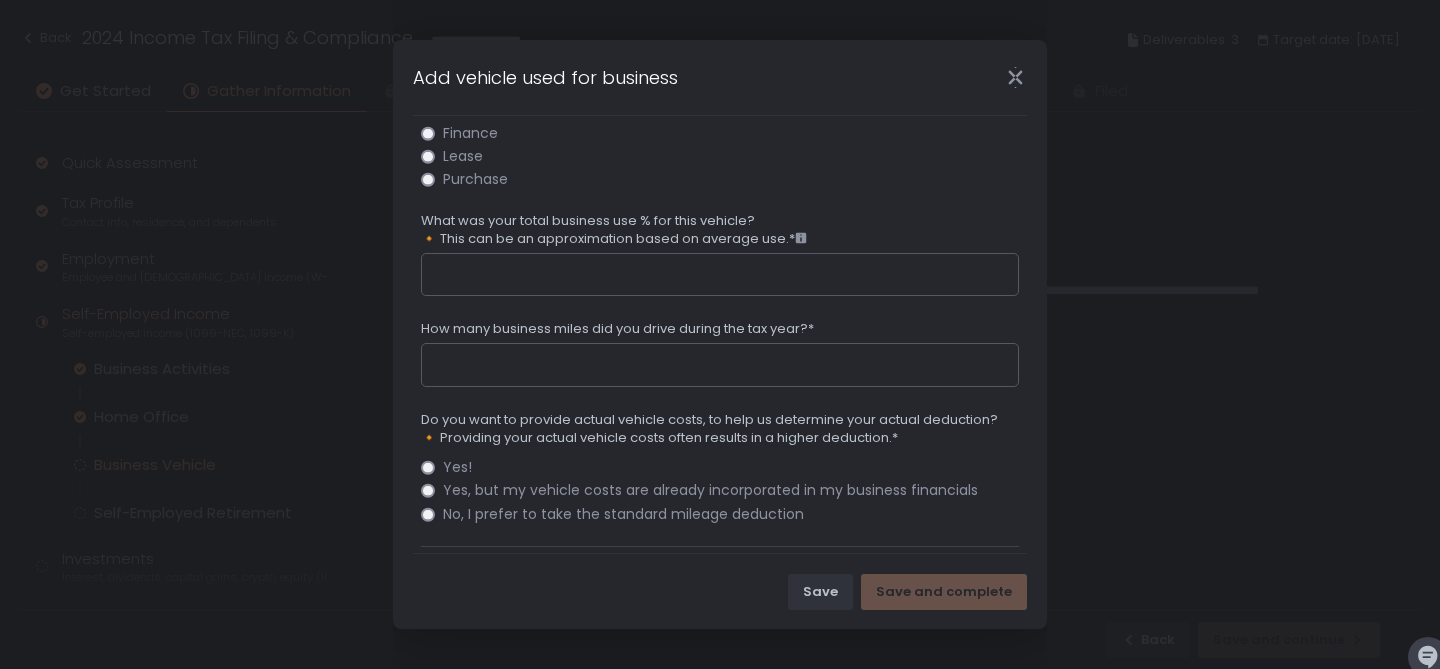 scroll, scrollTop: 505, scrollLeft: 0, axis: vertical 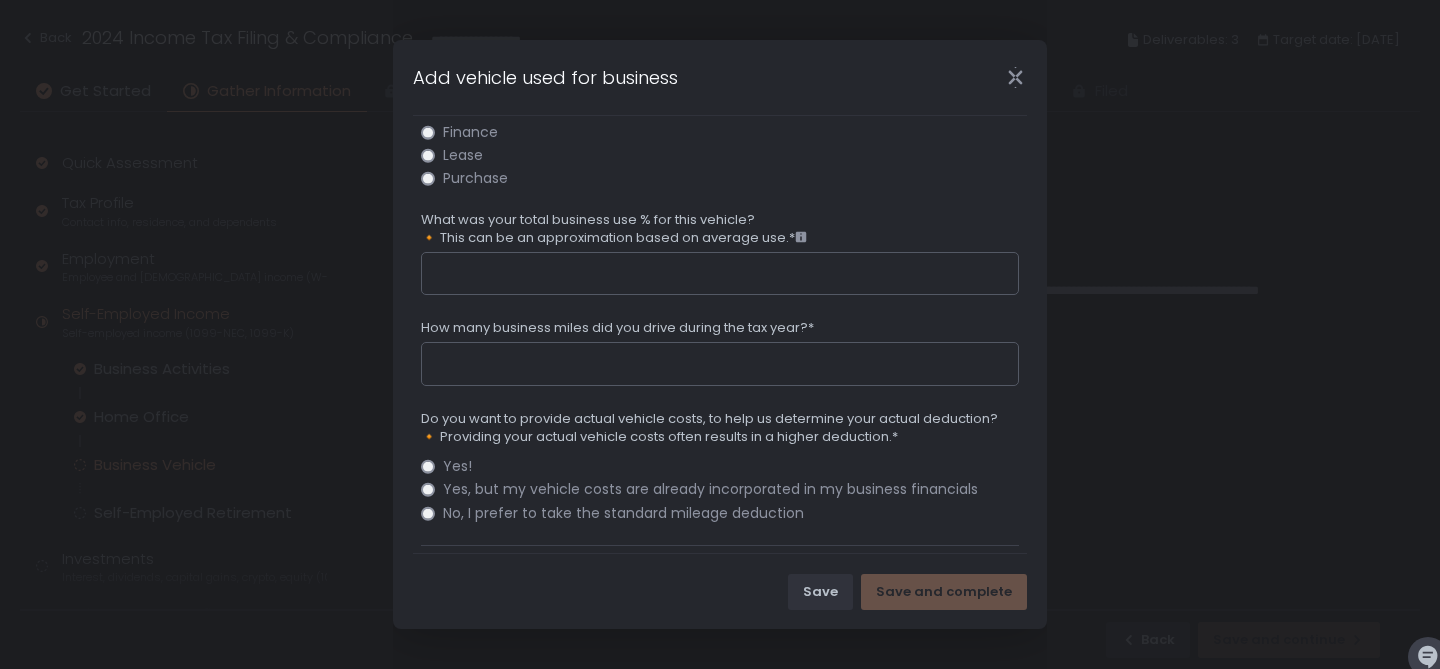 click on "What was your total business use % for this vehicle?  🔸 This can be an approximation based on average use.*" at bounding box center [720, 274] 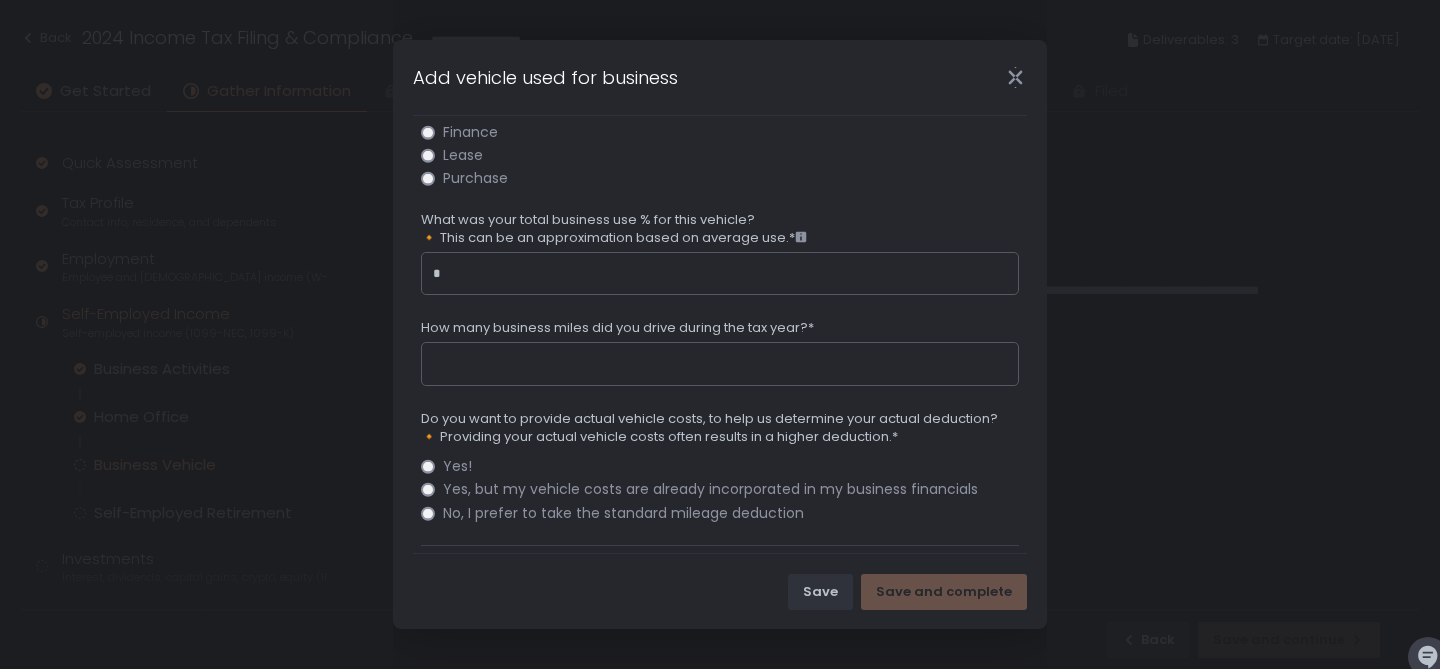 type on "**" 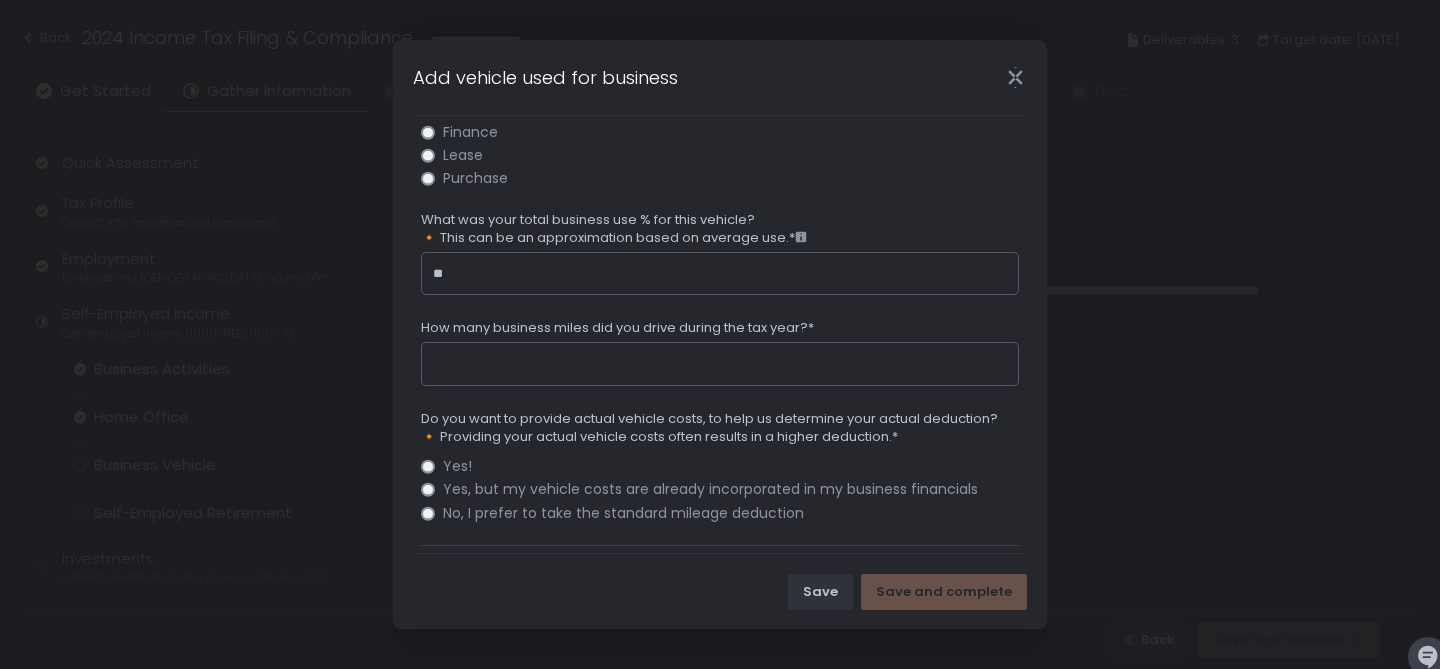 type on "**" 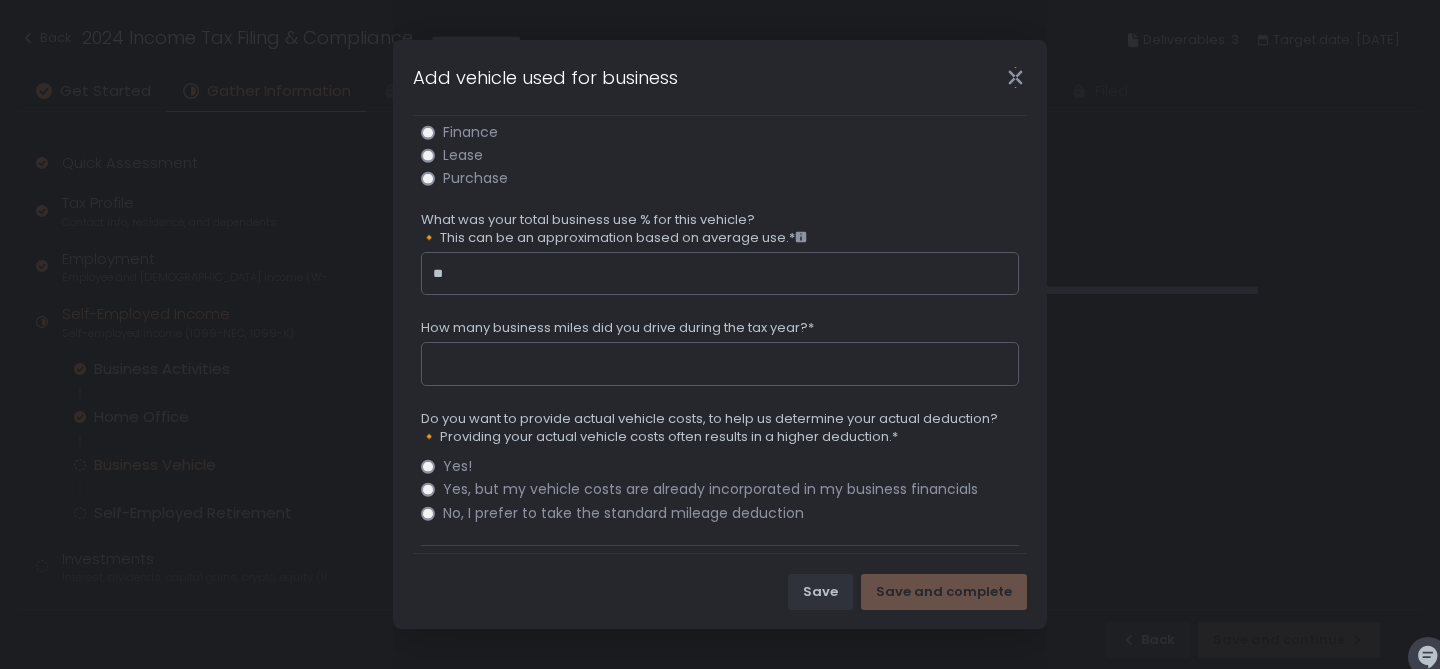 paste on "****" 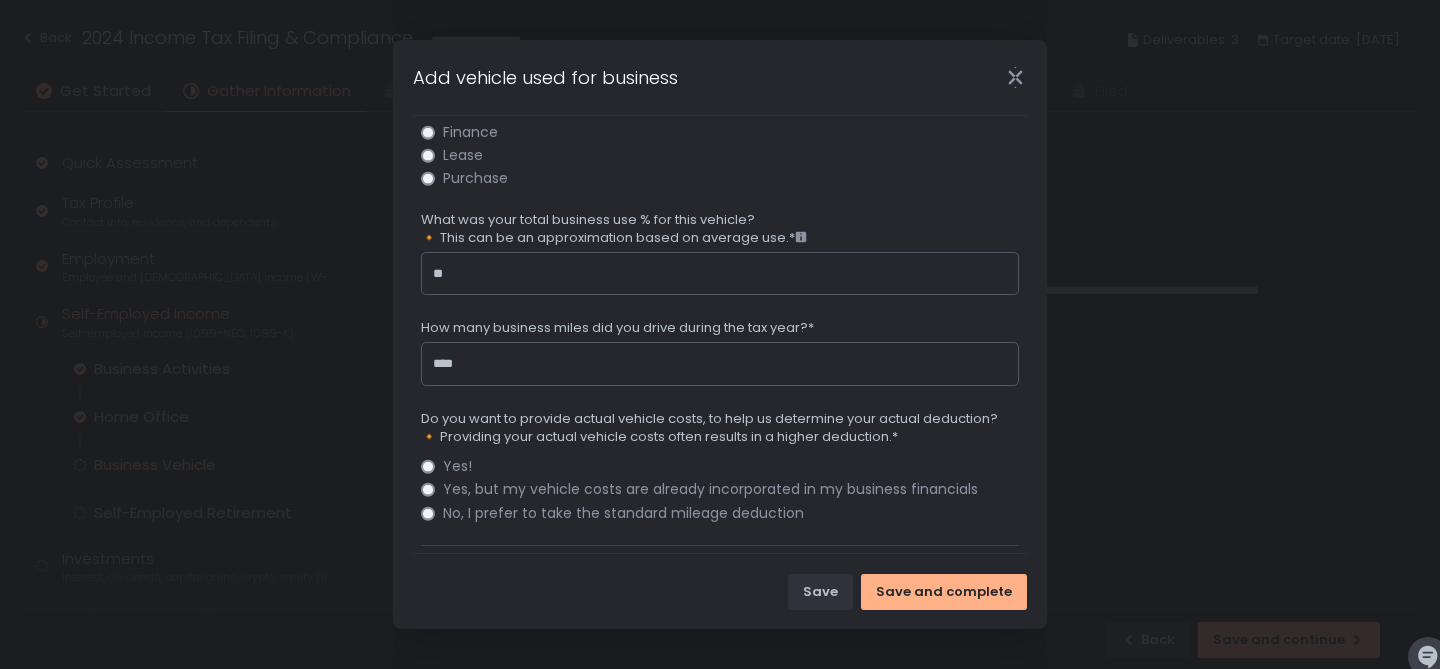 click on "****" at bounding box center (720, 364) 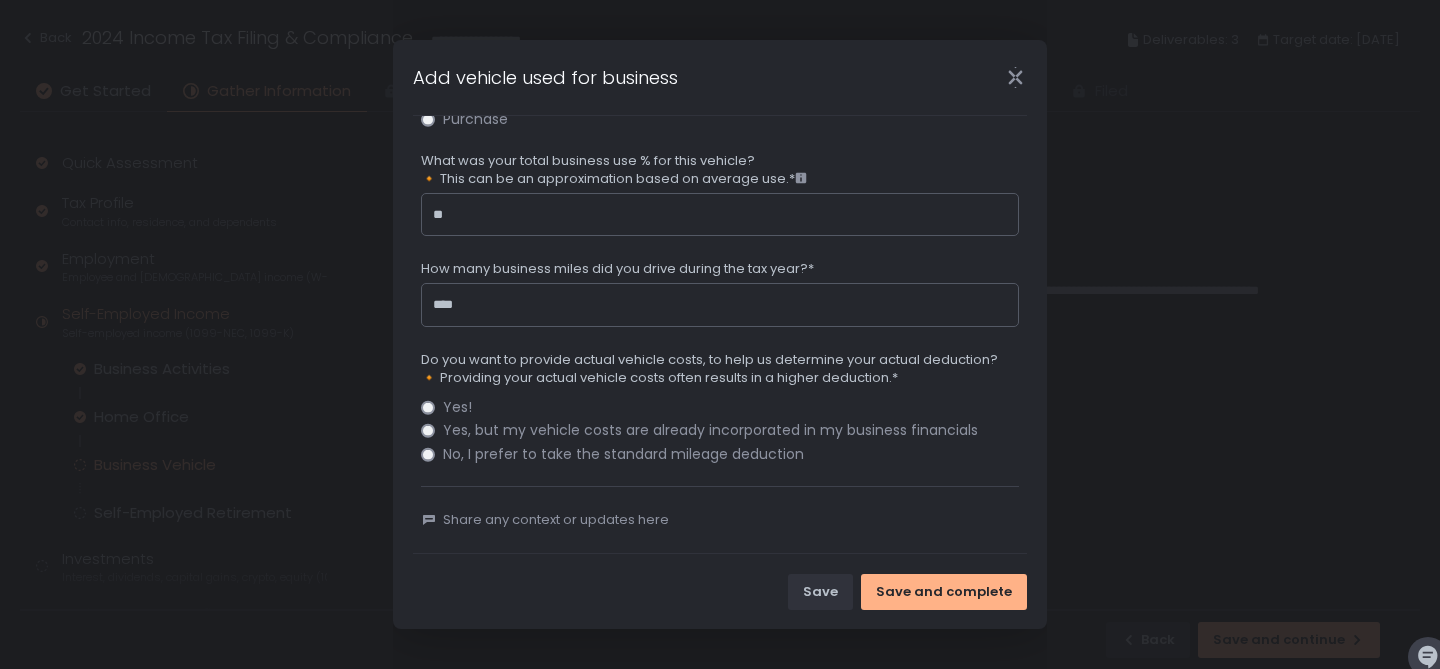 scroll, scrollTop: 580, scrollLeft: 0, axis: vertical 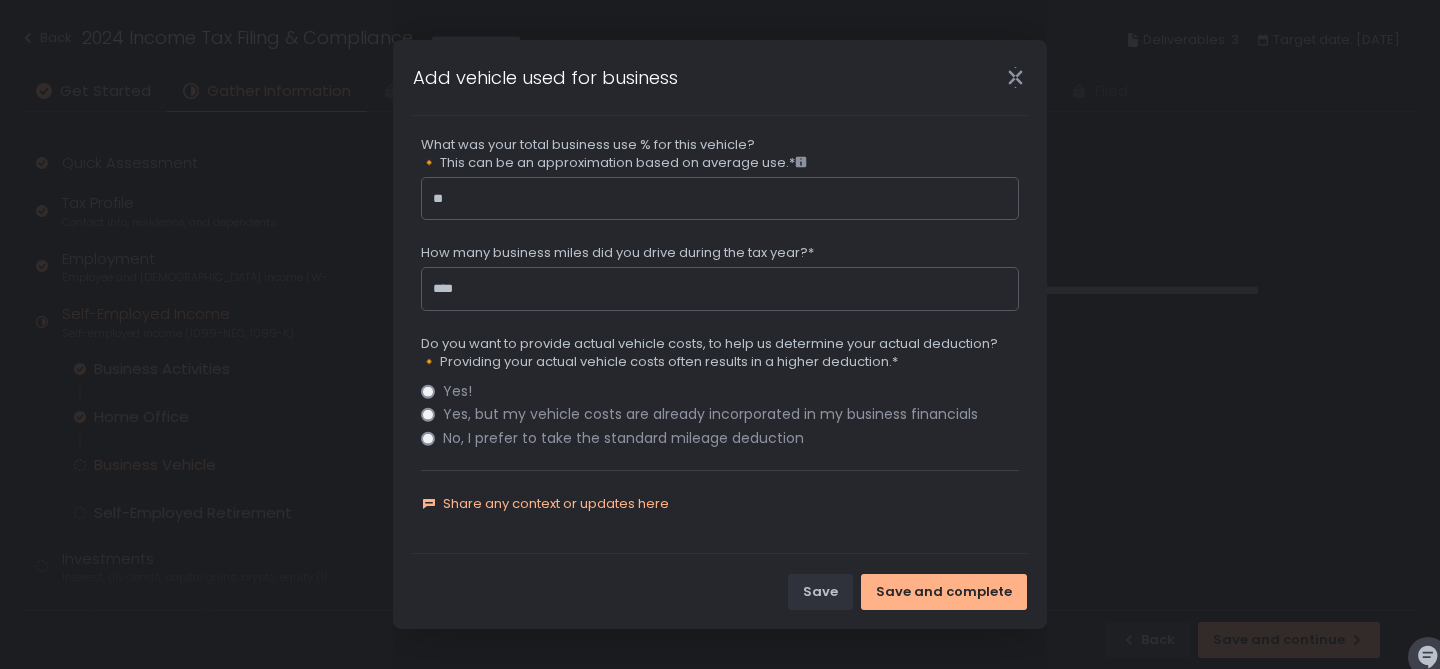 type on "****" 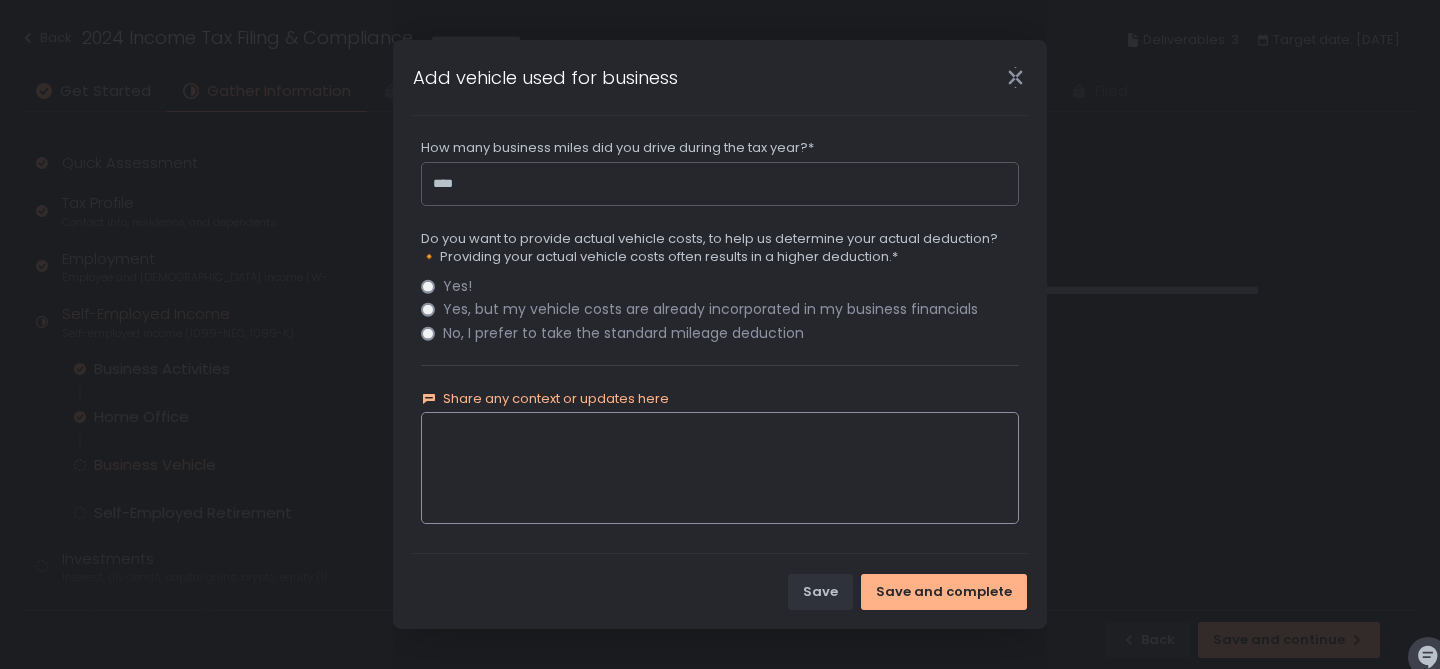scroll, scrollTop: 696, scrollLeft: 0, axis: vertical 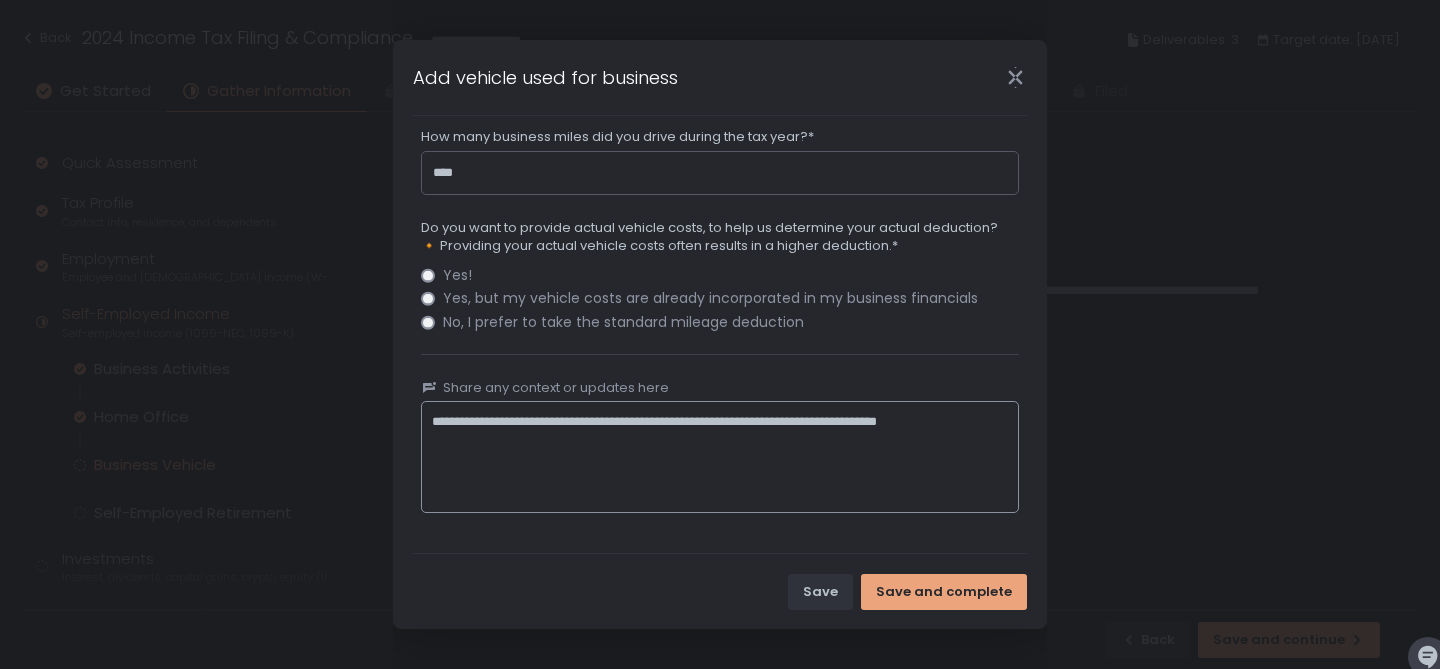 type on "**********" 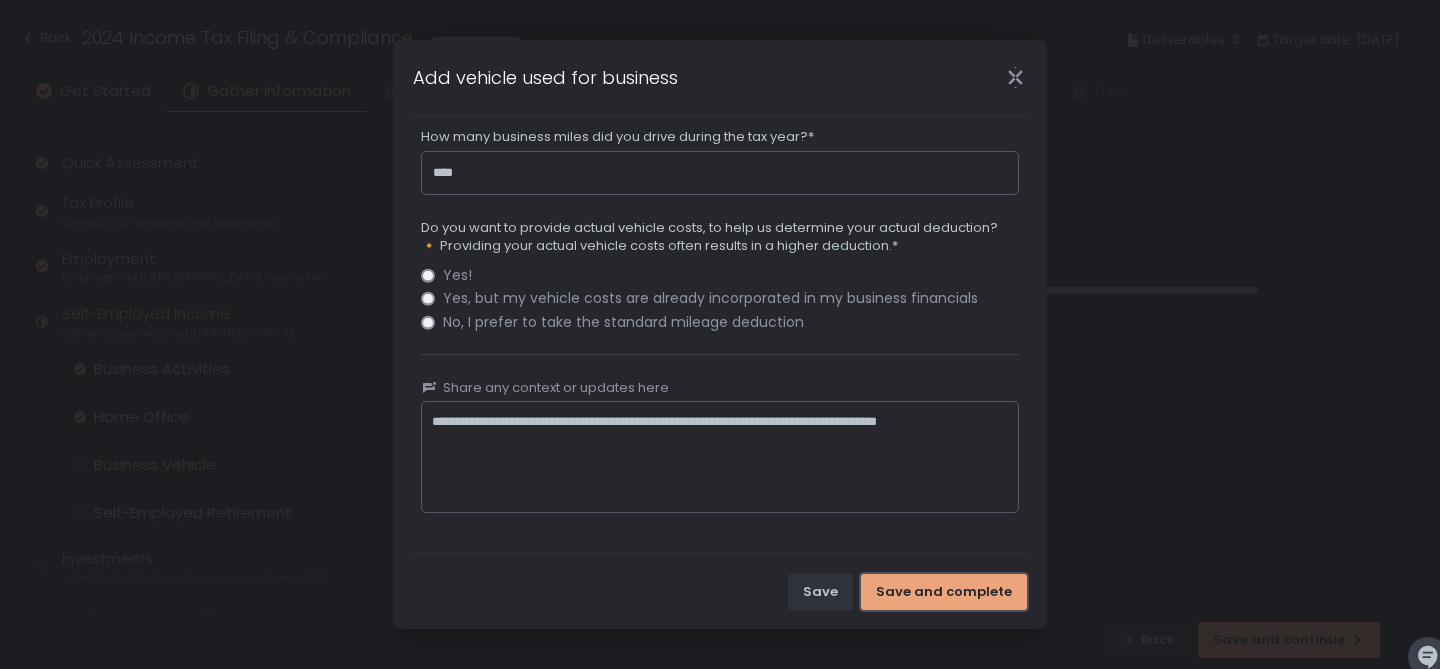 click on "Save and complete" at bounding box center (944, 592) 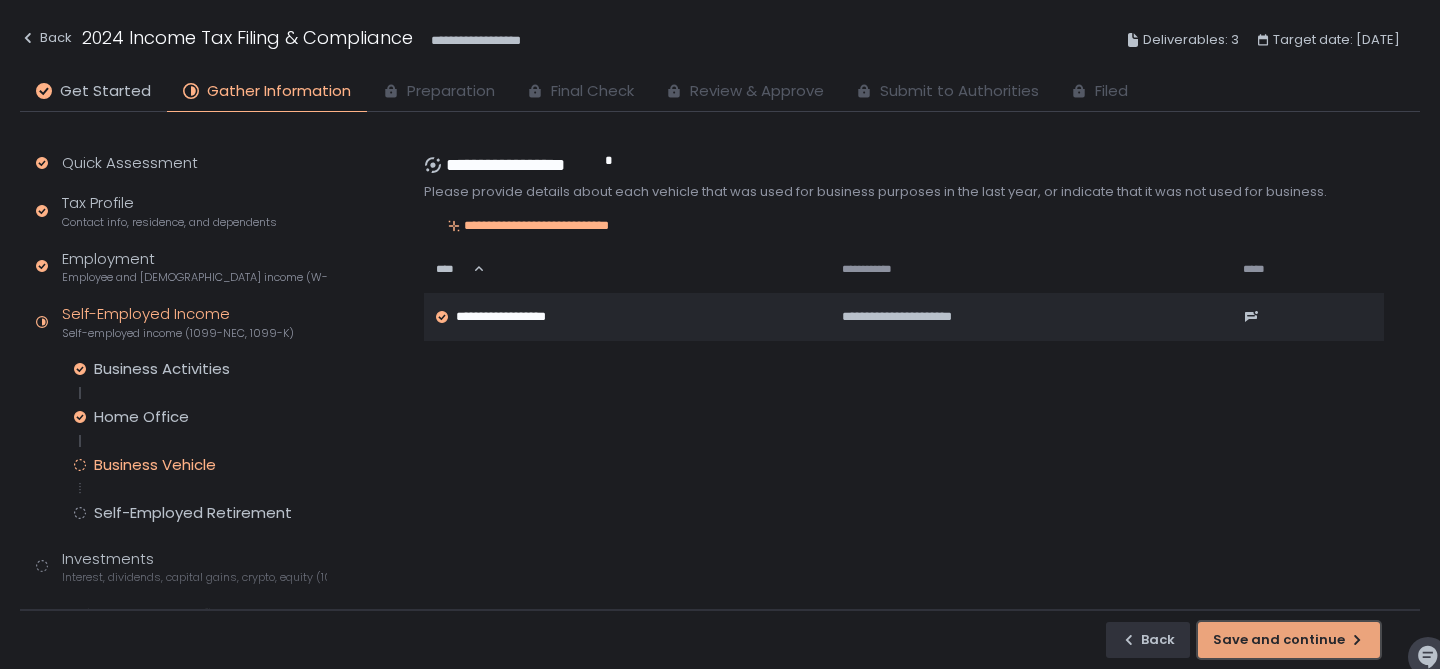 click on "Save and continue" 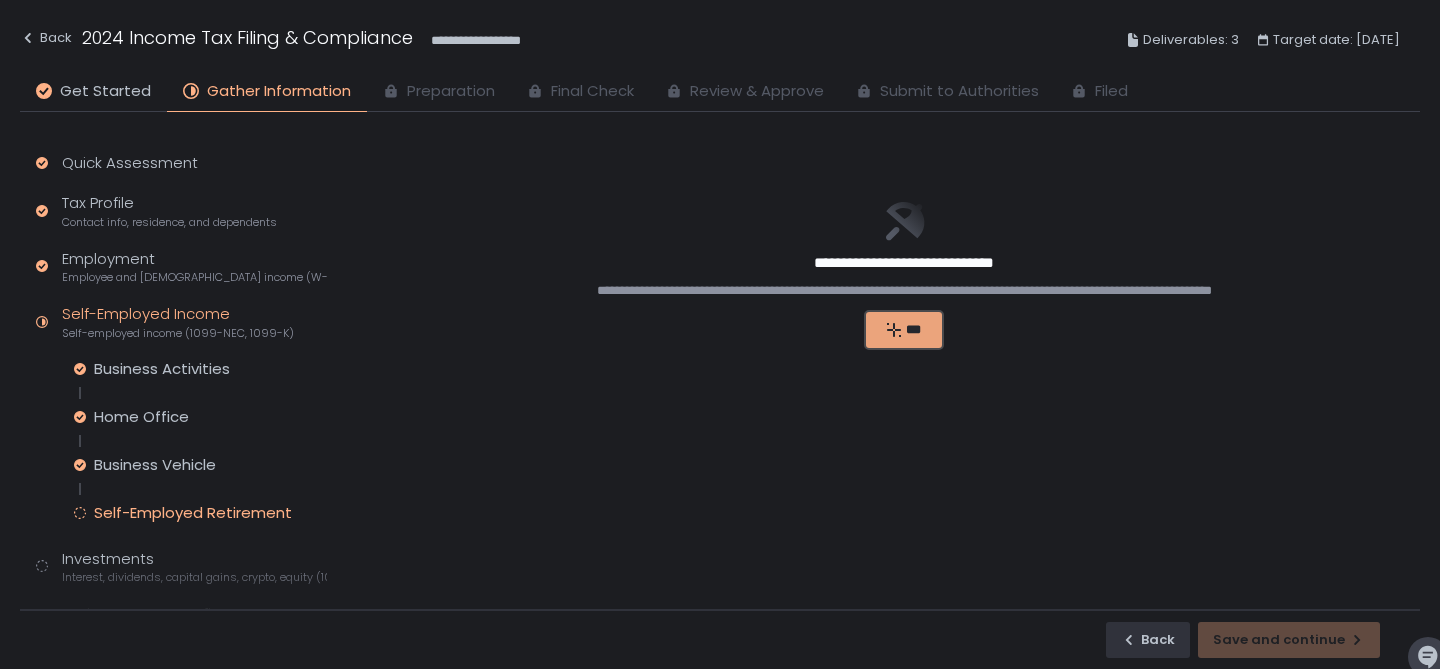 click on "***" 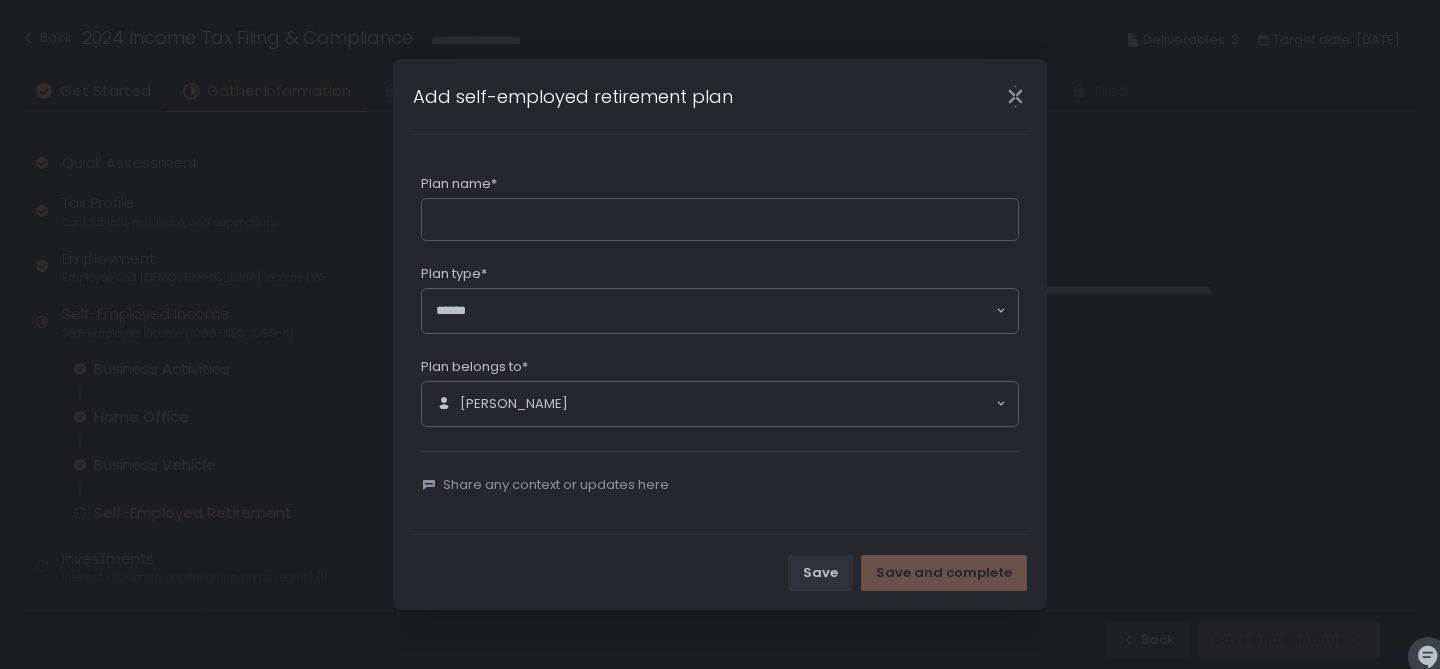 click on "Loading..." 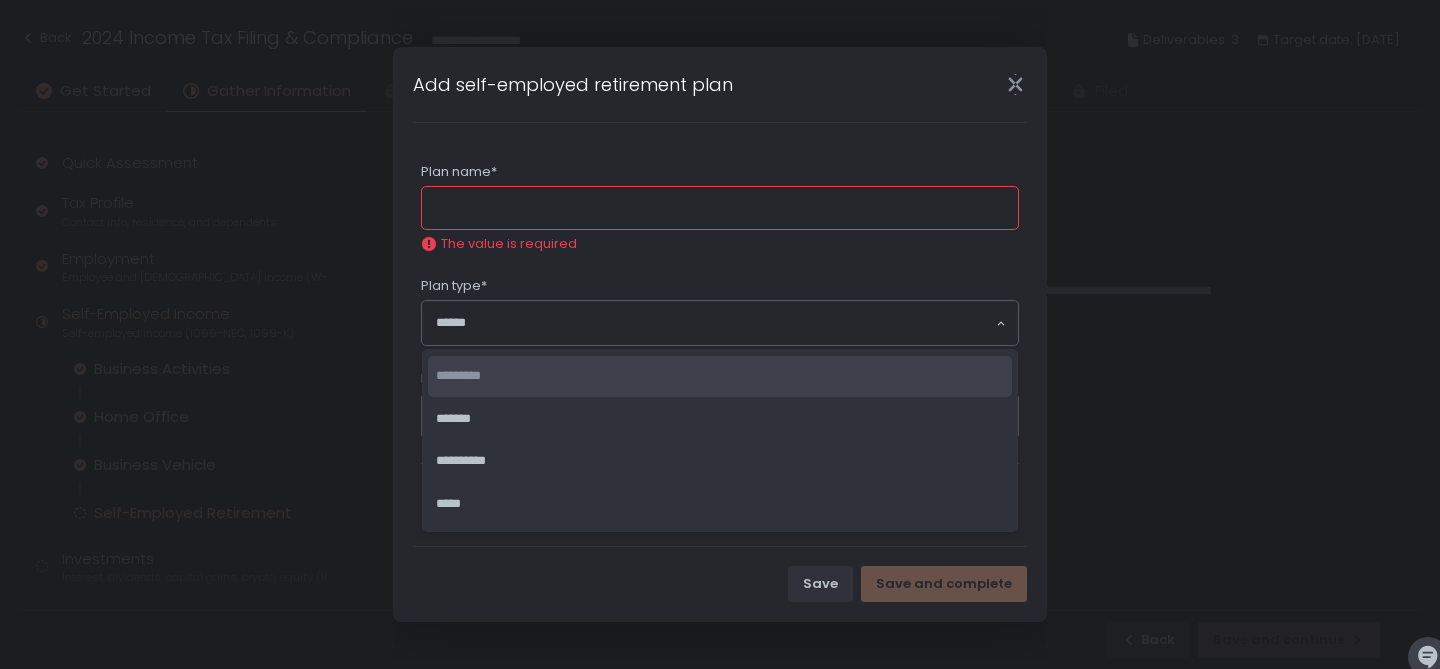 click on "*********" 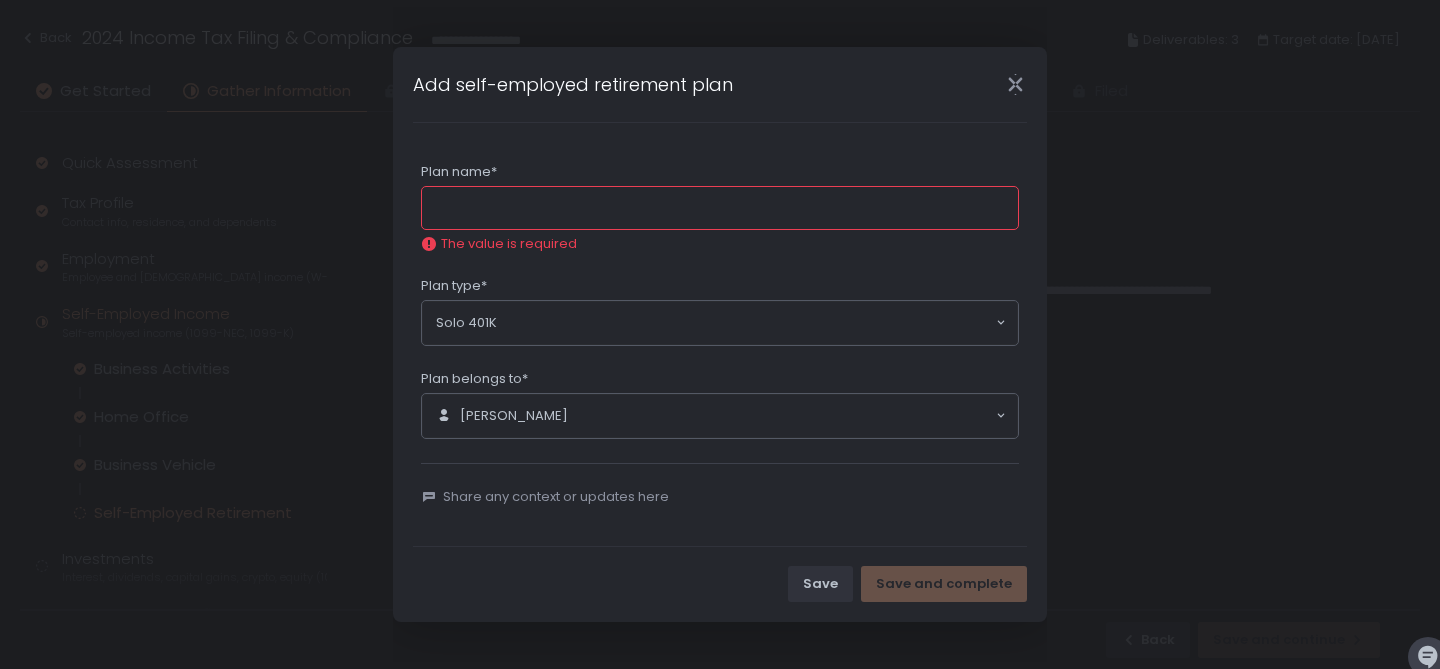 click on "Plan name*" 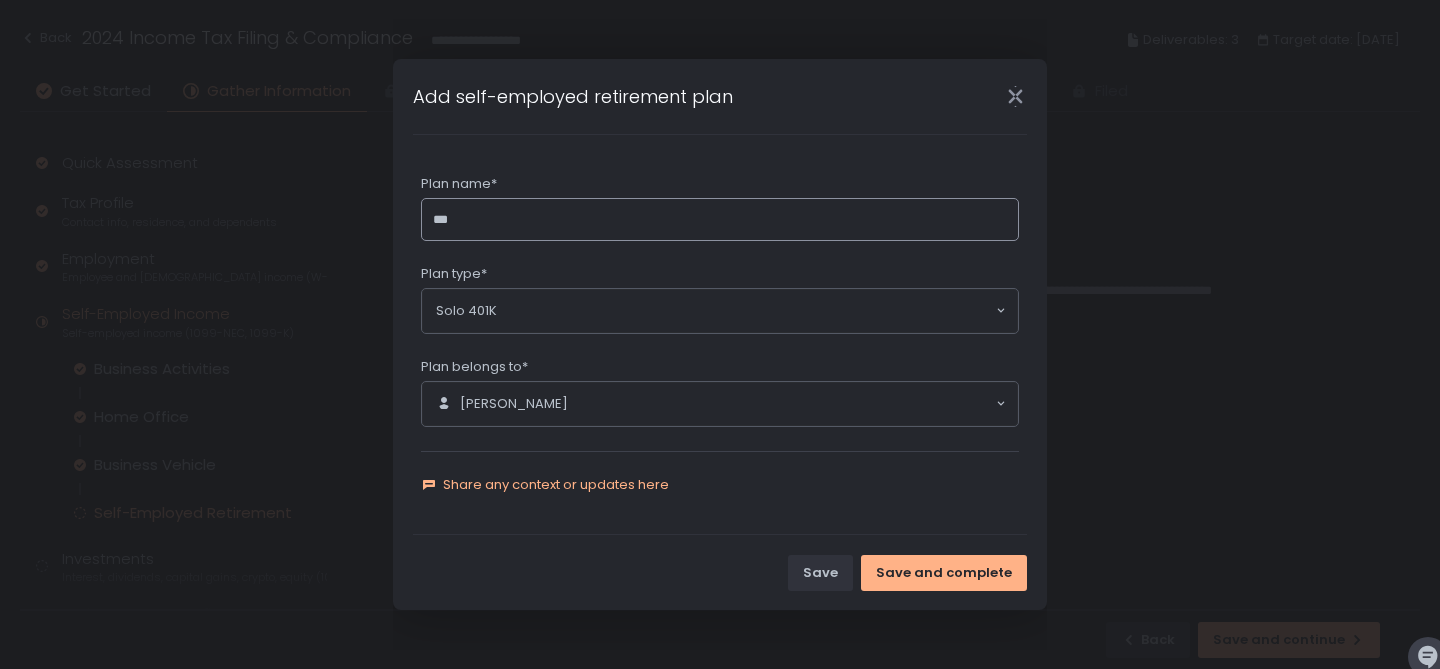 type on "***" 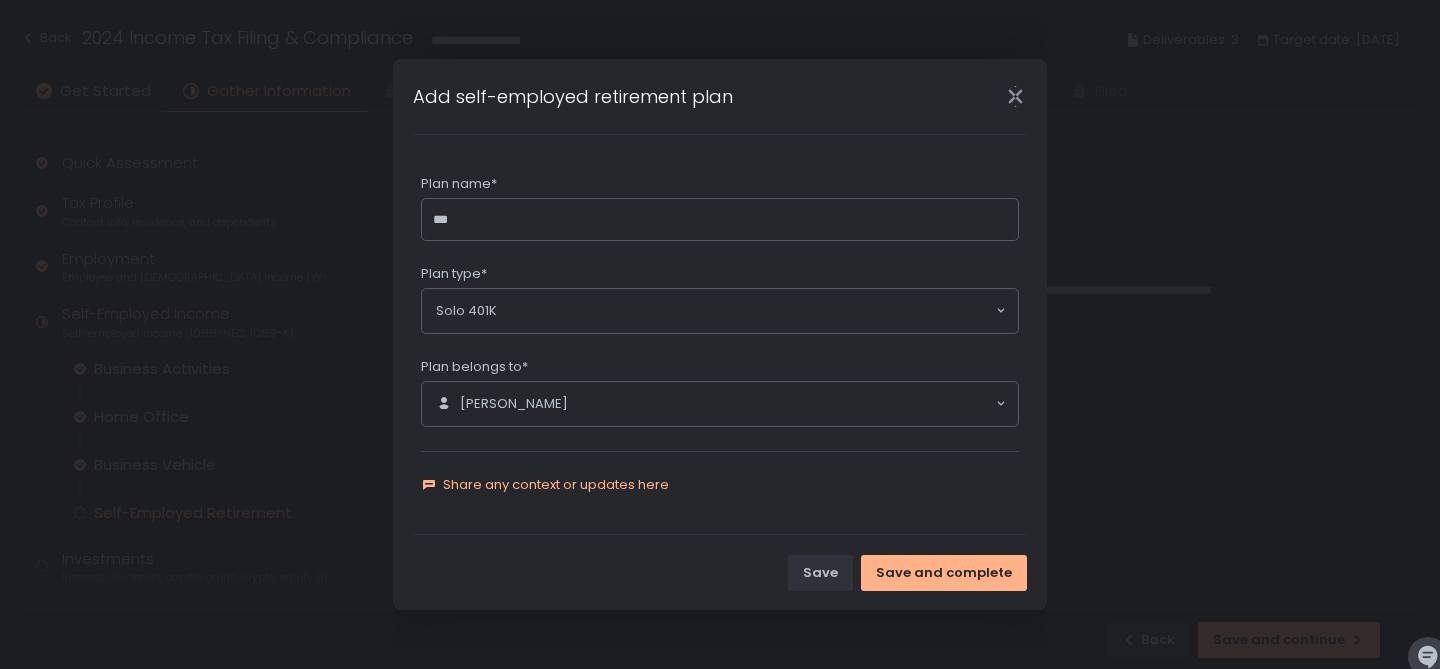click on "Share any context or updates here" 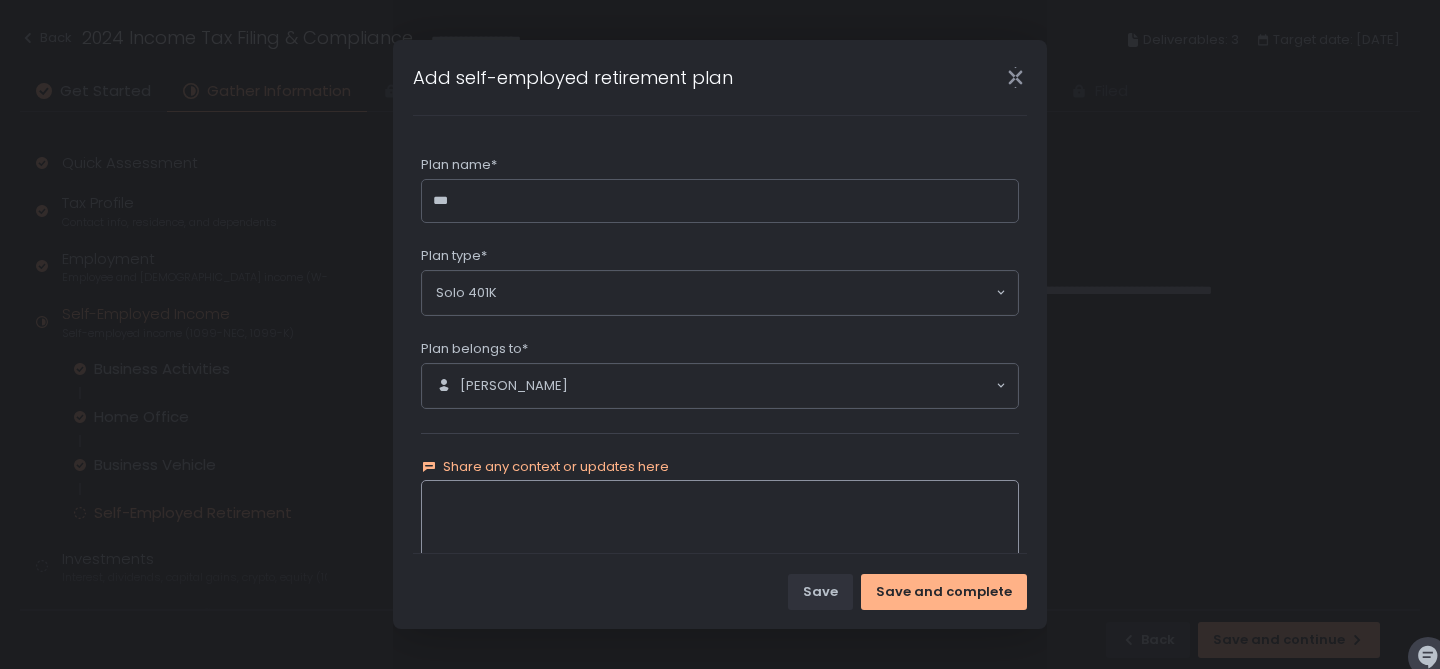 scroll, scrollTop: 78, scrollLeft: 0, axis: vertical 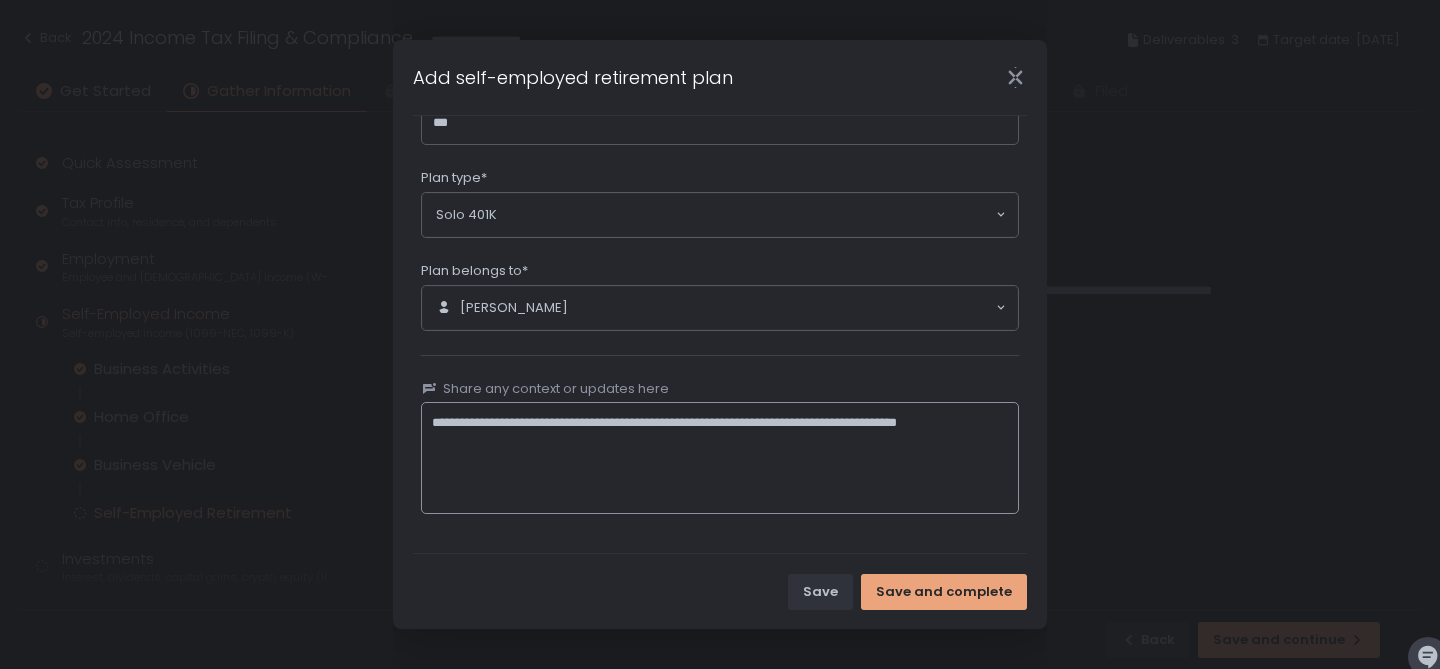 type on "**********" 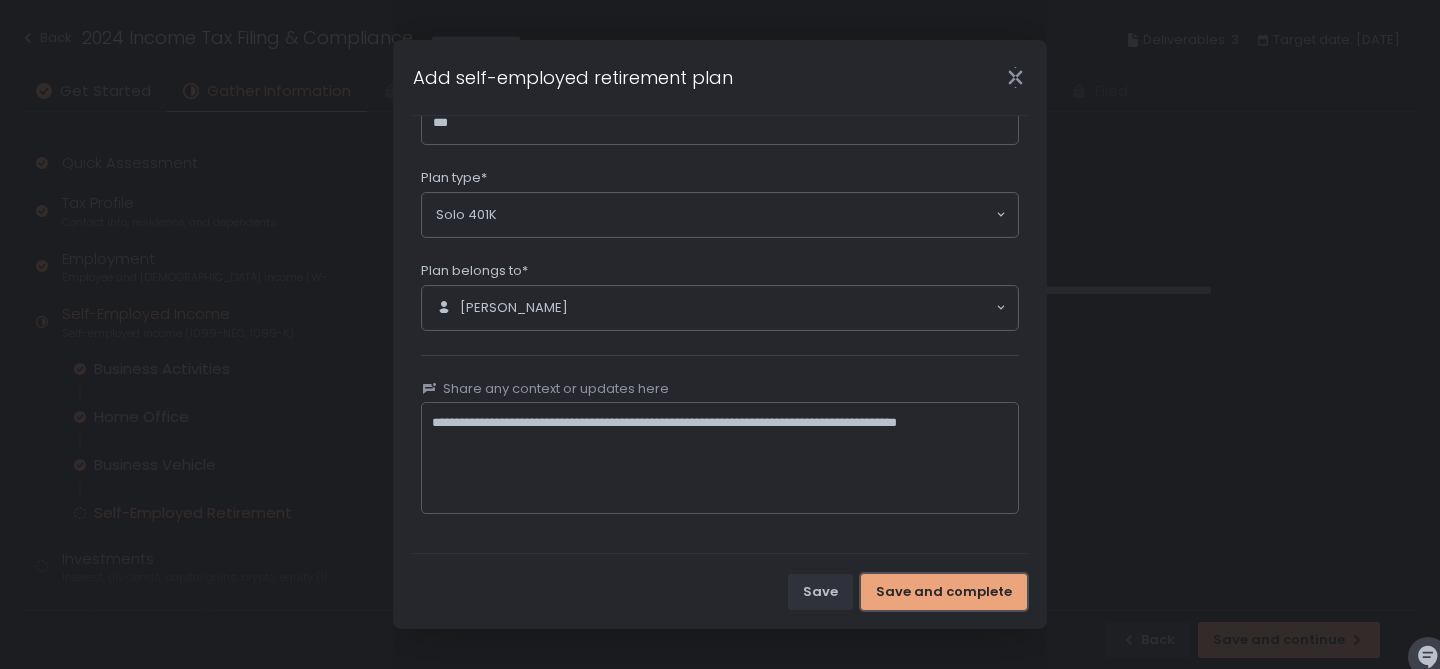 click on "Save and complete" at bounding box center (944, 592) 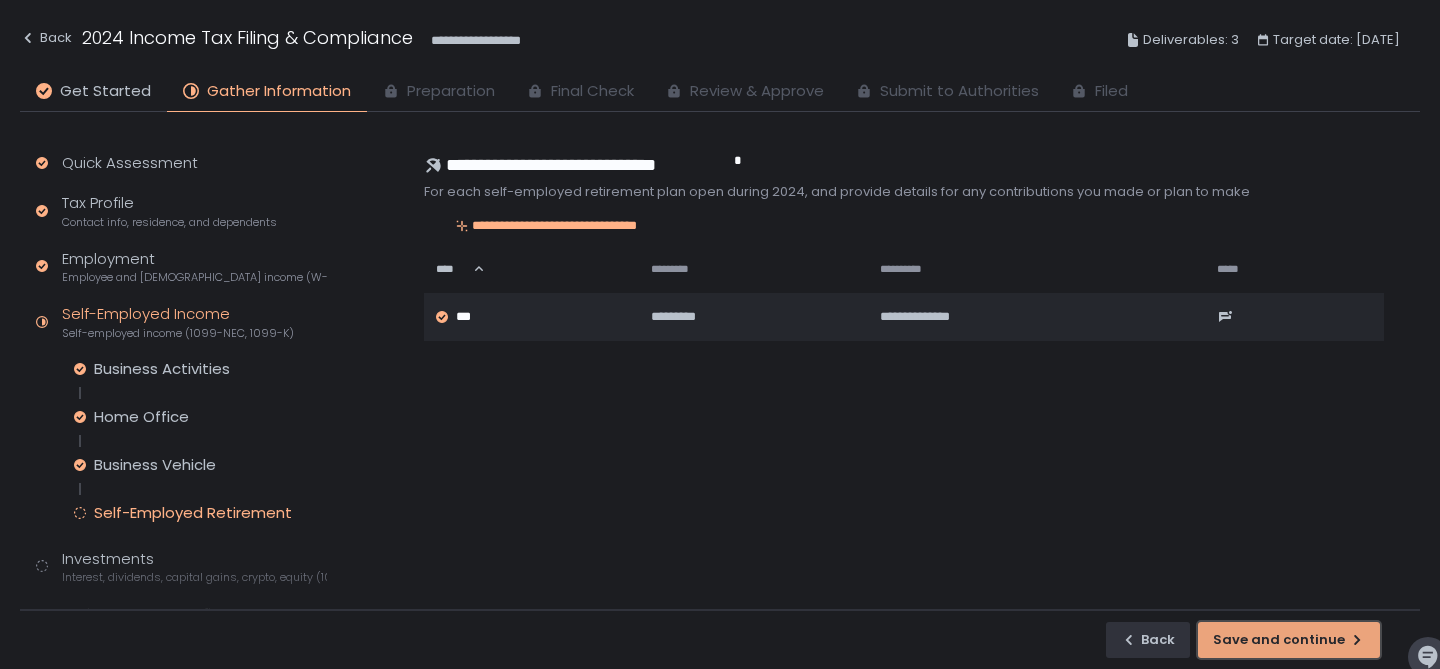 click on "Save and continue" at bounding box center (1289, 640) 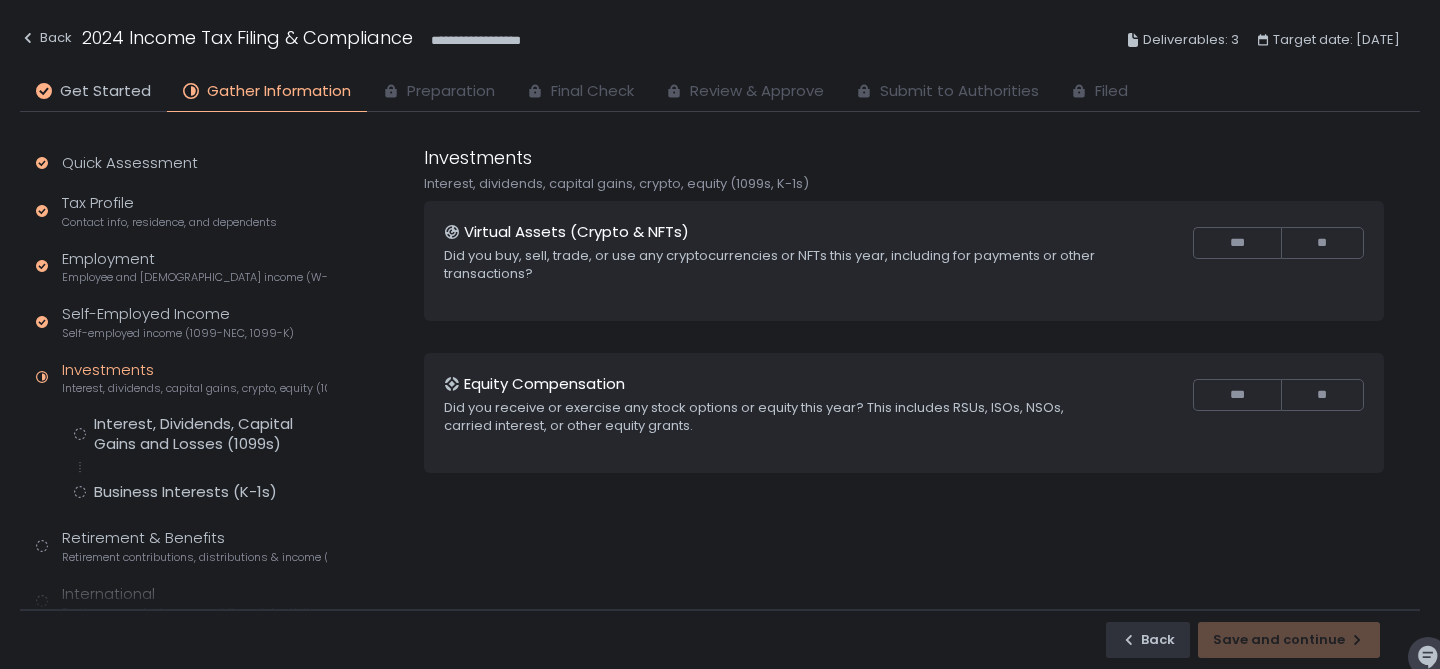 scroll, scrollTop: 63, scrollLeft: 0, axis: vertical 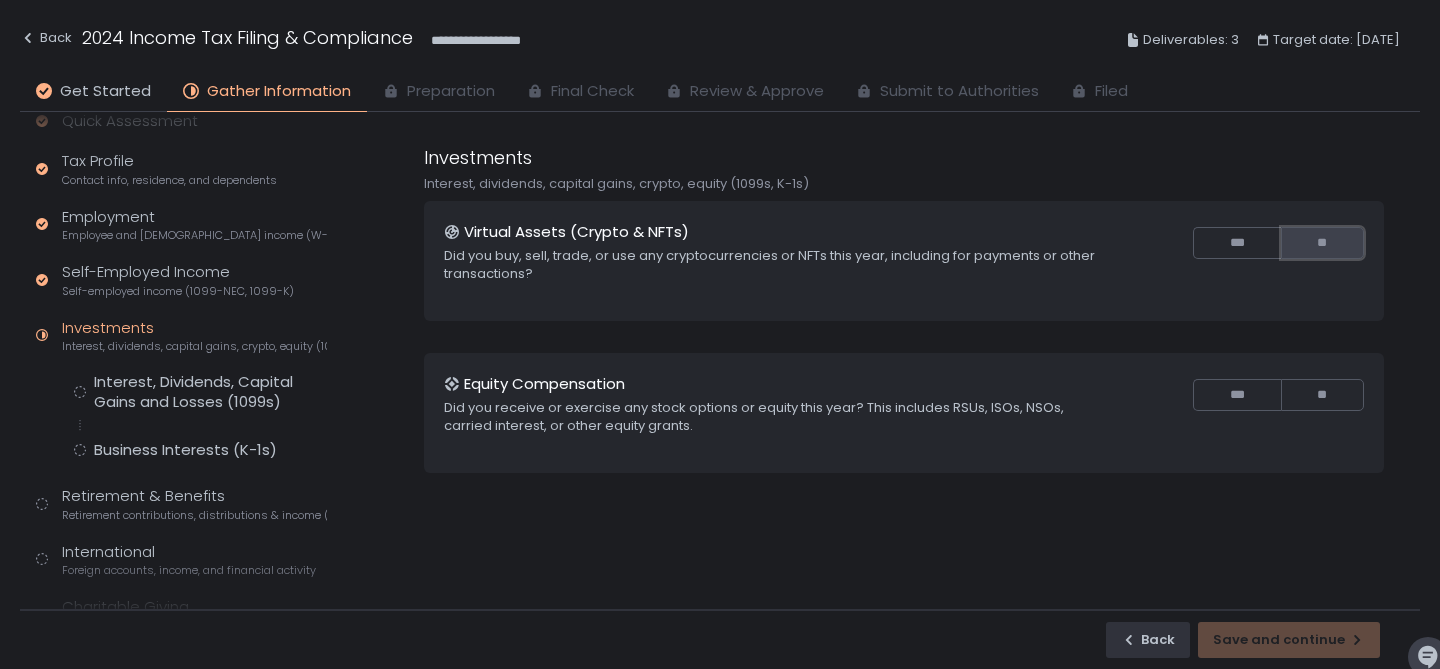 click on "**" at bounding box center [1322, 243] 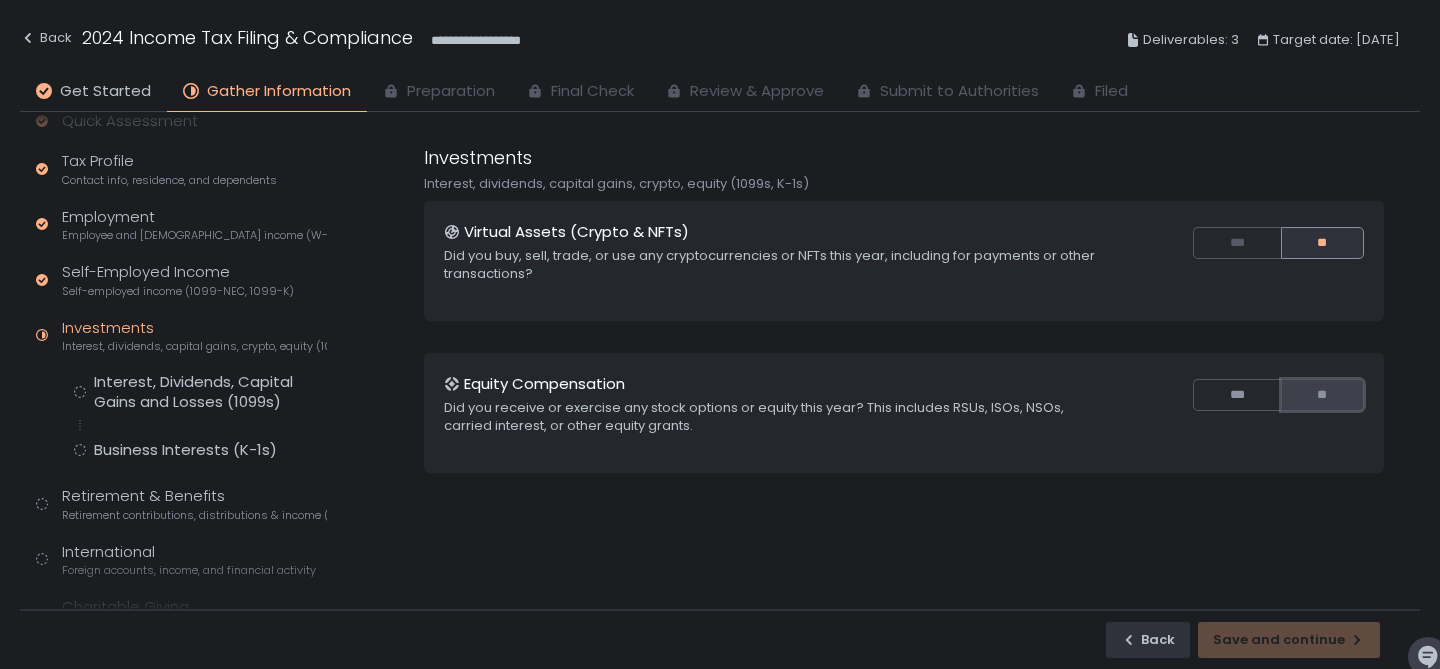 click on "**" at bounding box center [1322, 395] 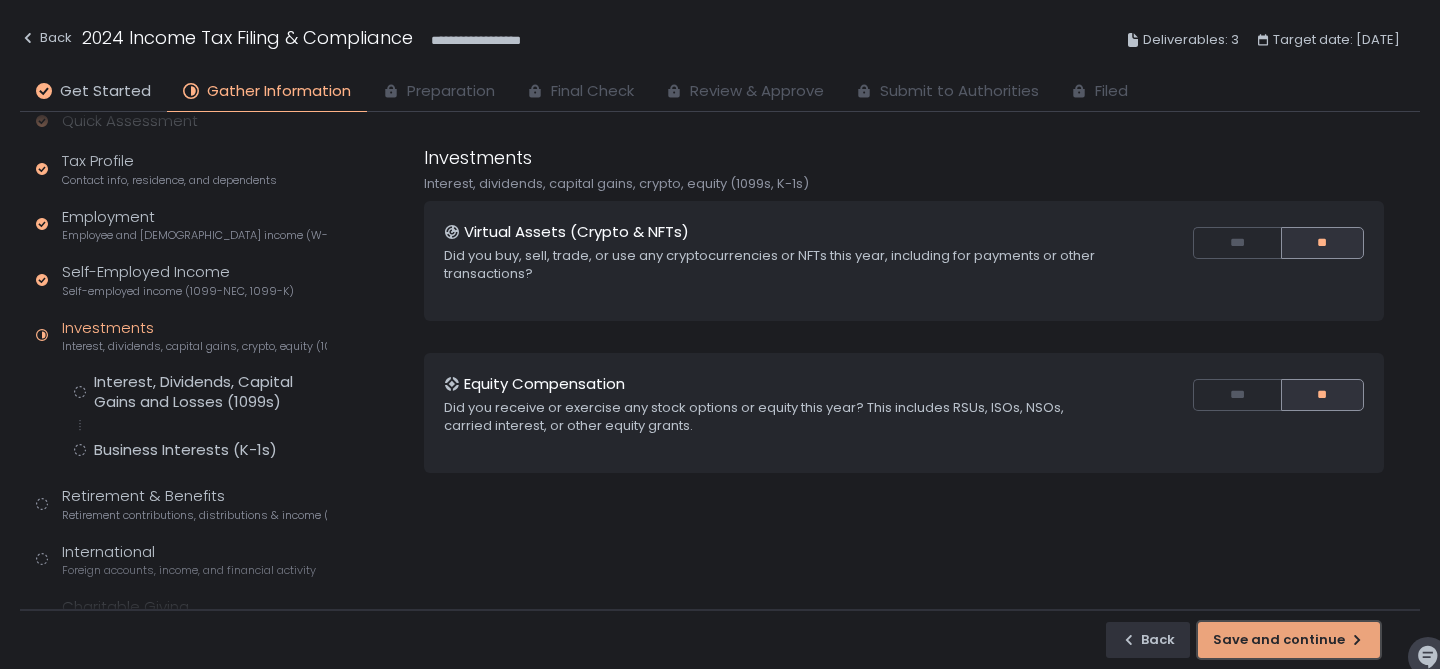 click on "Save and continue" 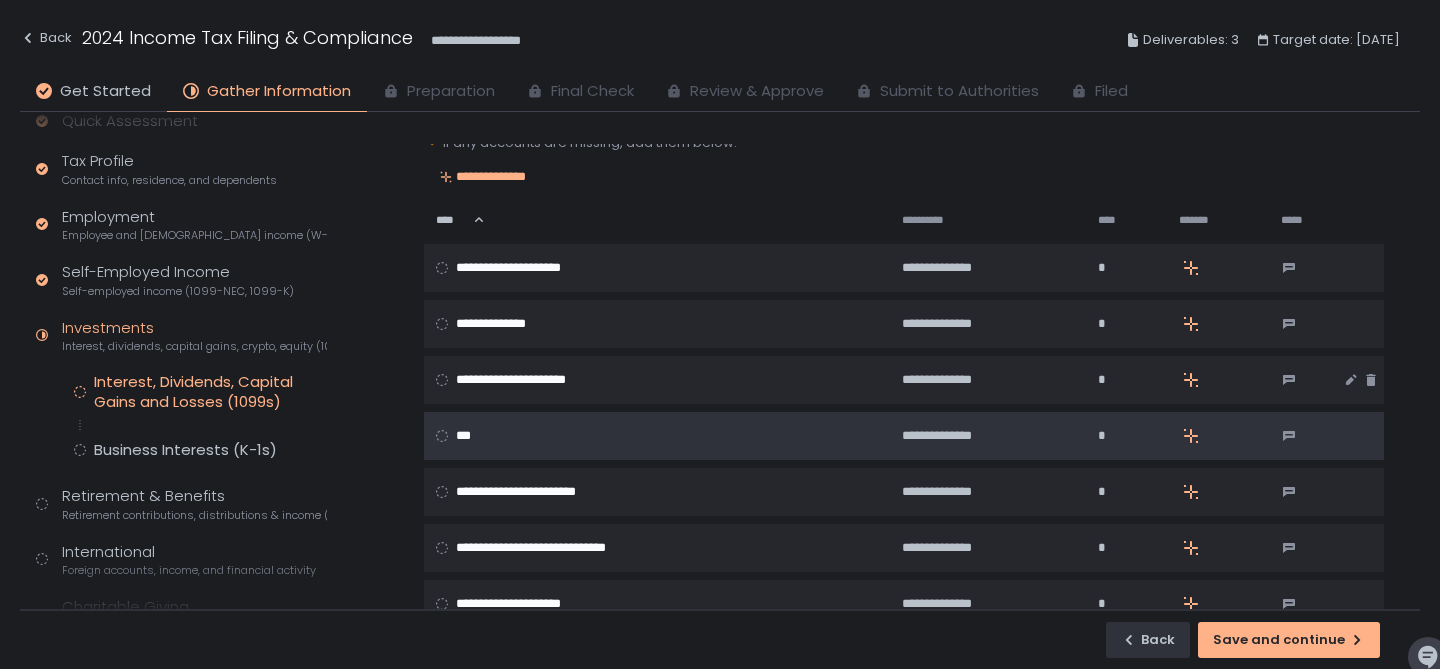 scroll, scrollTop: 78, scrollLeft: 0, axis: vertical 